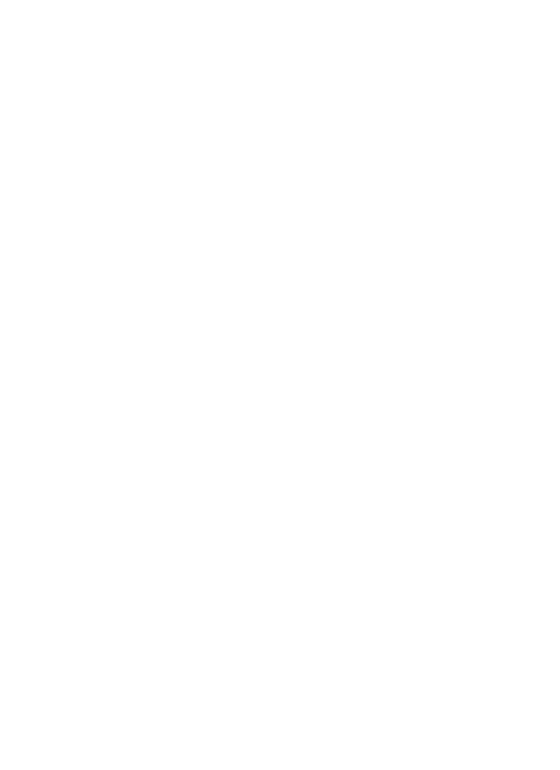 scroll, scrollTop: 0, scrollLeft: 0, axis: both 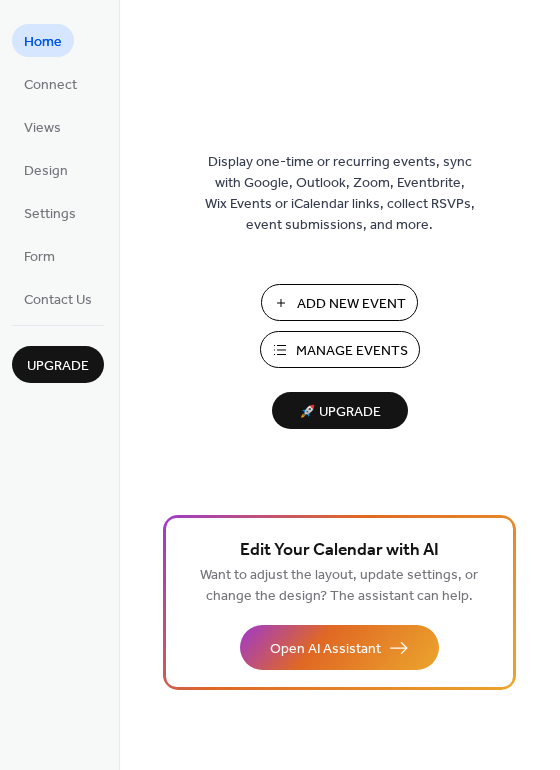 click on "Add New Event" at bounding box center (351, 304) 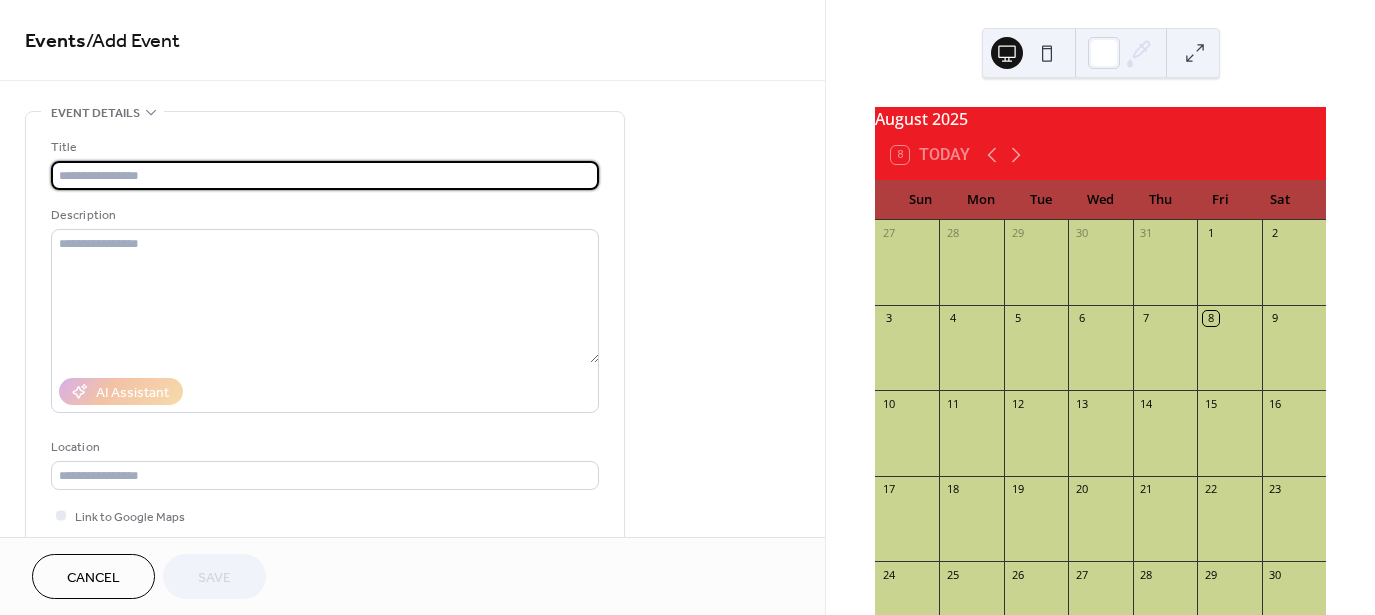 scroll, scrollTop: 0, scrollLeft: 0, axis: both 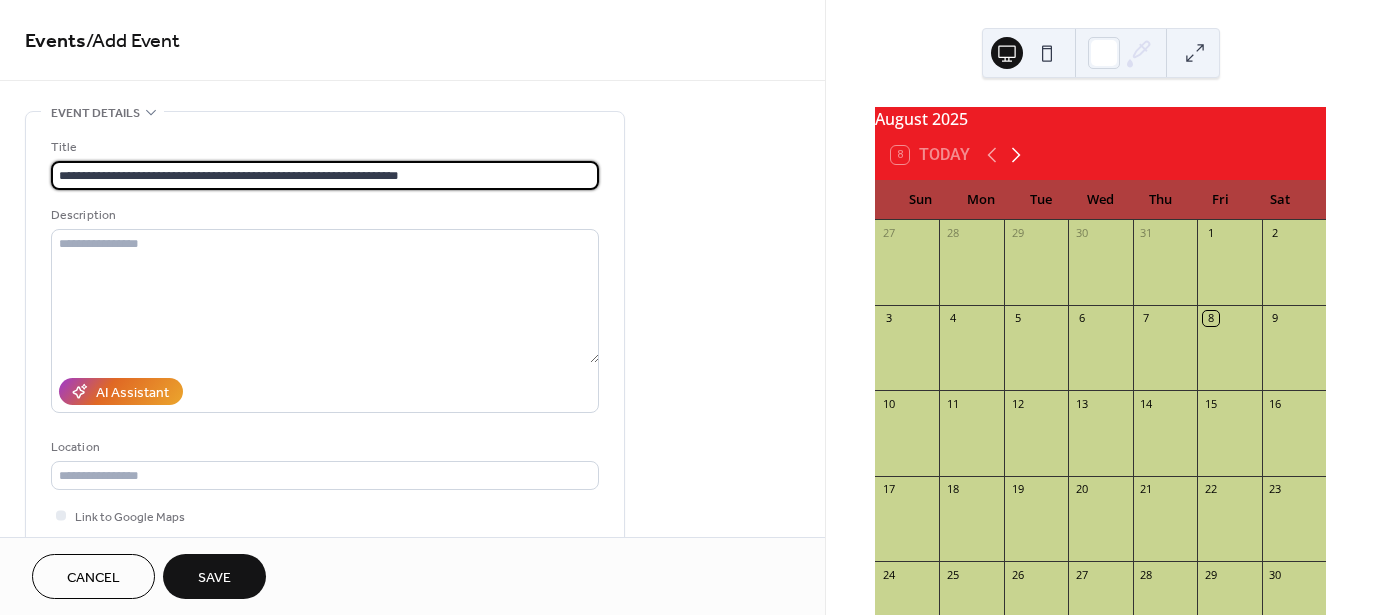 type on "**********" 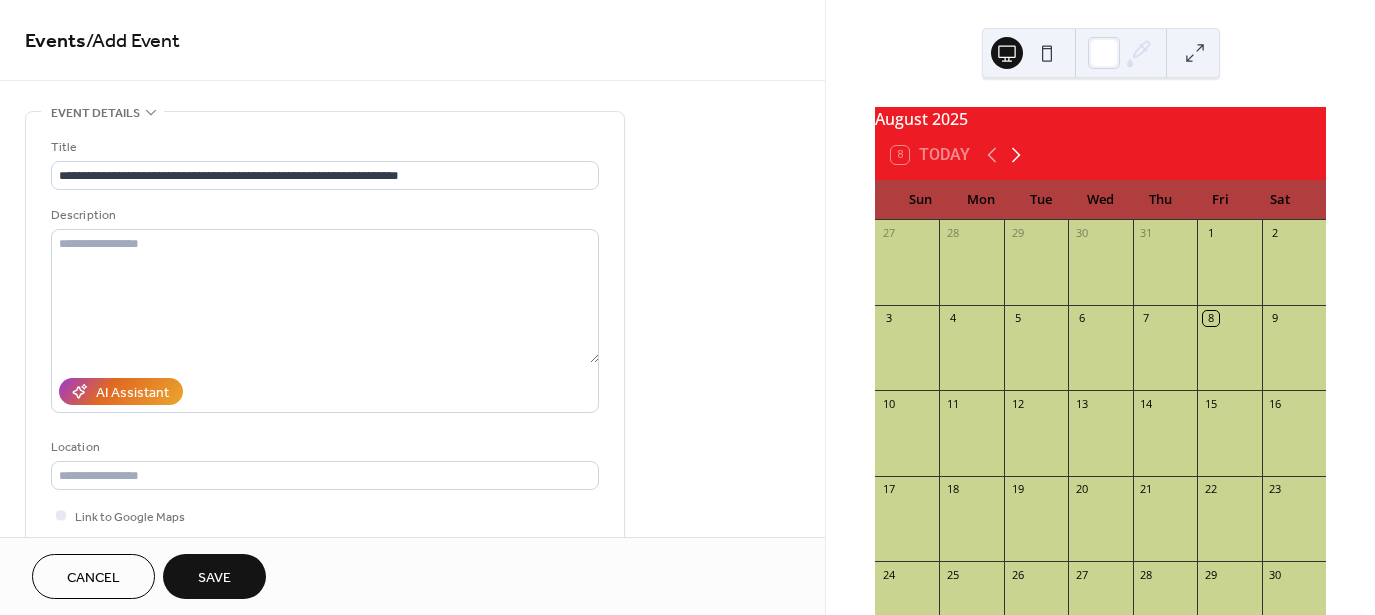 click 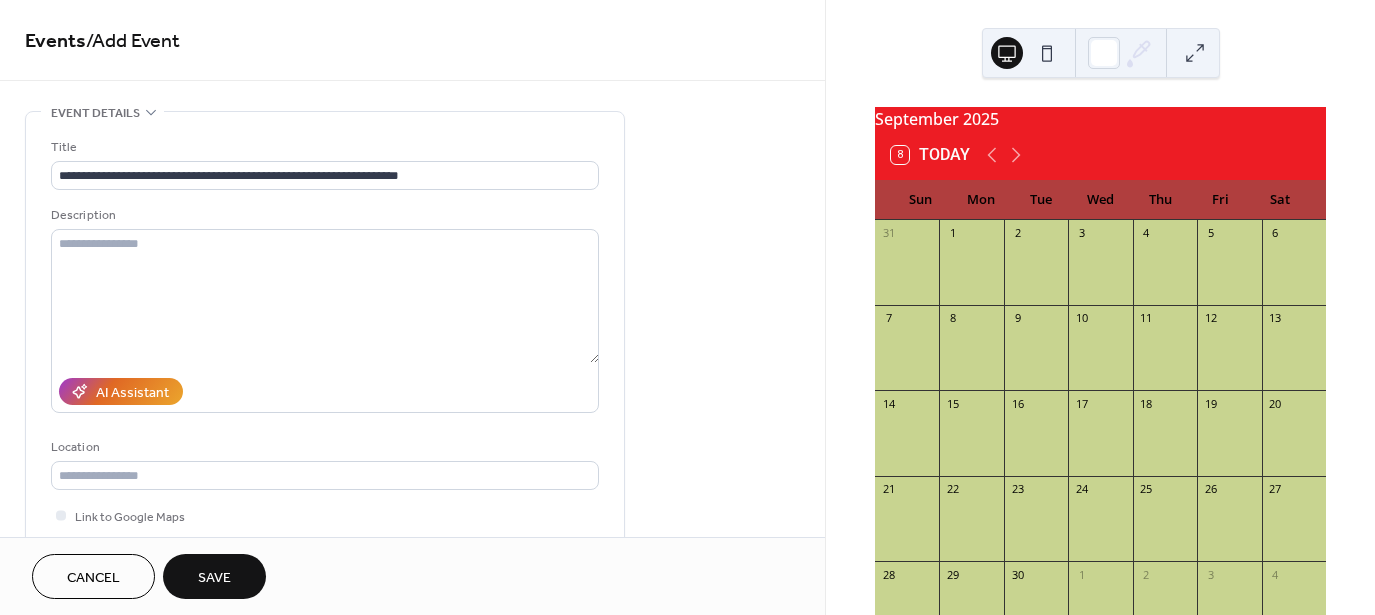 click at bounding box center (1100, 443) 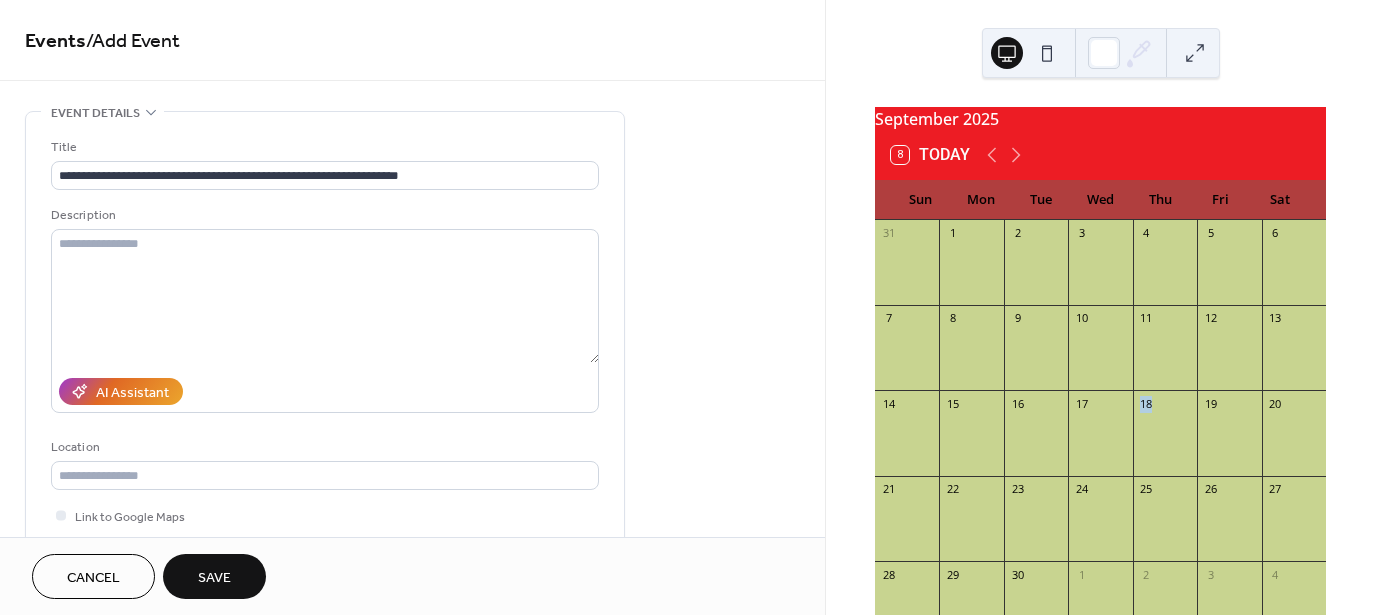 click at bounding box center (1100, 443) 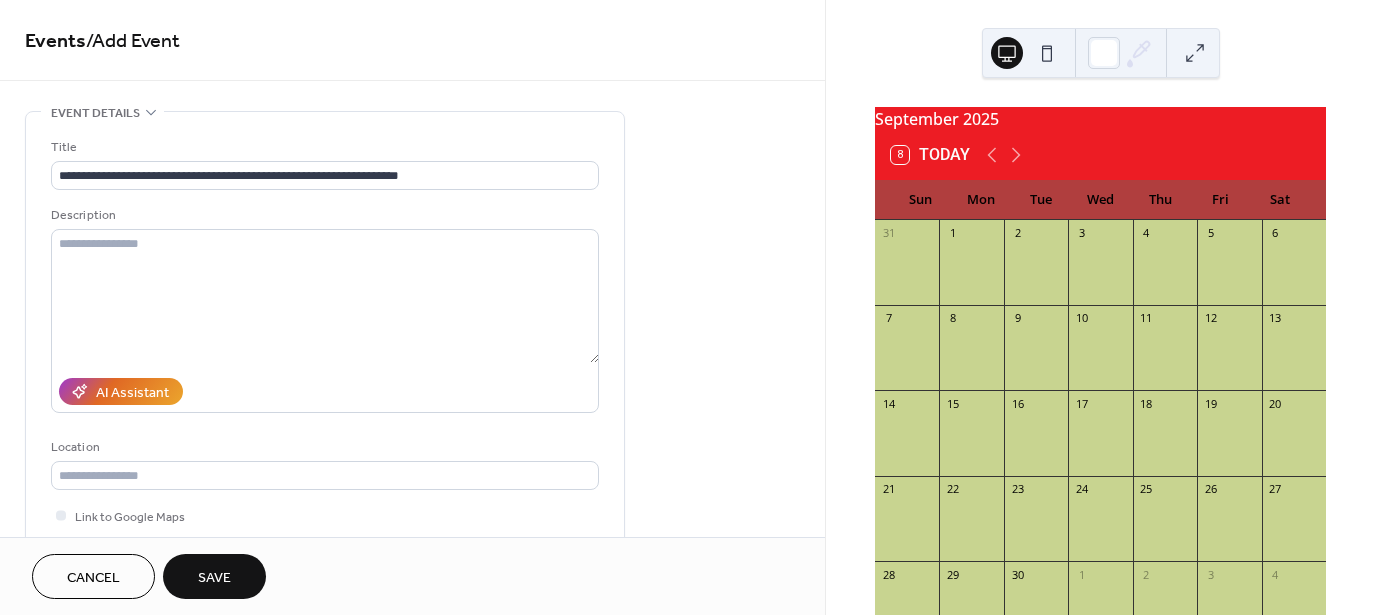 click on "17" at bounding box center (1100, 403) 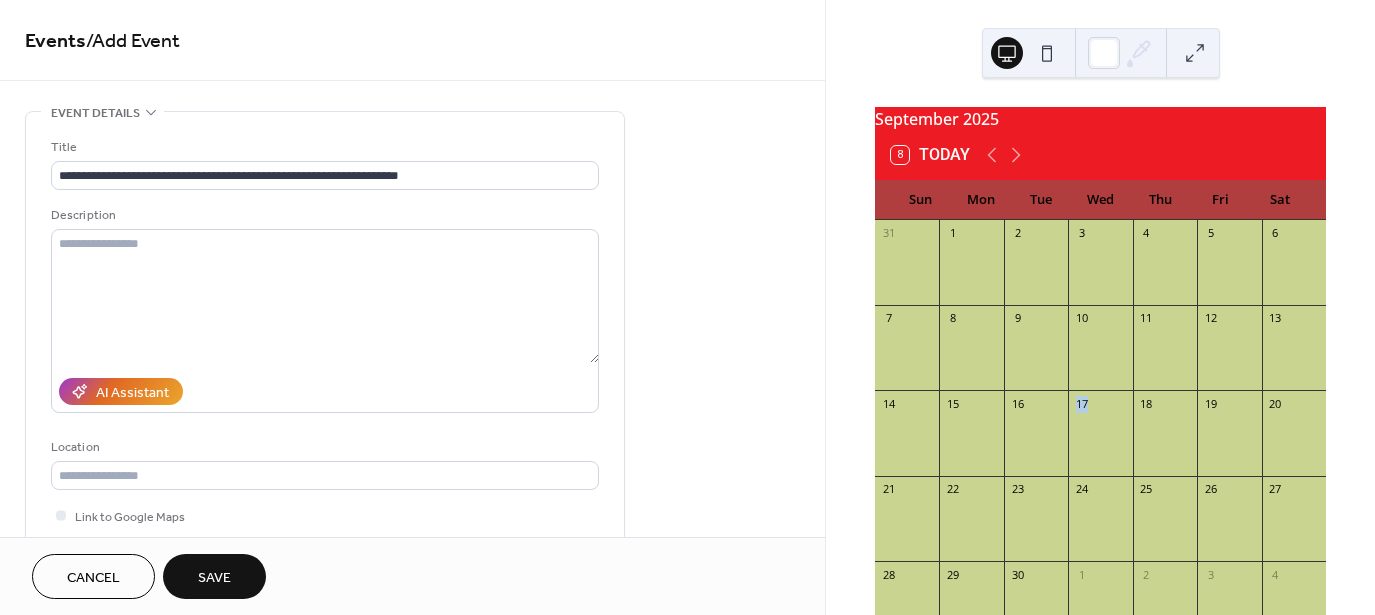 drag, startPoint x: 1074, startPoint y: 415, endPoint x: 1094, endPoint y: 420, distance: 20.615528 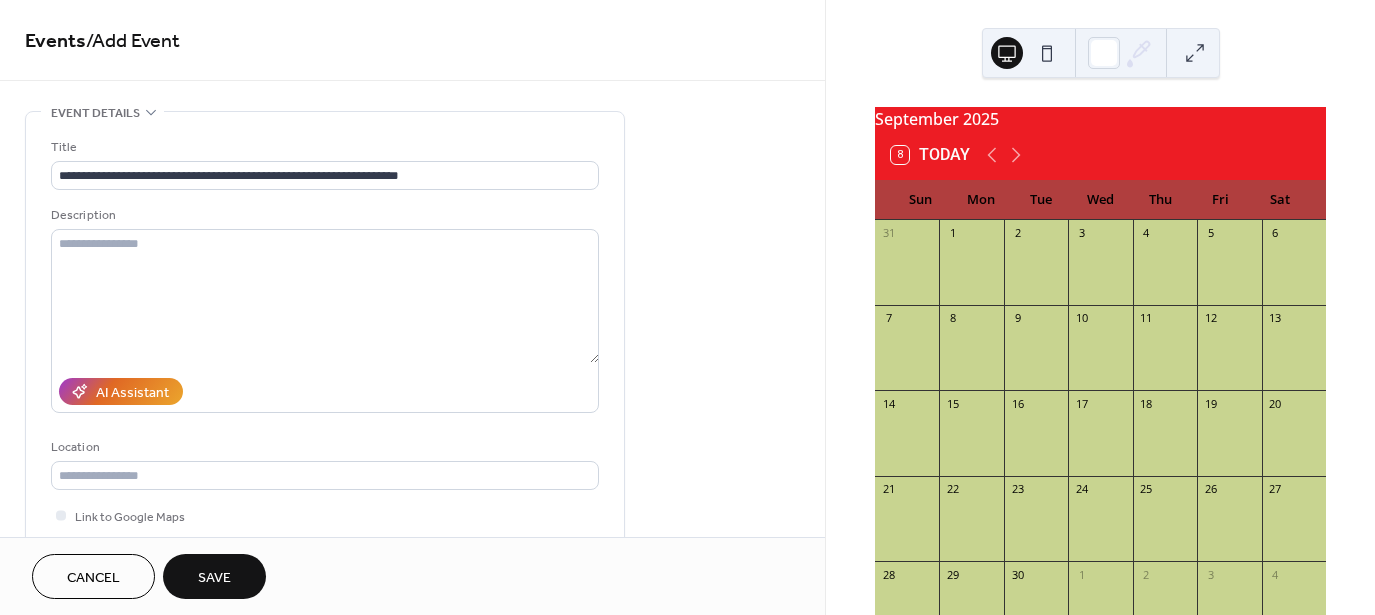click on "**********" at bounding box center [325, 365] 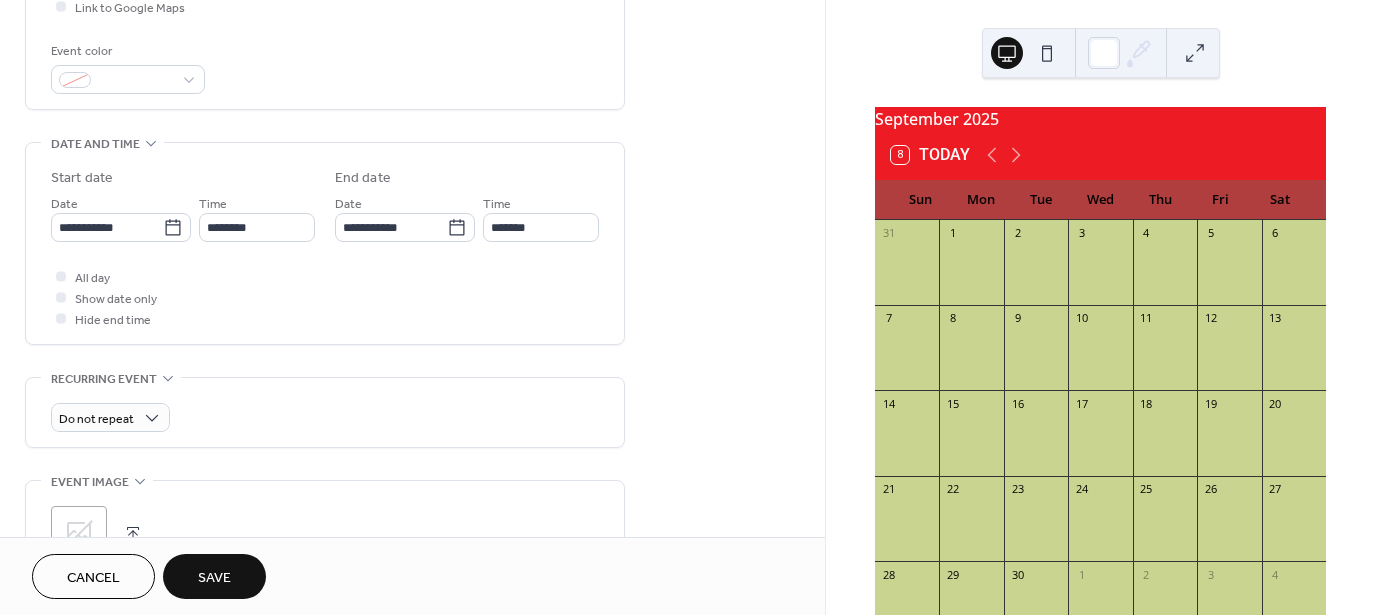scroll, scrollTop: 666, scrollLeft: 0, axis: vertical 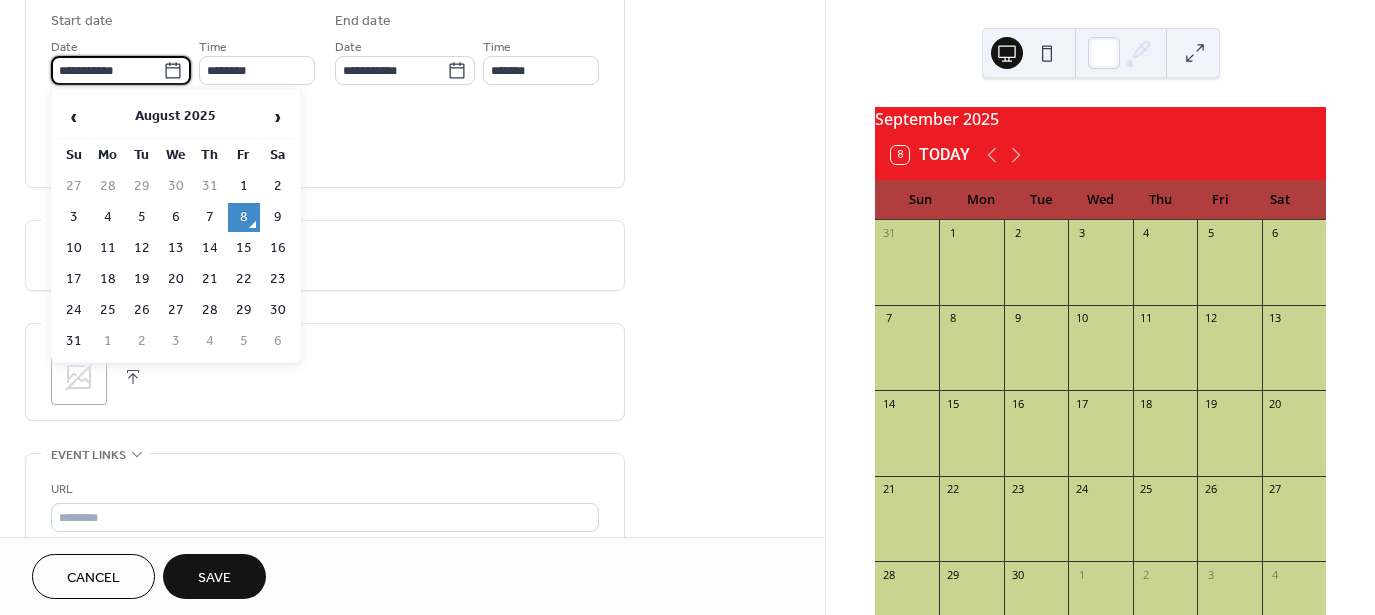 click on "**********" at bounding box center [107, 70] 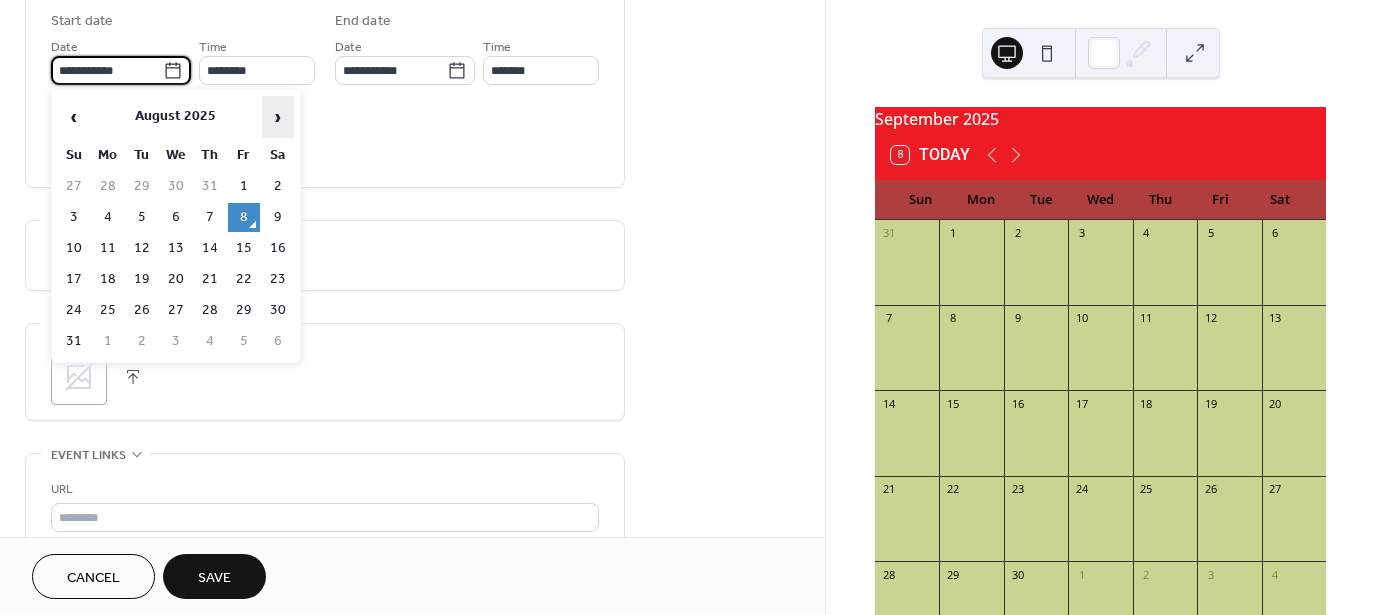click on "›" at bounding box center (278, 117) 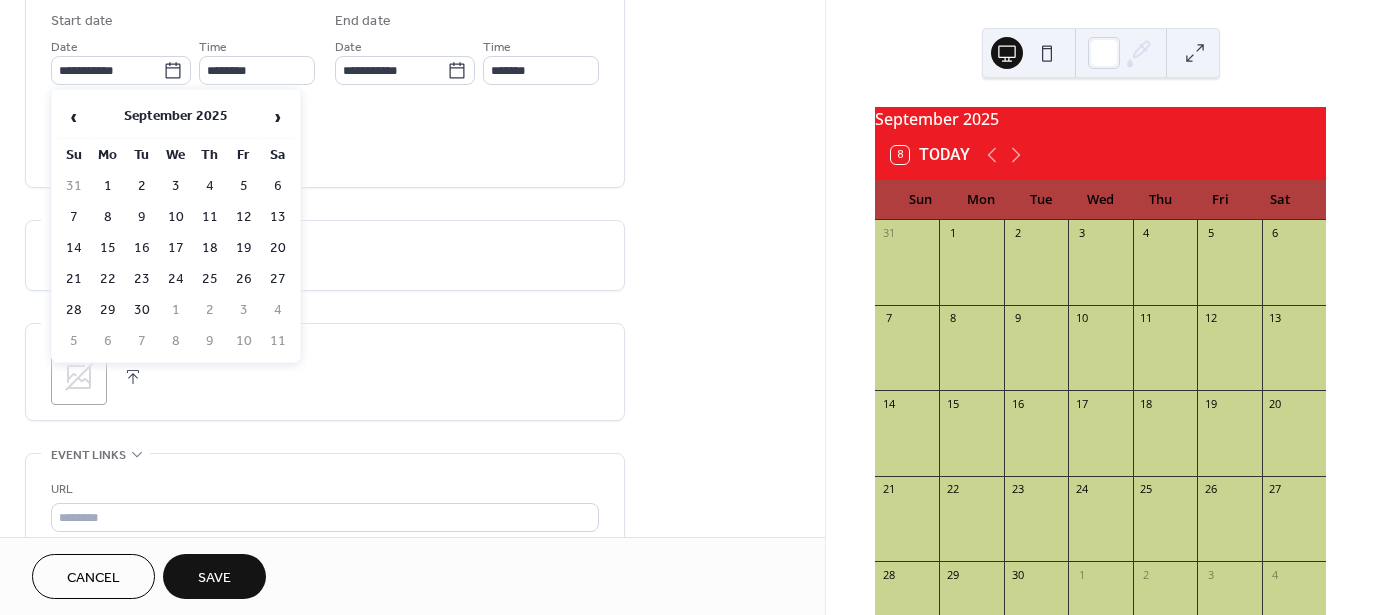drag, startPoint x: 171, startPoint y: 237, endPoint x: 176, endPoint y: 221, distance: 16.763054 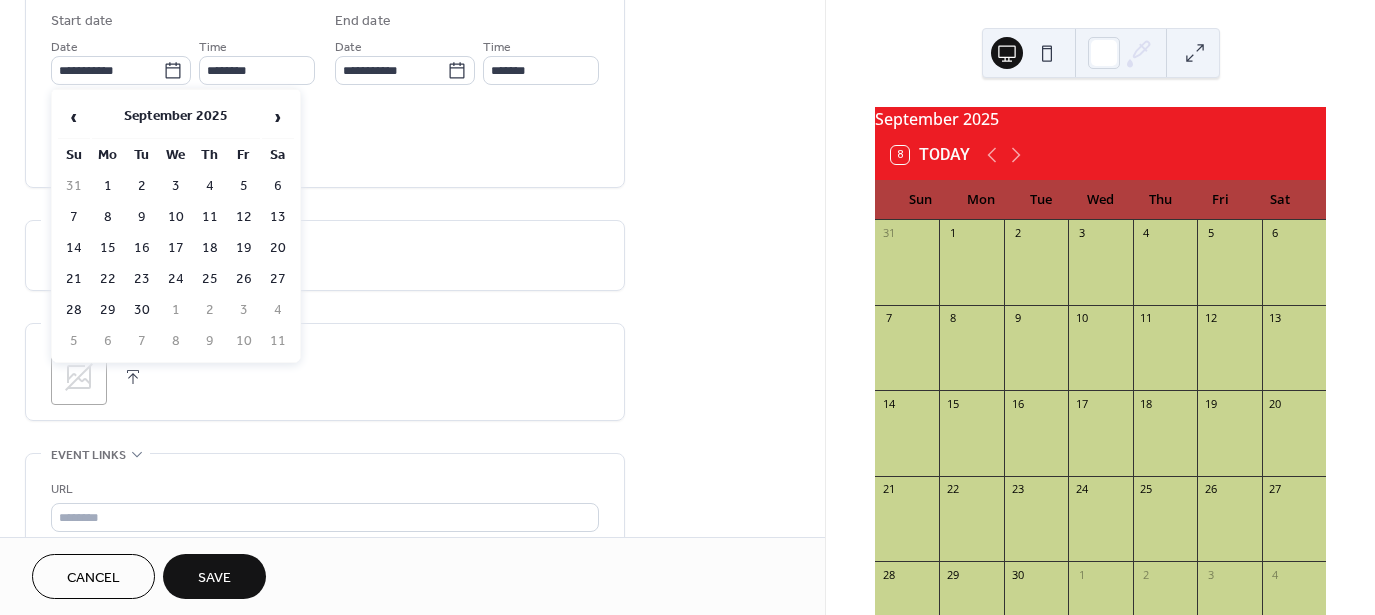 type on "**********" 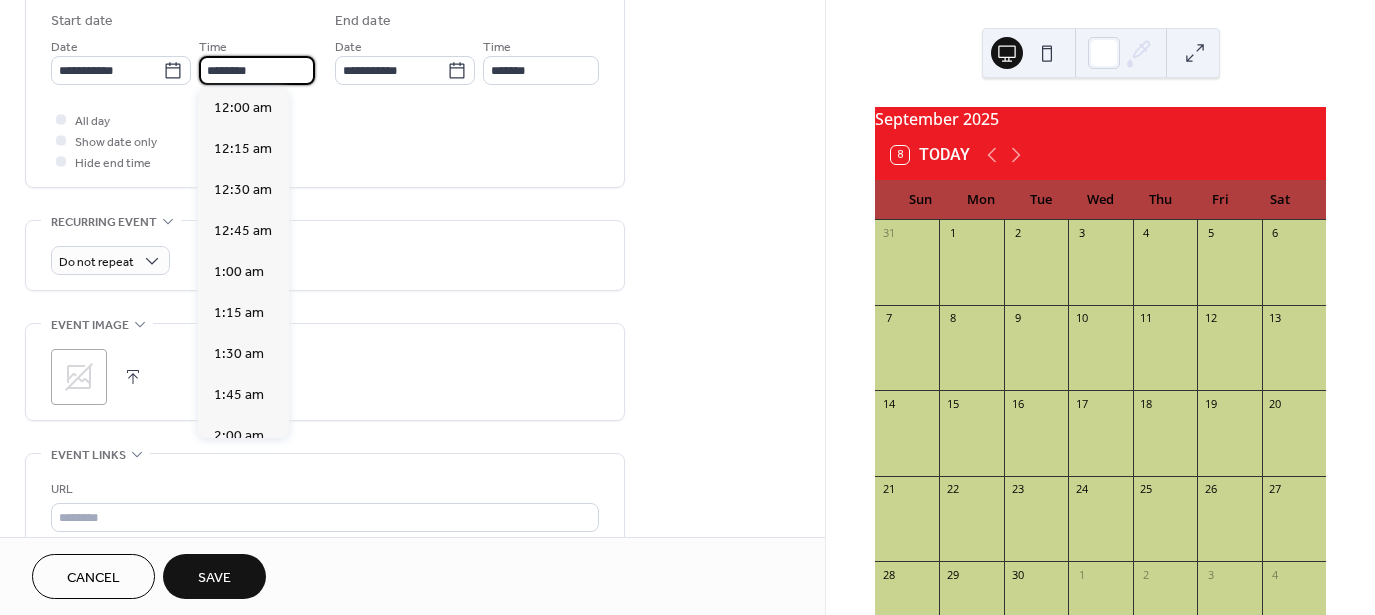 click on "********" at bounding box center [257, 70] 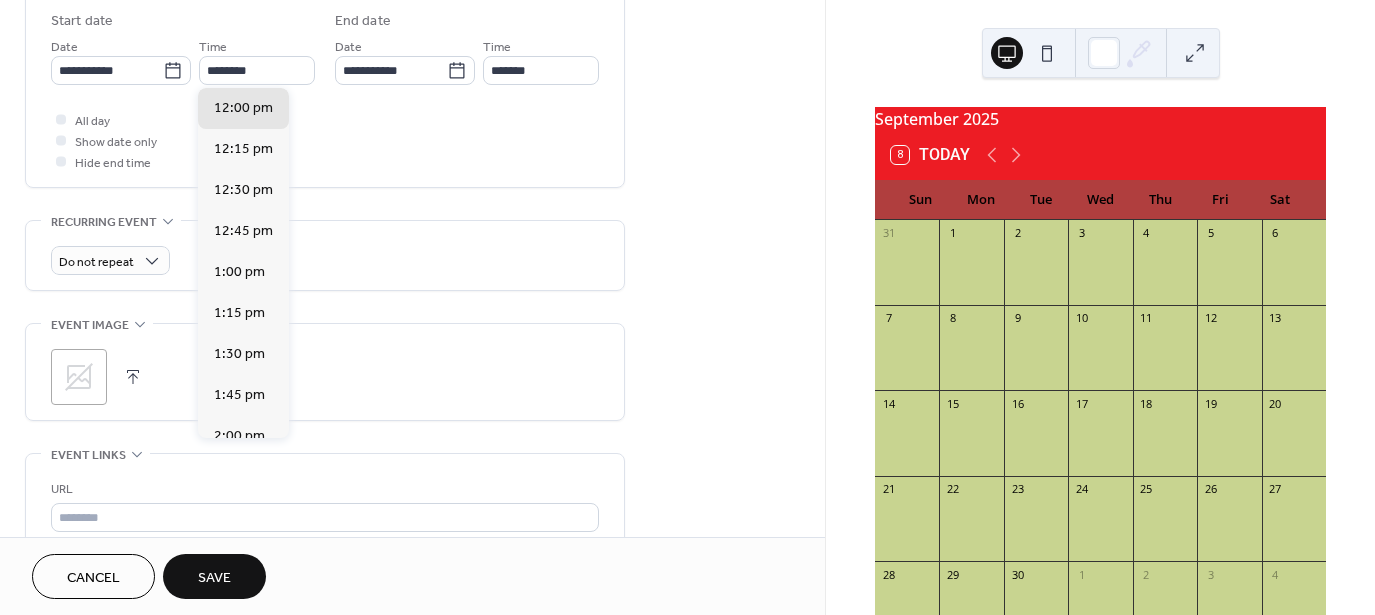 drag, startPoint x: 291, startPoint y: 270, endPoint x: 291, endPoint y: 253, distance: 17 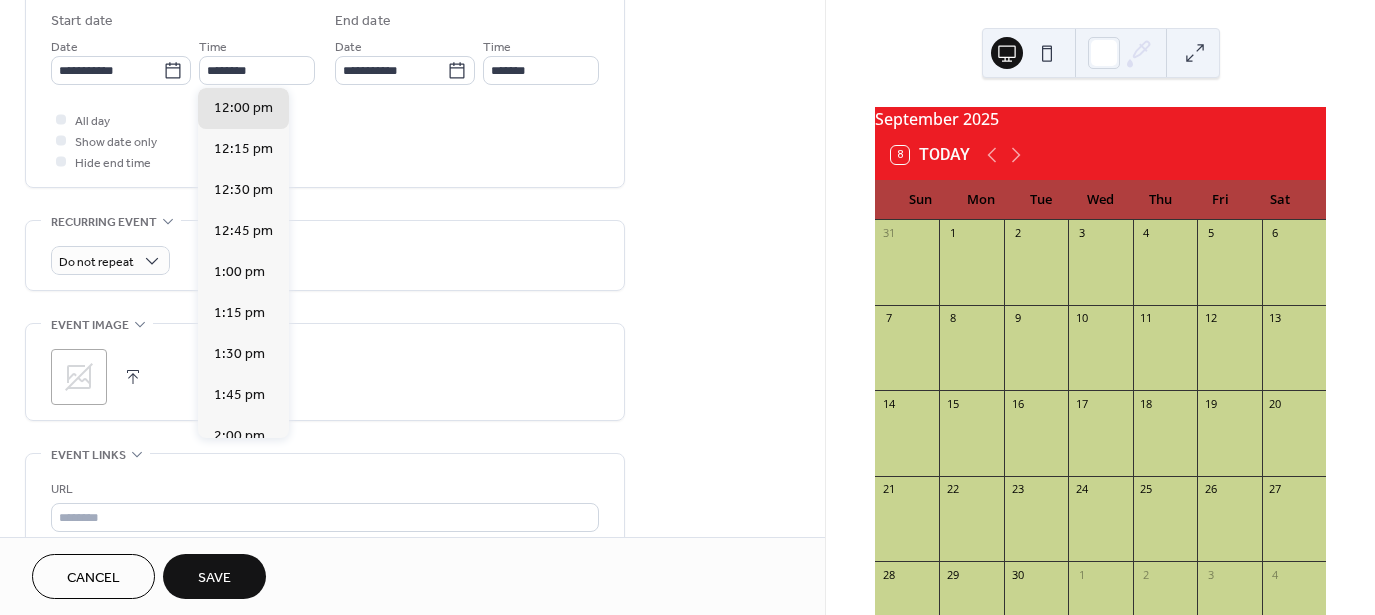 click on "12:00 am 12:15 am 12:30 am 12:45 am 1:00 am 1:15 am 1:30 am 1:45 am 2:00 am 2:15 am 2:30 am 2:45 am 3:00 am 3:15 am 3:30 am 3:45 am 4:00 am 4:15 am 4:30 am 4:45 am 5:00 am 5:15 am 5:30 am 5:45 am 6:00 am 6:15 am 6:30 am 6:45 am 7:00 am 7:15 am 7:30 am 7:45 am 8:00 am 8:15 am 8:30 am 8:45 am 9:00 am 9:15 am 9:30 am 9:45 am 10:00 am 10:15 am 10:30 am 10:45 am 11:00 am 11:15 am 11:30 am 11:45 am 12:00 pm 12:15 pm 12:30 pm 12:45 pm 1:00 pm 1:15 pm 1:30 pm 1:45 pm 2:00 pm 2:15 pm 2:30 pm 2:45 pm 3:00 pm 3:15 pm 3:30 pm 3:45 pm 4:00 pm 4:15 pm 4:30 pm 4:45 pm 5:00 pm 5:15 pm 5:30 pm 5:45 pm 6:00 pm 6:15 pm 6:30 pm 6:45 pm 7:00 pm 7:15 pm 7:30 pm 7:45 pm 8:00 pm 8:15 pm 8:30 pm 8:45 pm 9:00 pm 9:15 pm 9:30 pm 9:45 pm 10:00 pm 10:15 pm 10:30 pm 10:45 pm 11:00 pm 11:15 pm 11:30 pm 11:45 pm" at bounding box center [243, 263] 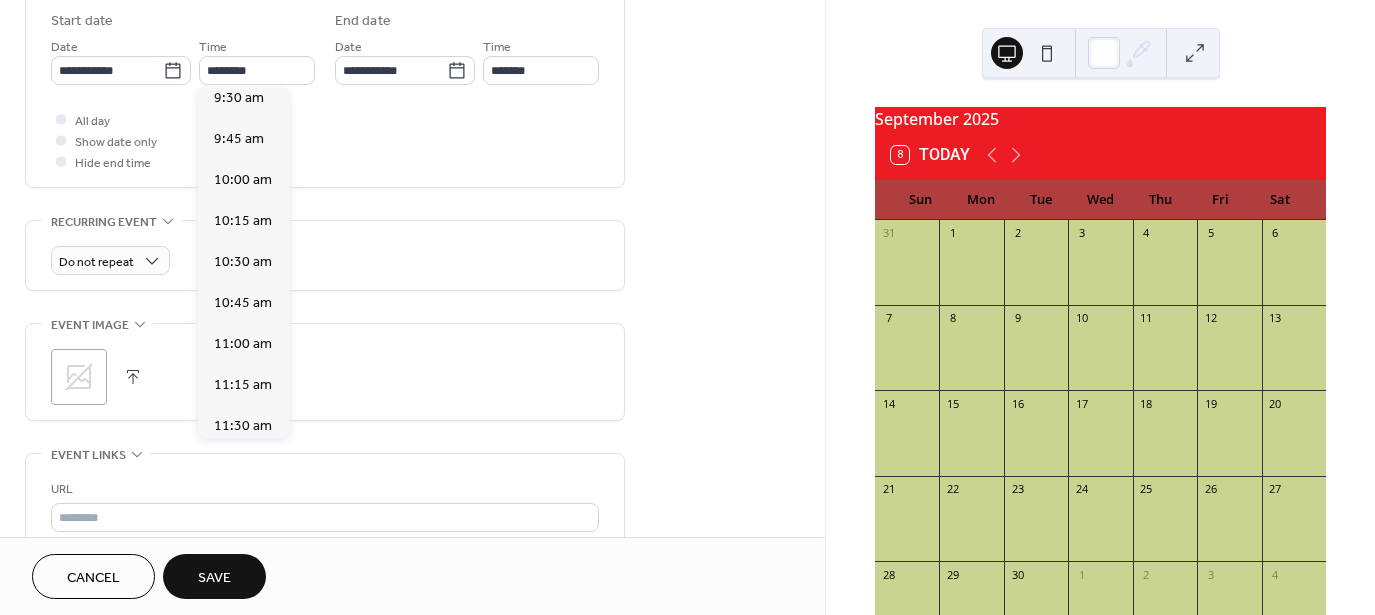 scroll, scrollTop: 1558, scrollLeft: 0, axis: vertical 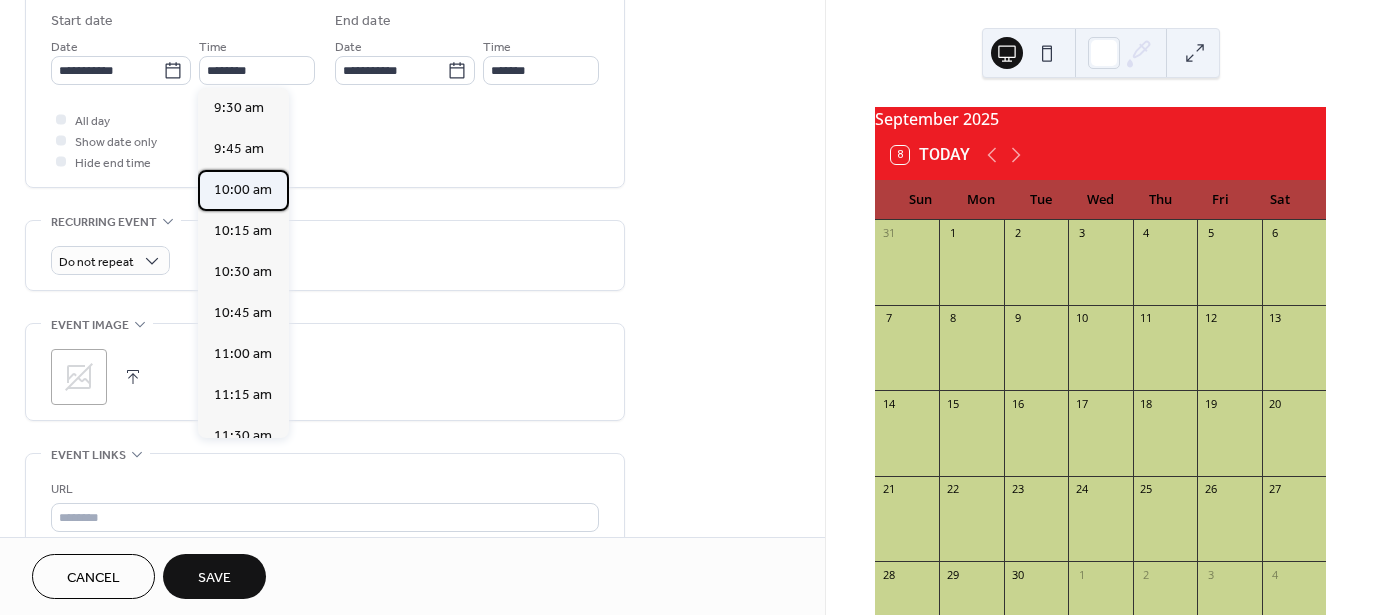 click on "10:00 am" at bounding box center (243, 189) 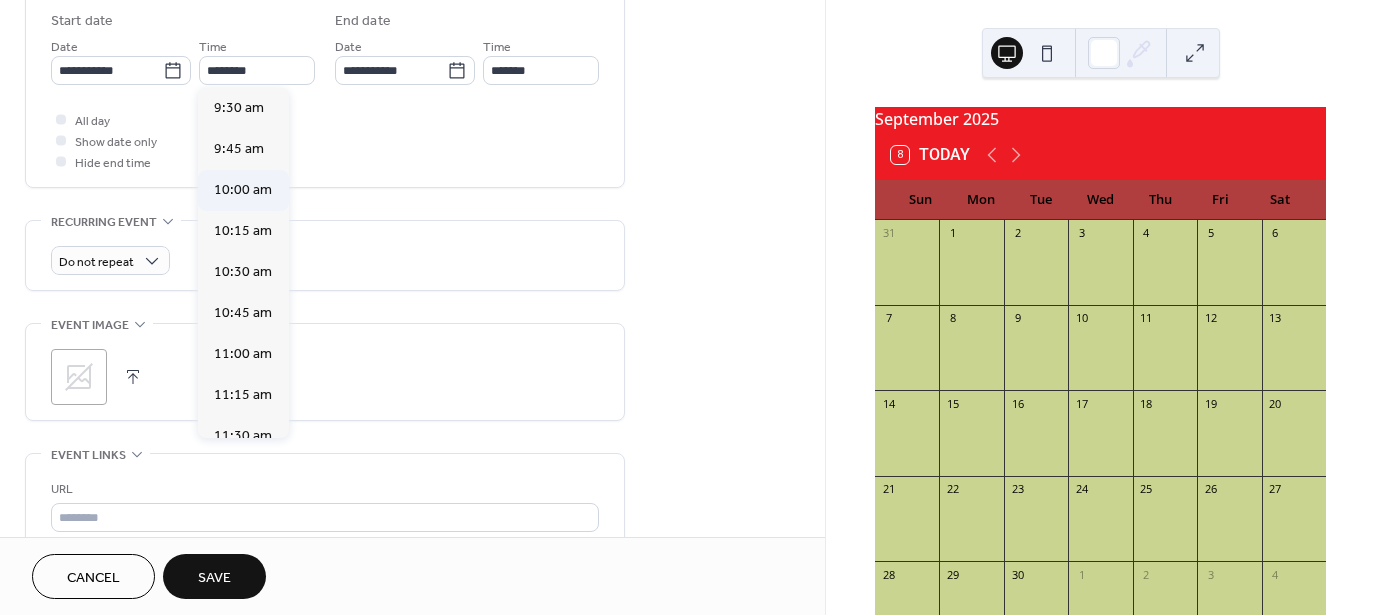 type on "********" 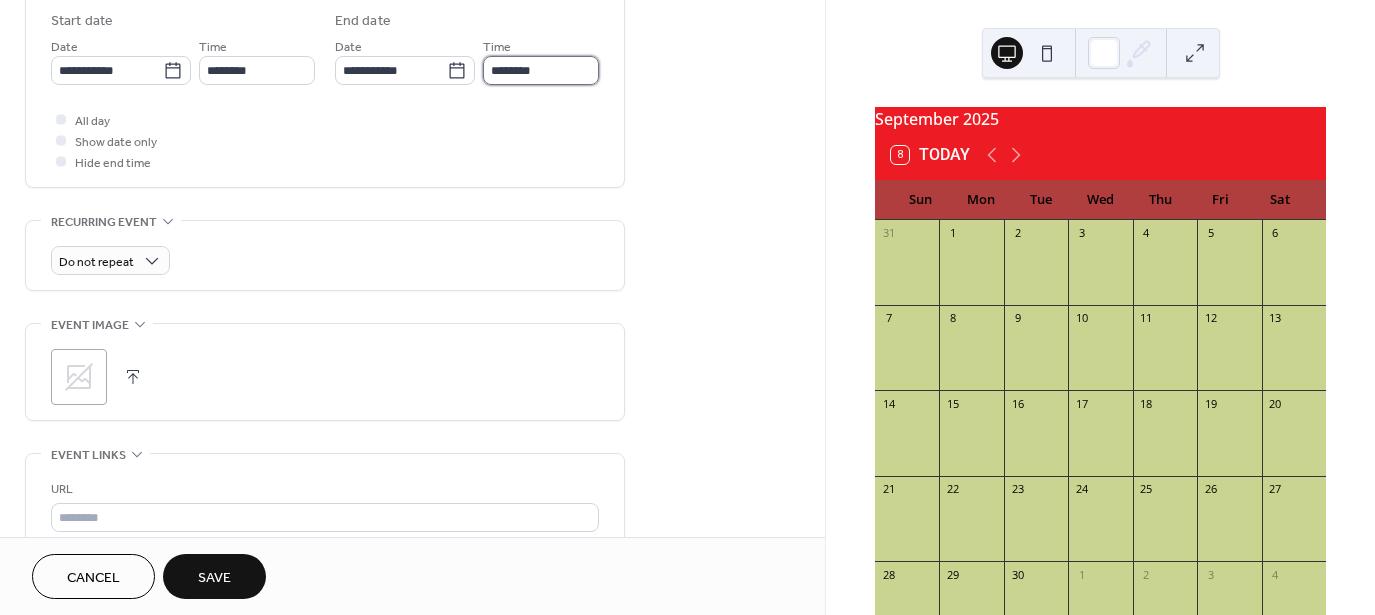 click on "********" at bounding box center (541, 70) 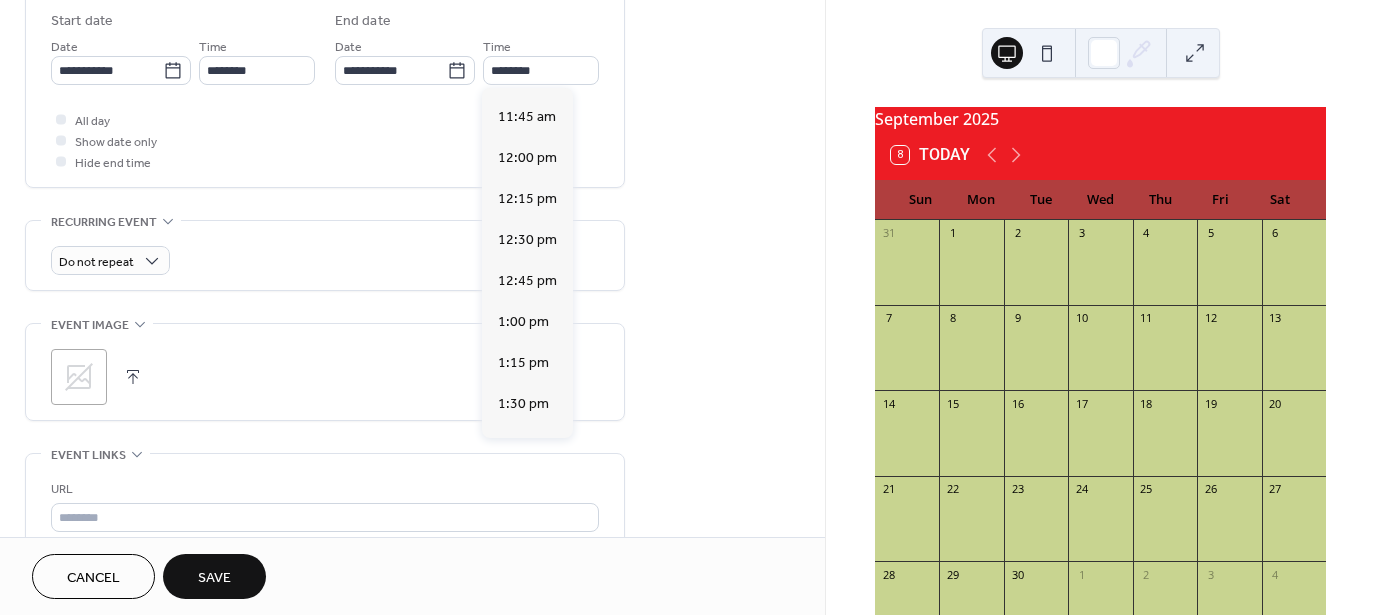 scroll, scrollTop: 253, scrollLeft: 0, axis: vertical 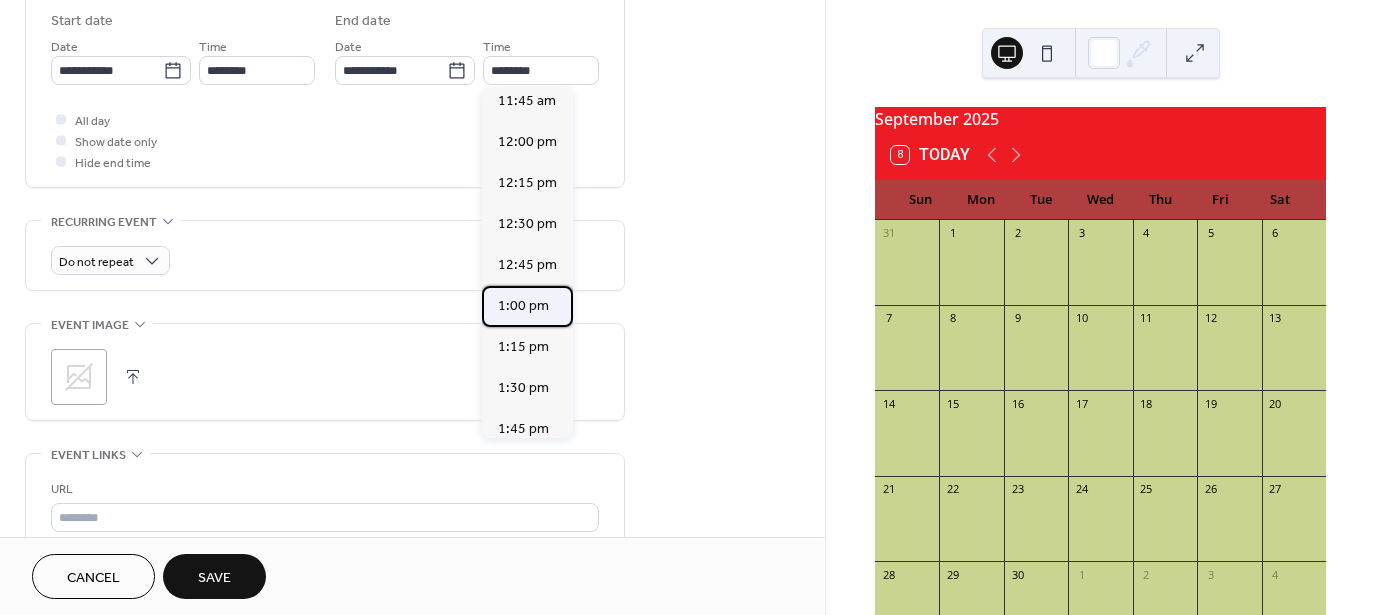 click on "1:00 pm" at bounding box center (523, 305) 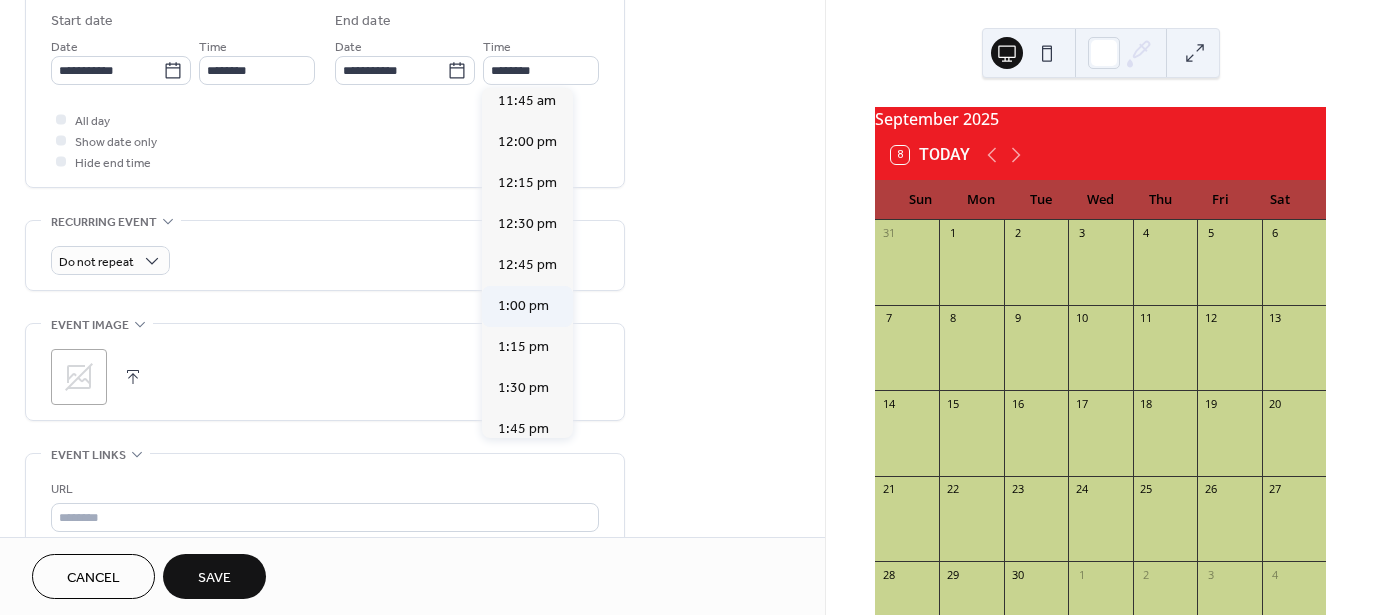type on "*******" 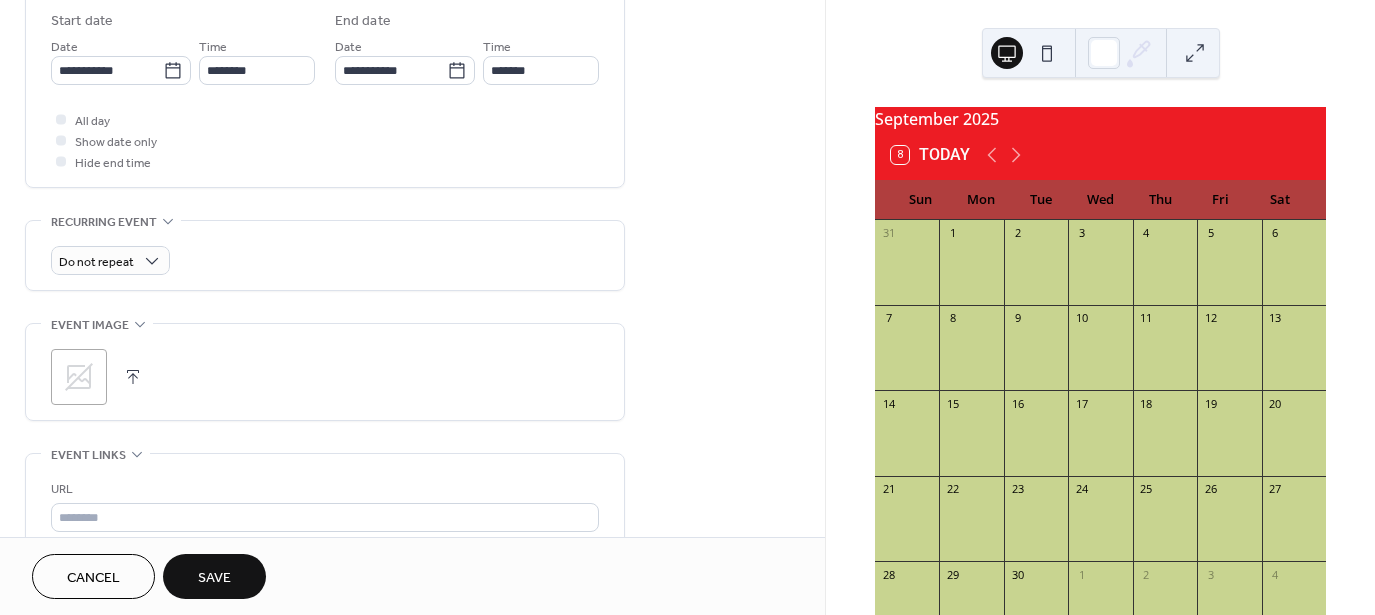 click 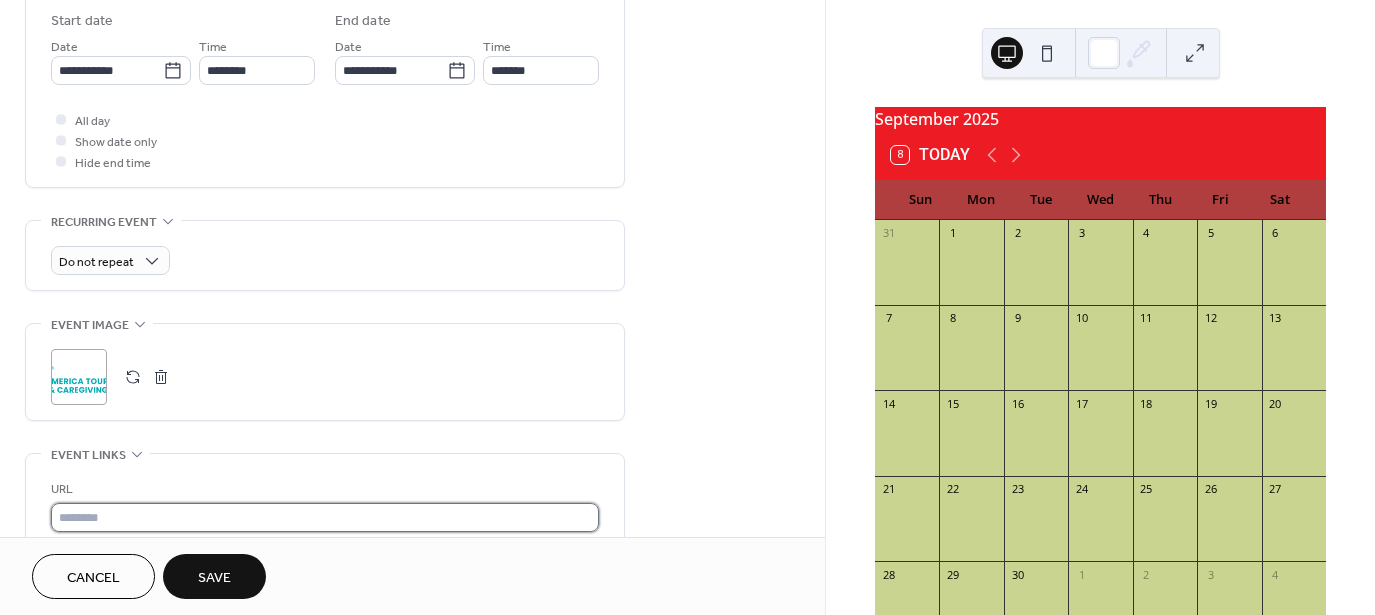click at bounding box center [325, 517] 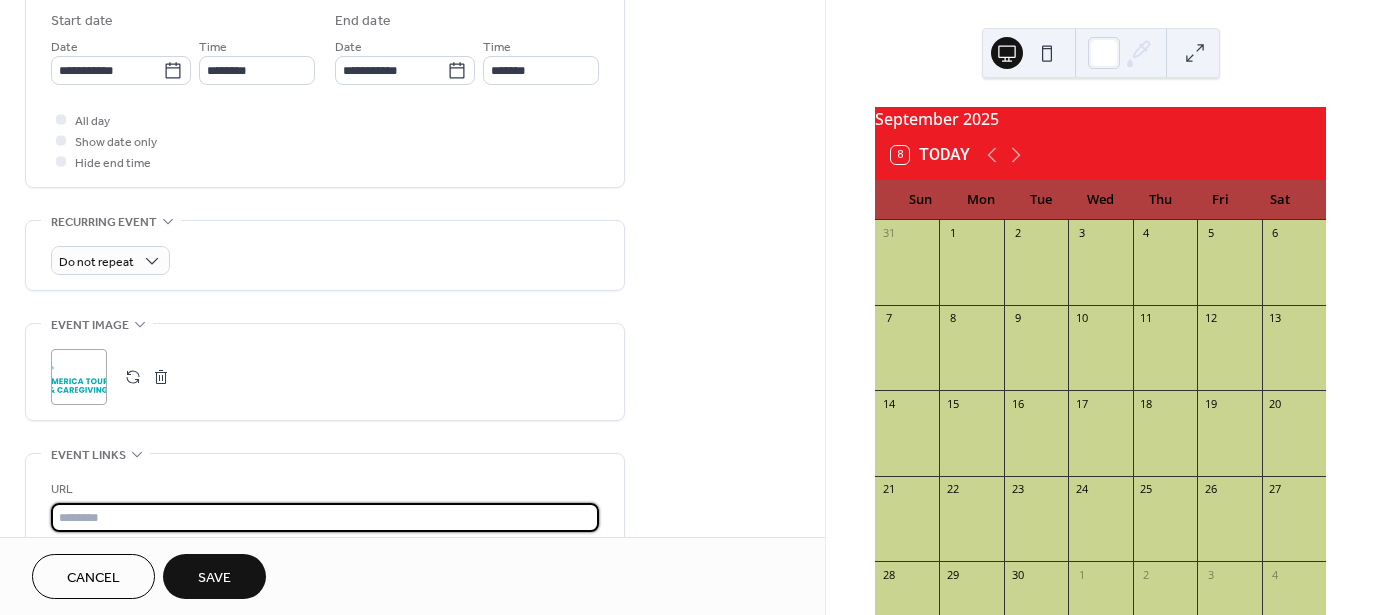 paste on "**********" 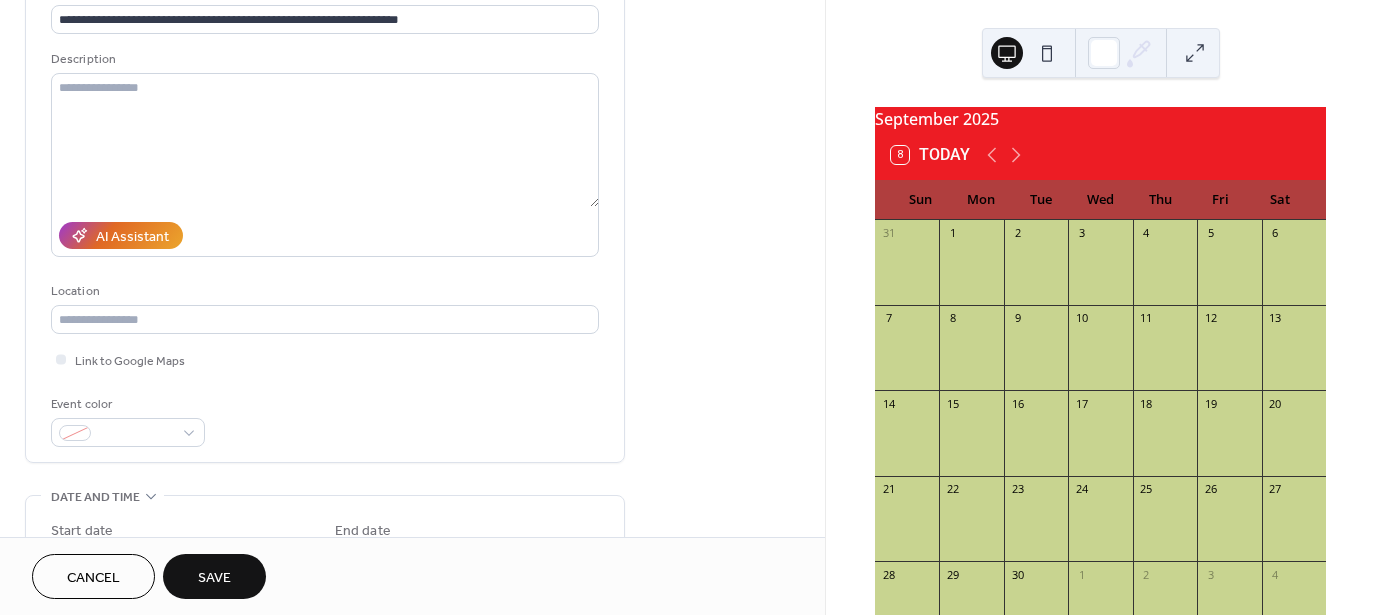 scroll, scrollTop: 0, scrollLeft: 0, axis: both 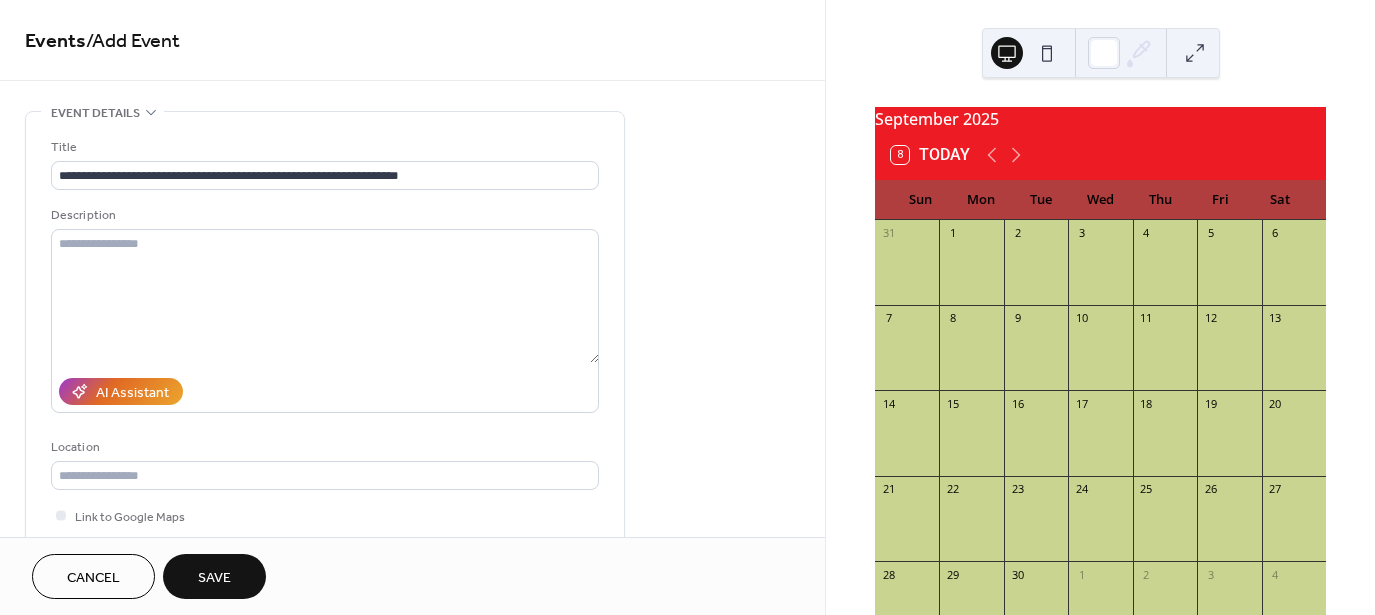 type on "**********" 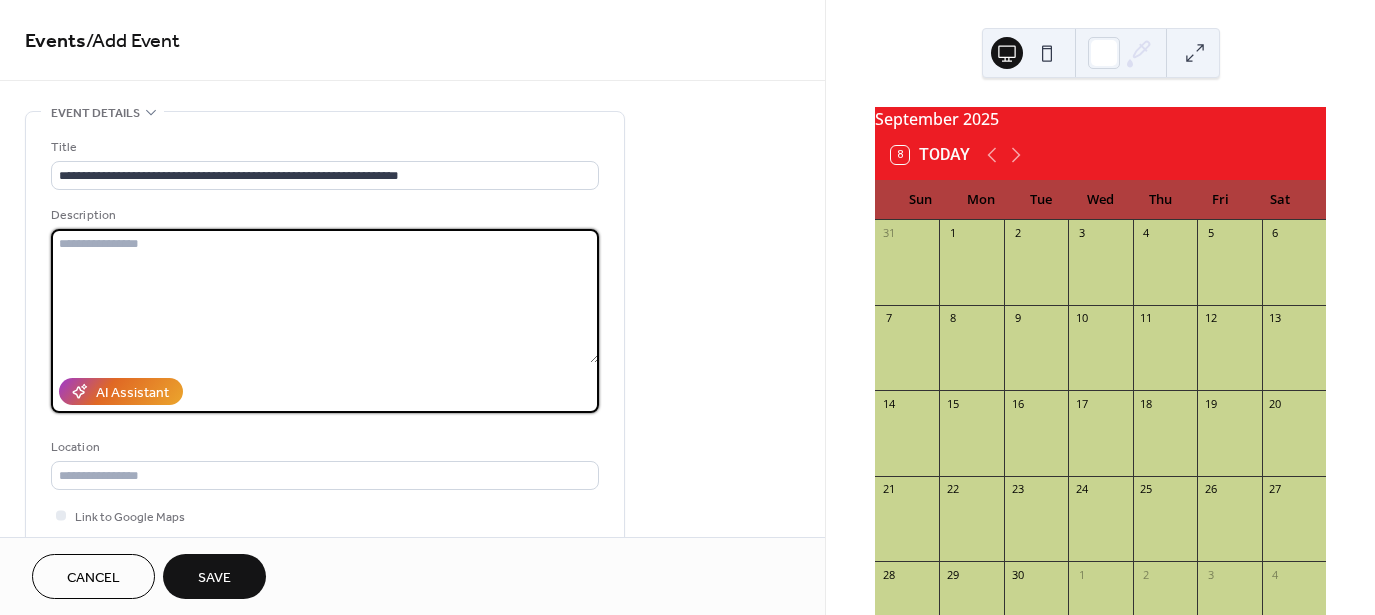 click at bounding box center [325, 296] 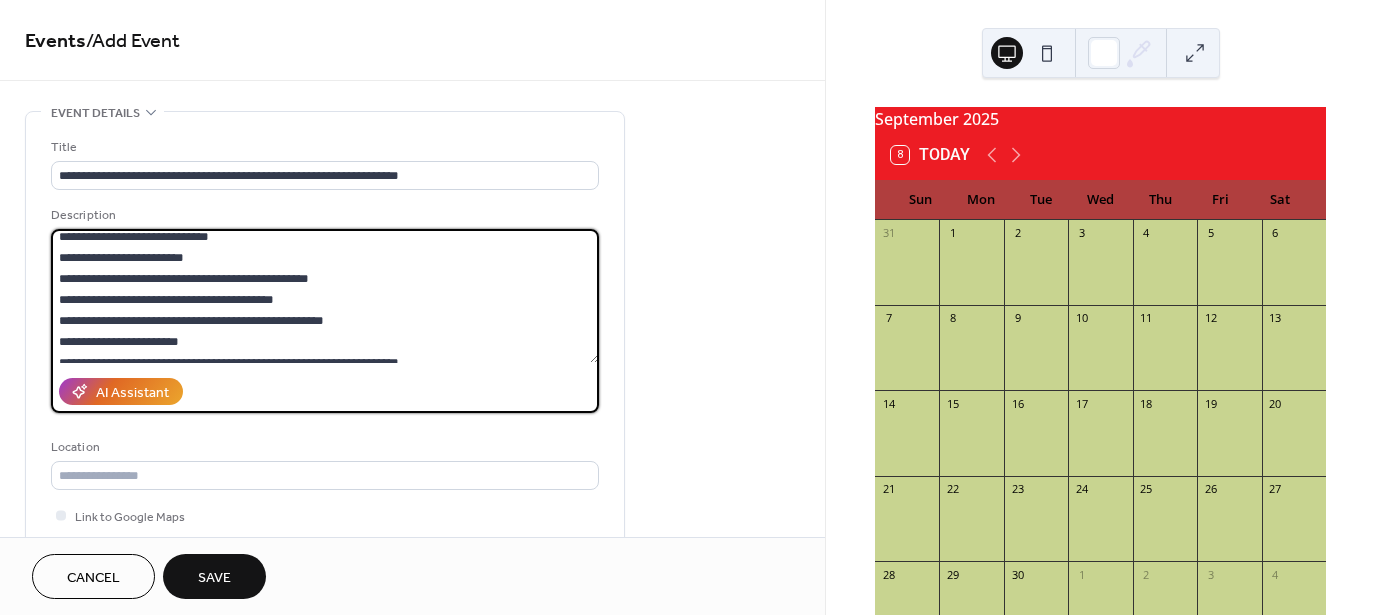 scroll, scrollTop: 0, scrollLeft: 0, axis: both 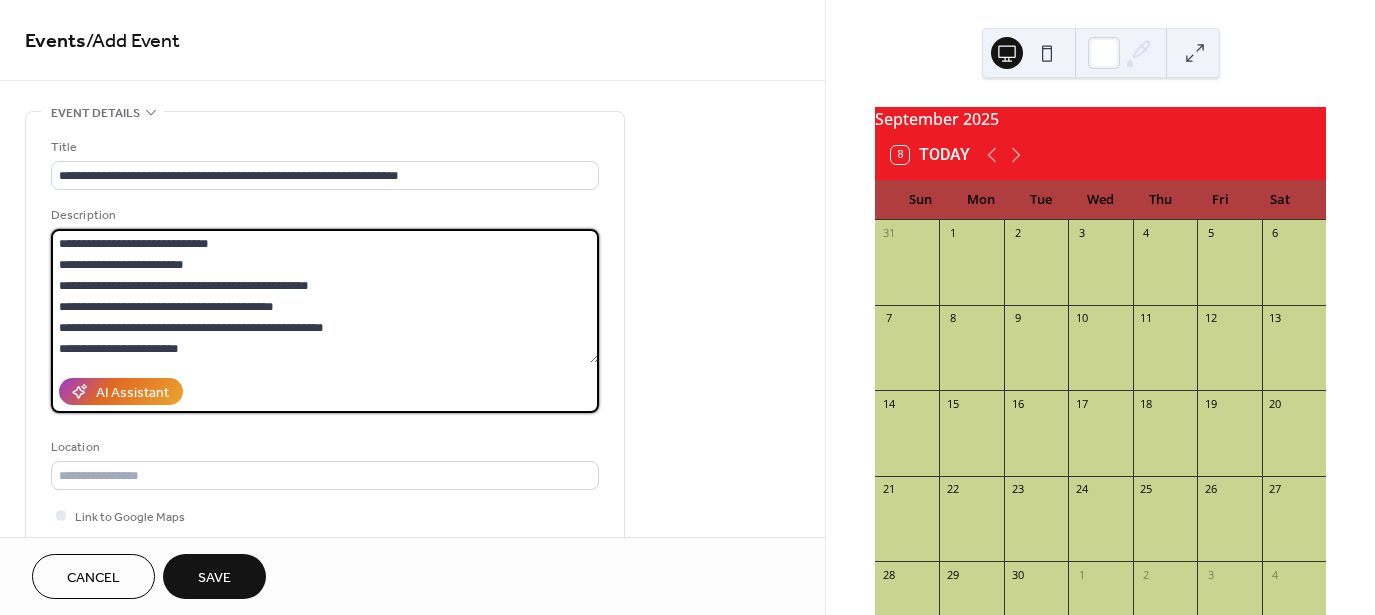 click on "**********" at bounding box center (325, 296) 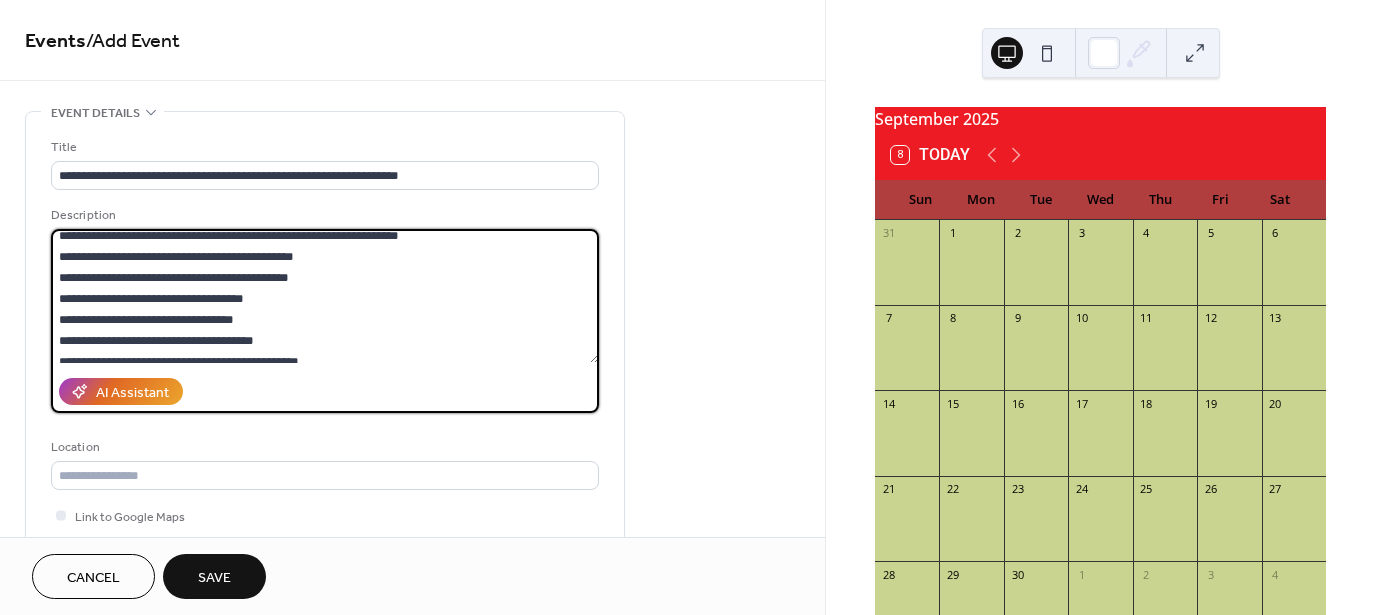 scroll, scrollTop: 160, scrollLeft: 0, axis: vertical 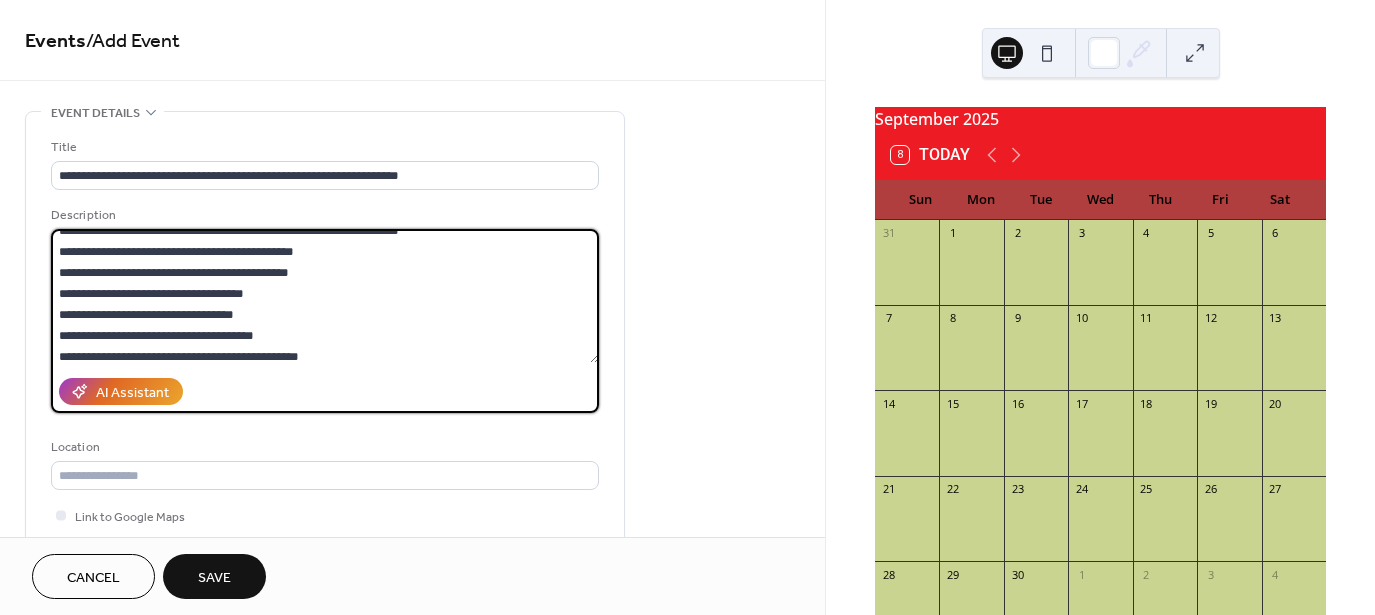 click on "**********" at bounding box center (325, 296) 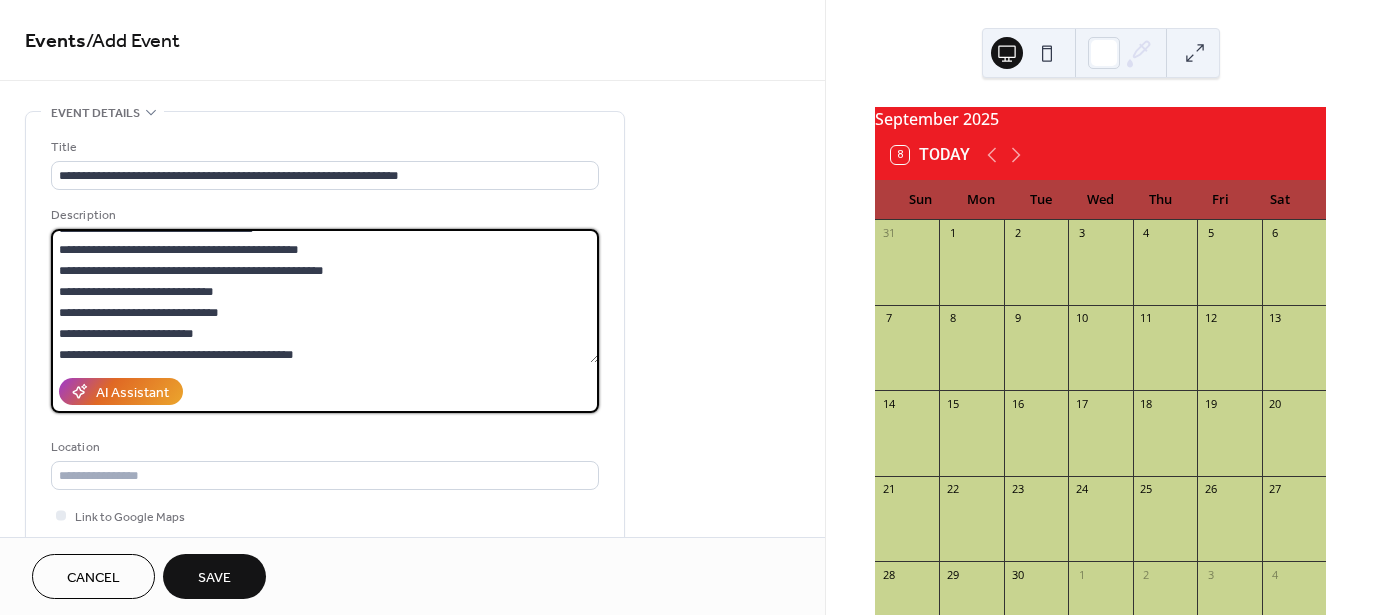 scroll, scrollTop: 293, scrollLeft: 0, axis: vertical 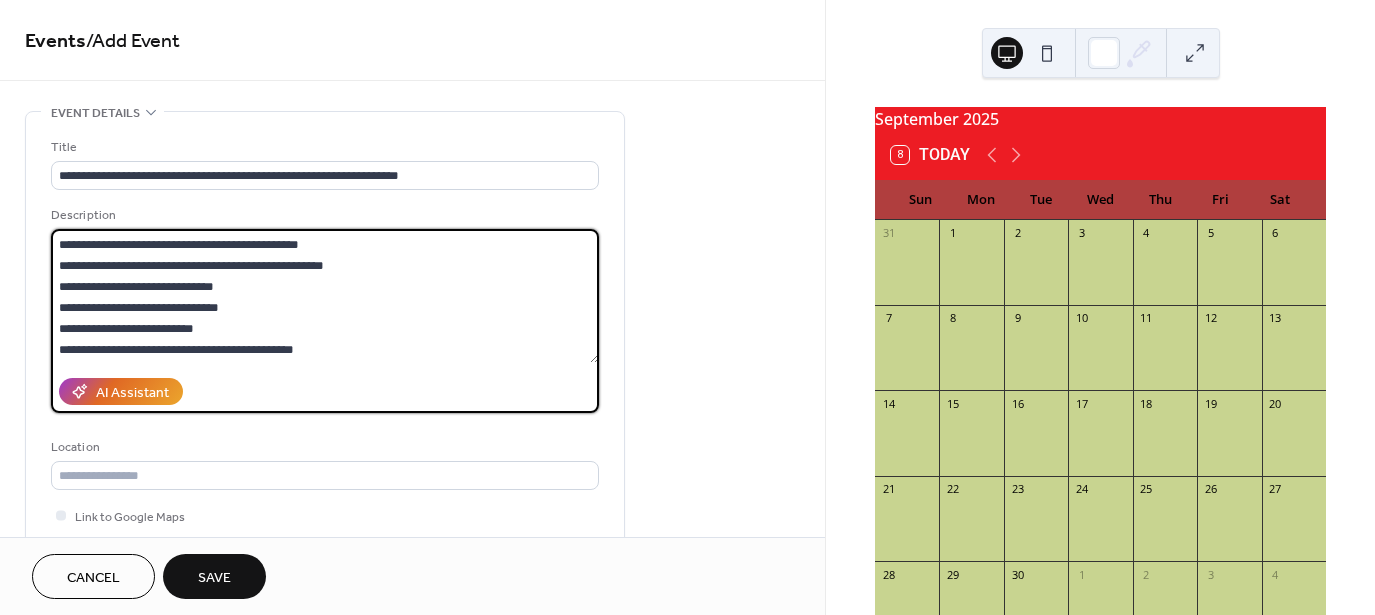 click on "**********" at bounding box center [325, 296] 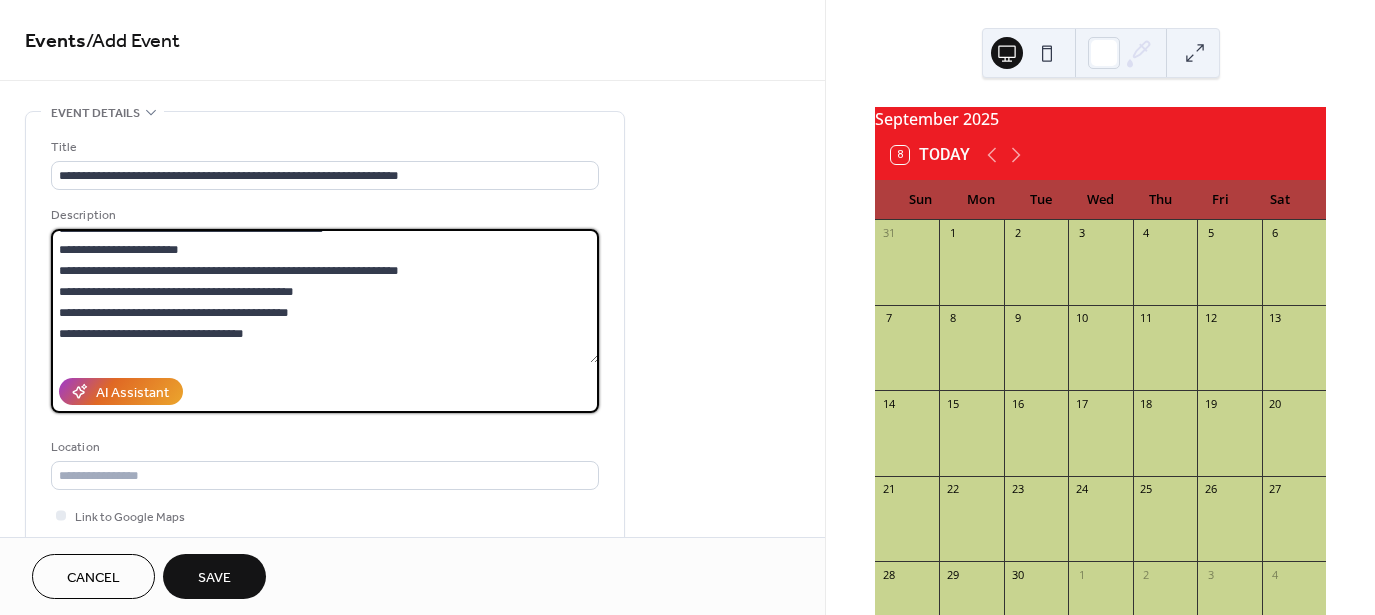 scroll, scrollTop: 0, scrollLeft: 0, axis: both 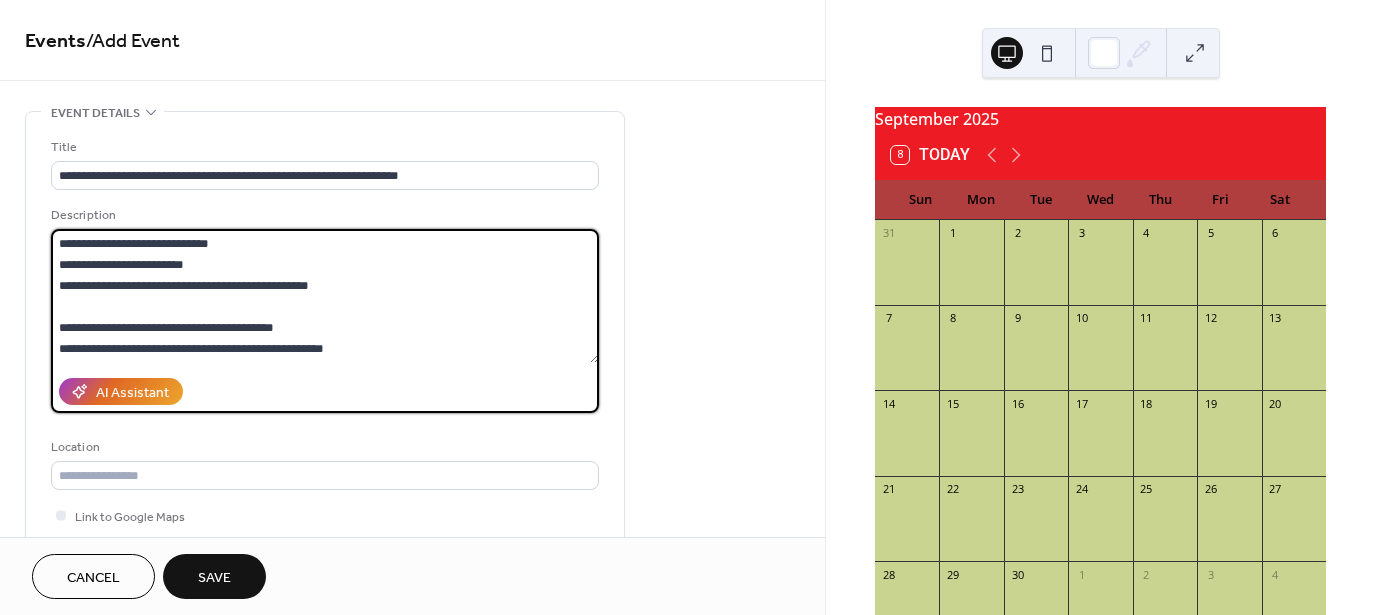 click on "**********" at bounding box center (325, 296) 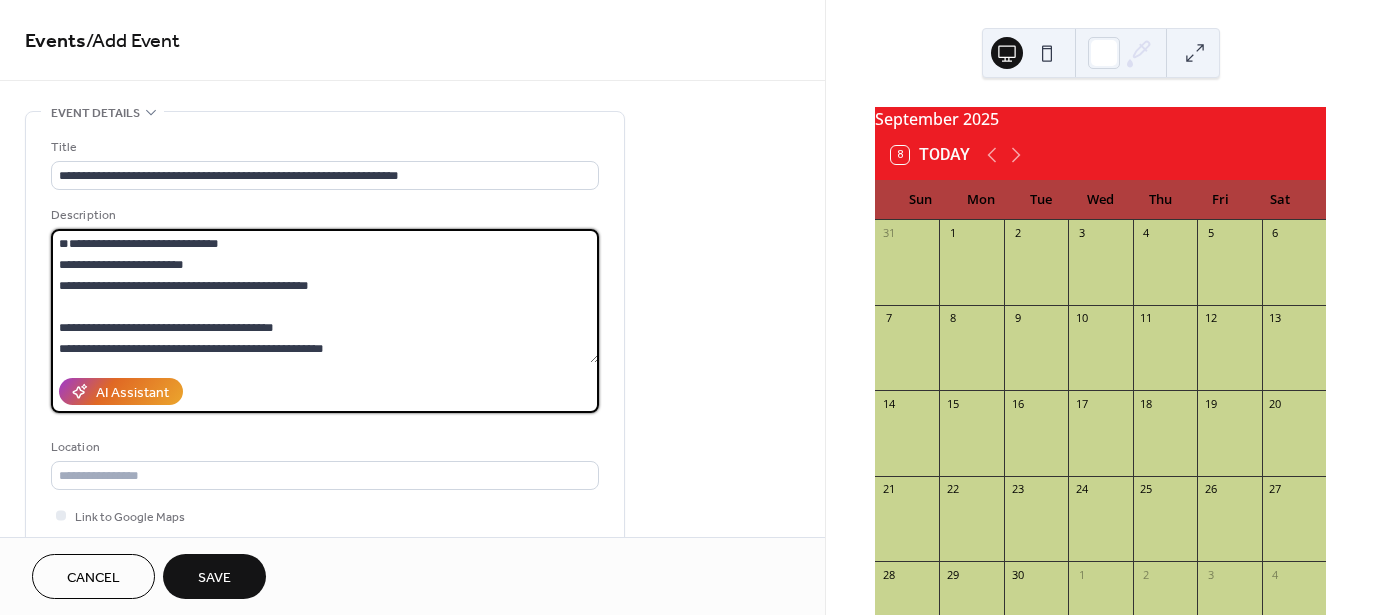 paste on "**********" 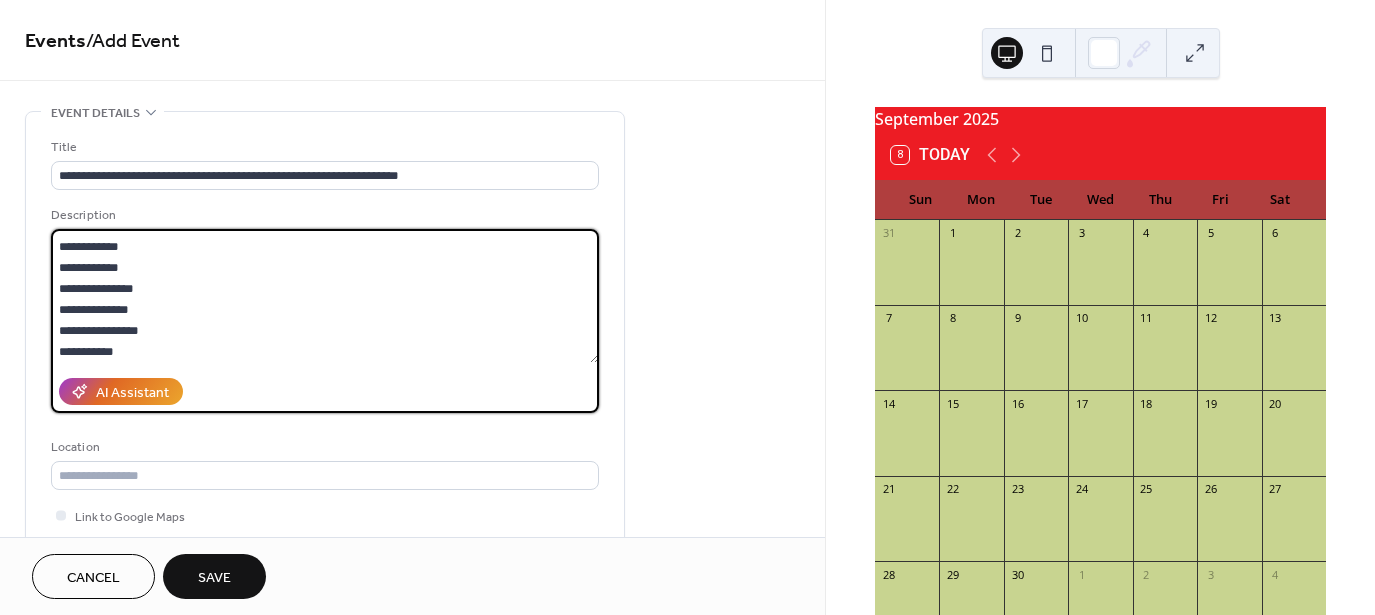 scroll, scrollTop: 0, scrollLeft: 0, axis: both 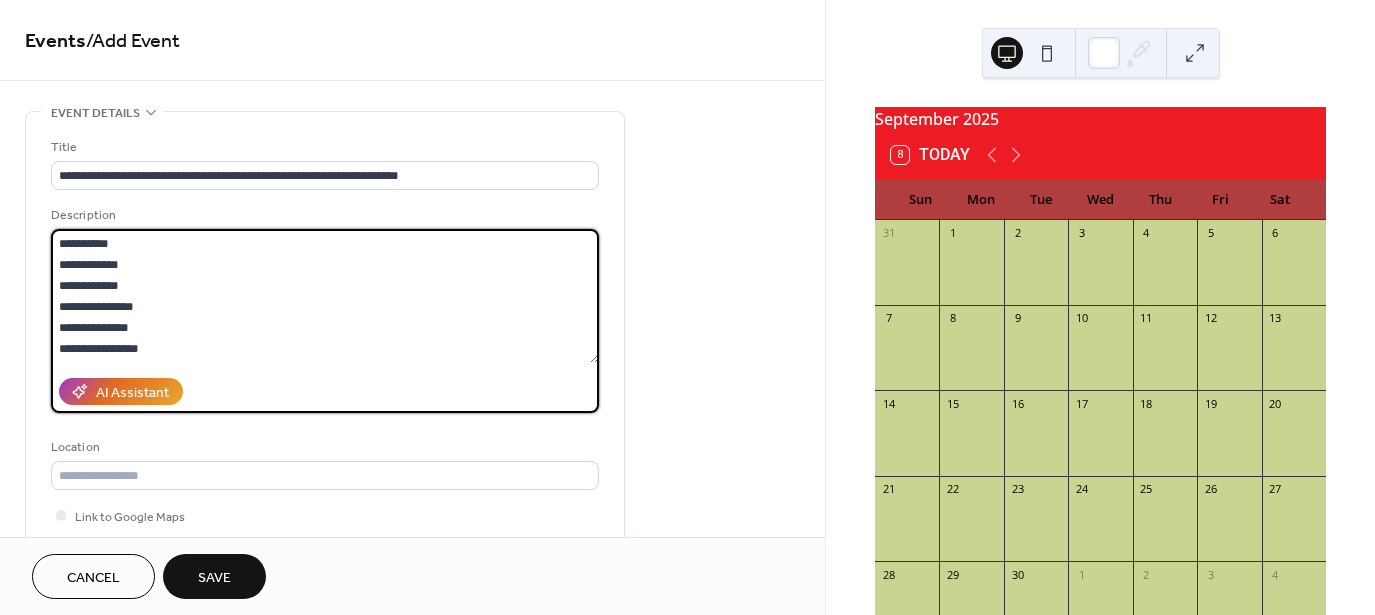 click on "**********" at bounding box center (325, 296) 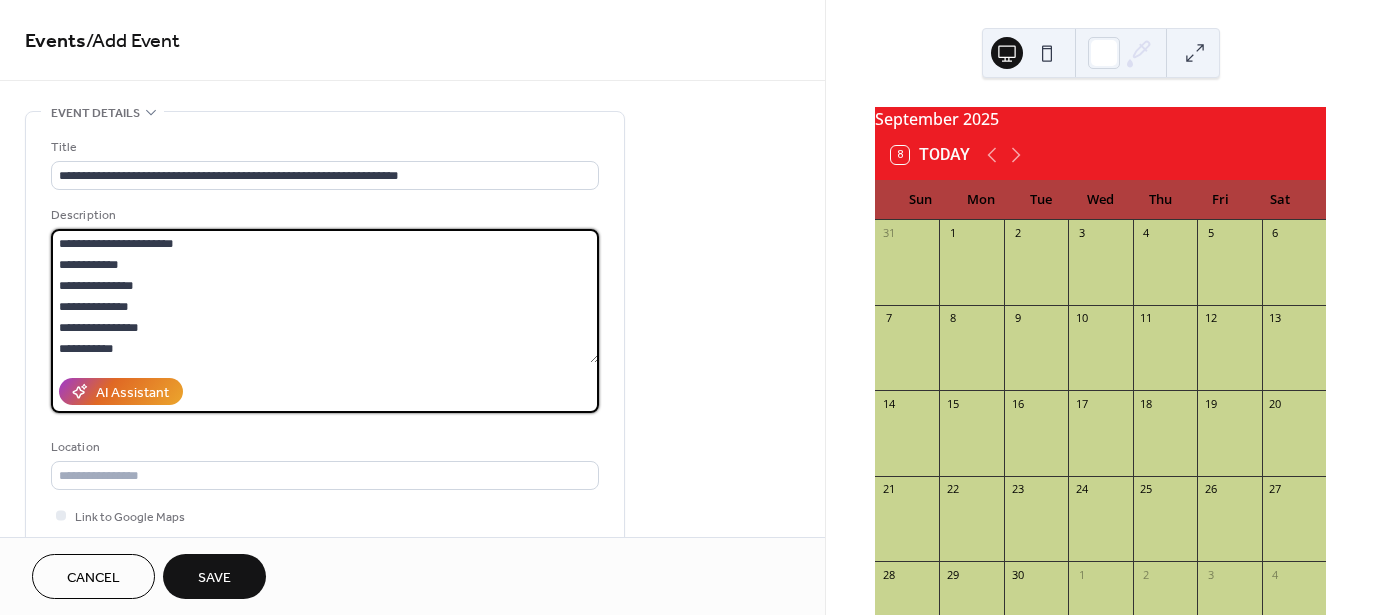 click on "**********" at bounding box center (325, 296) 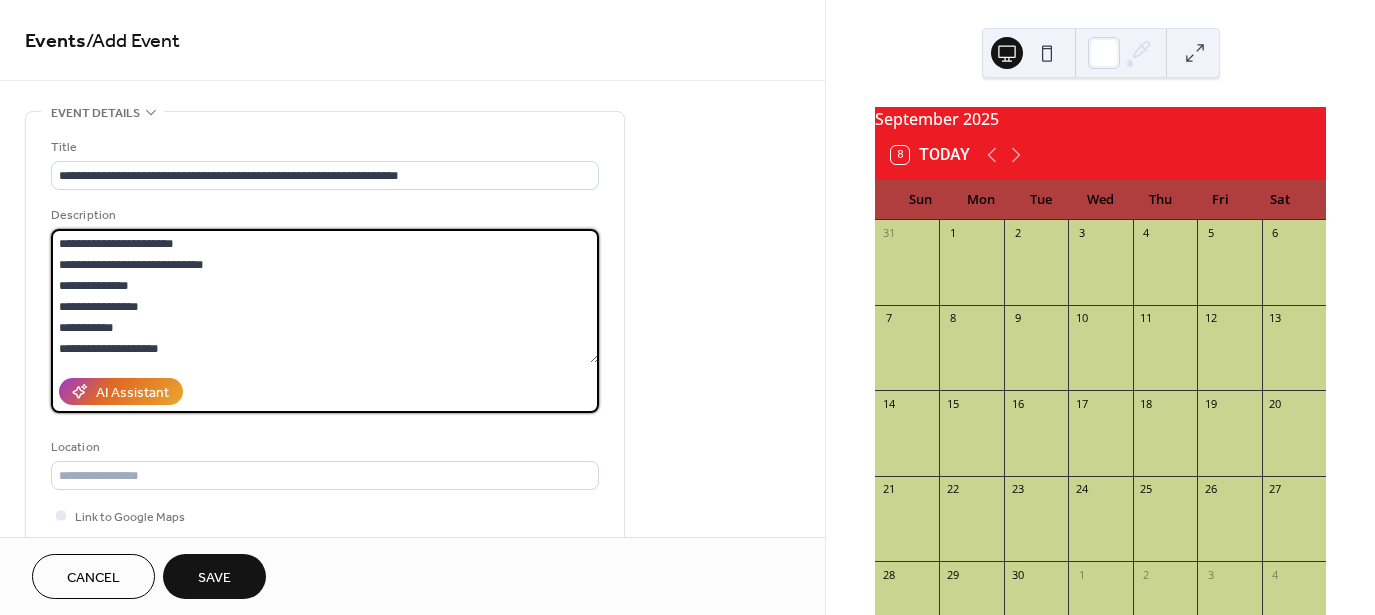click on "**********" at bounding box center (325, 296) 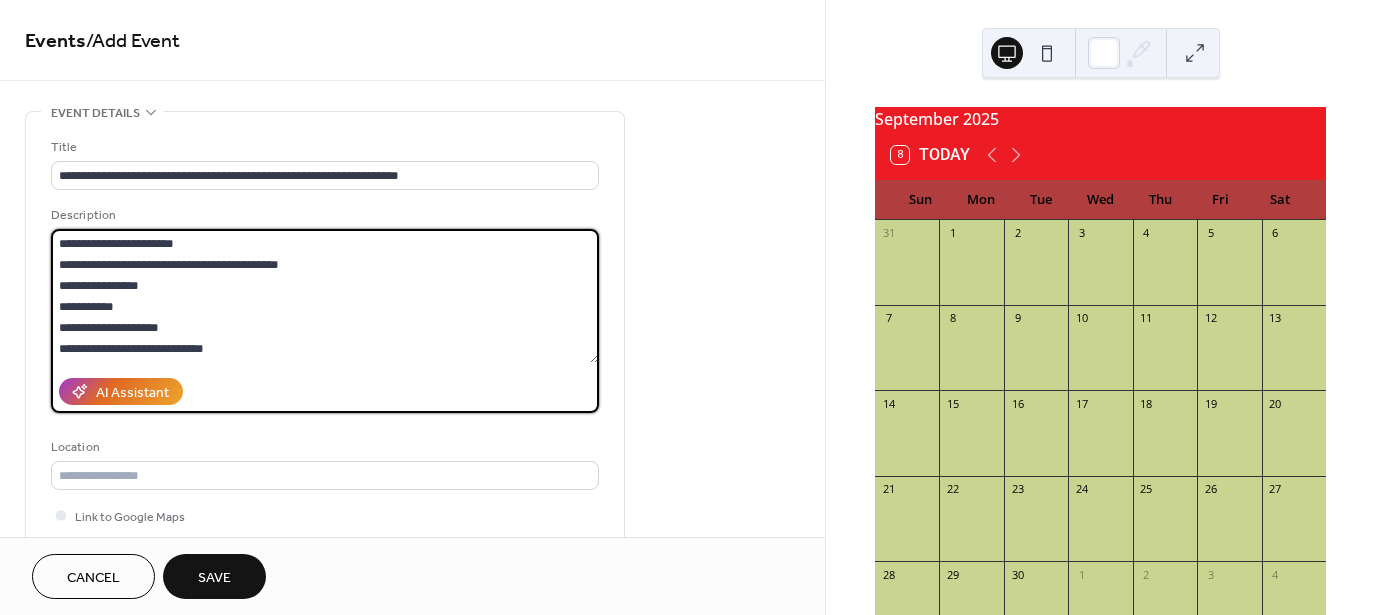 click on "**********" at bounding box center (325, 296) 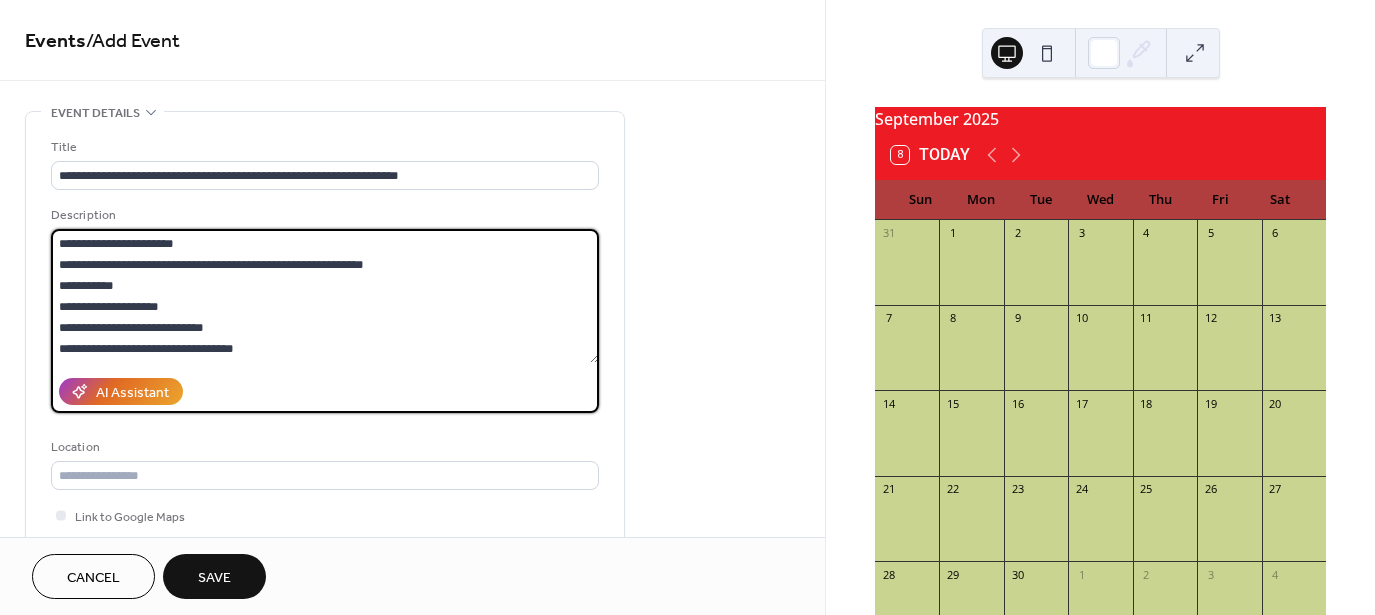 click on "**********" at bounding box center (325, 296) 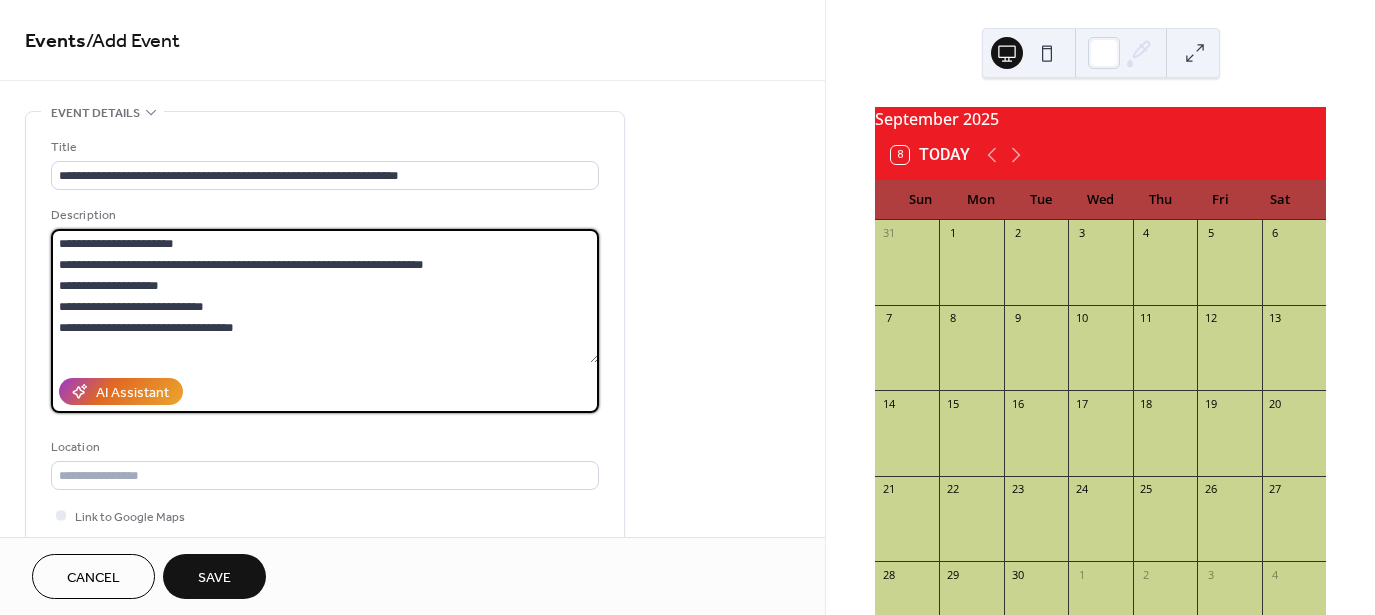 click on "**********" at bounding box center (325, 296) 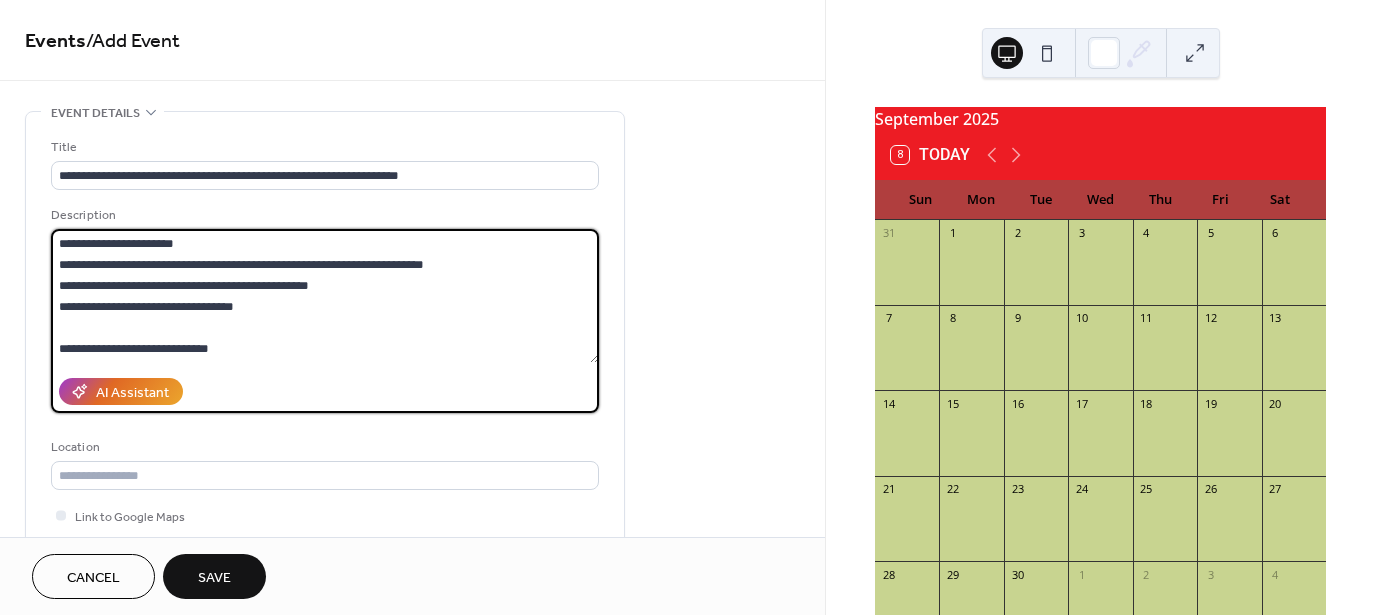 click on "**********" at bounding box center (325, 296) 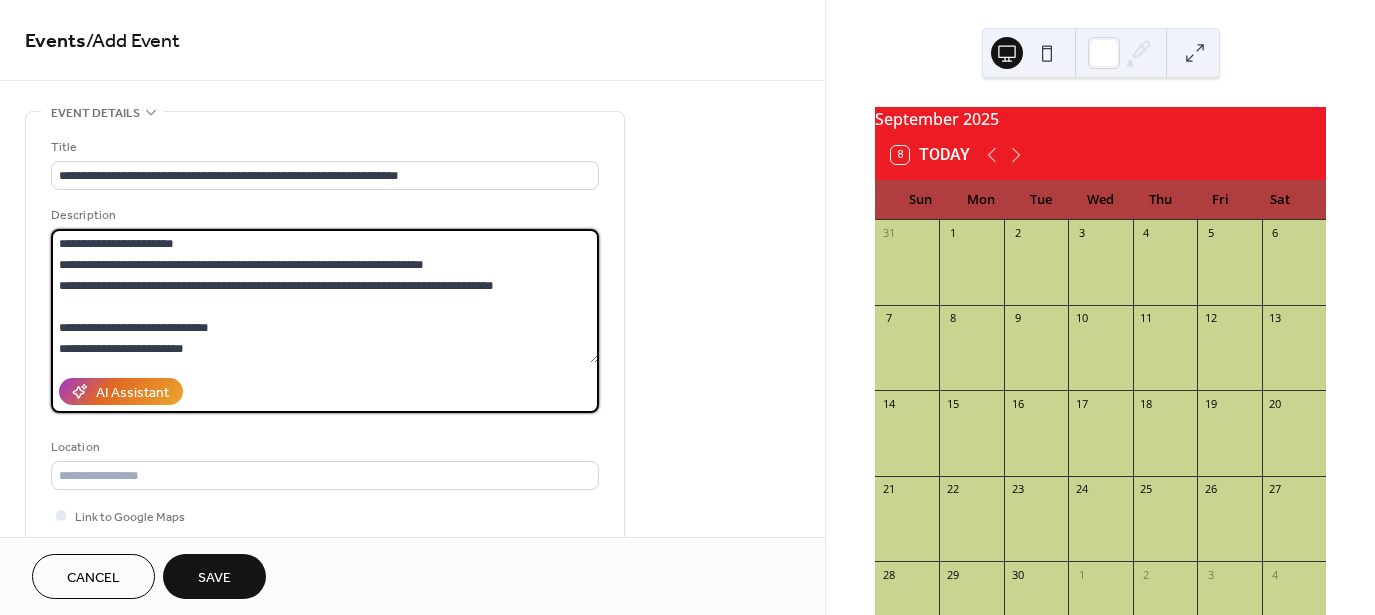 drag, startPoint x: 333, startPoint y: 280, endPoint x: 516, endPoint y: 287, distance: 183.13383 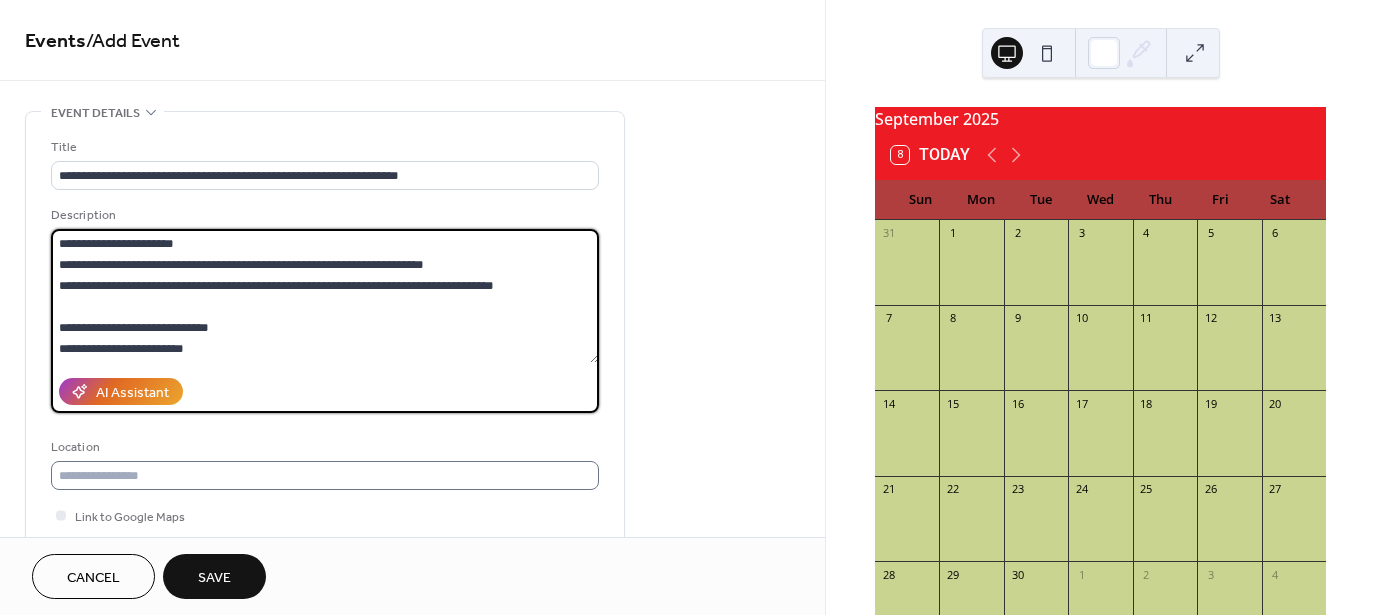 type on "**********" 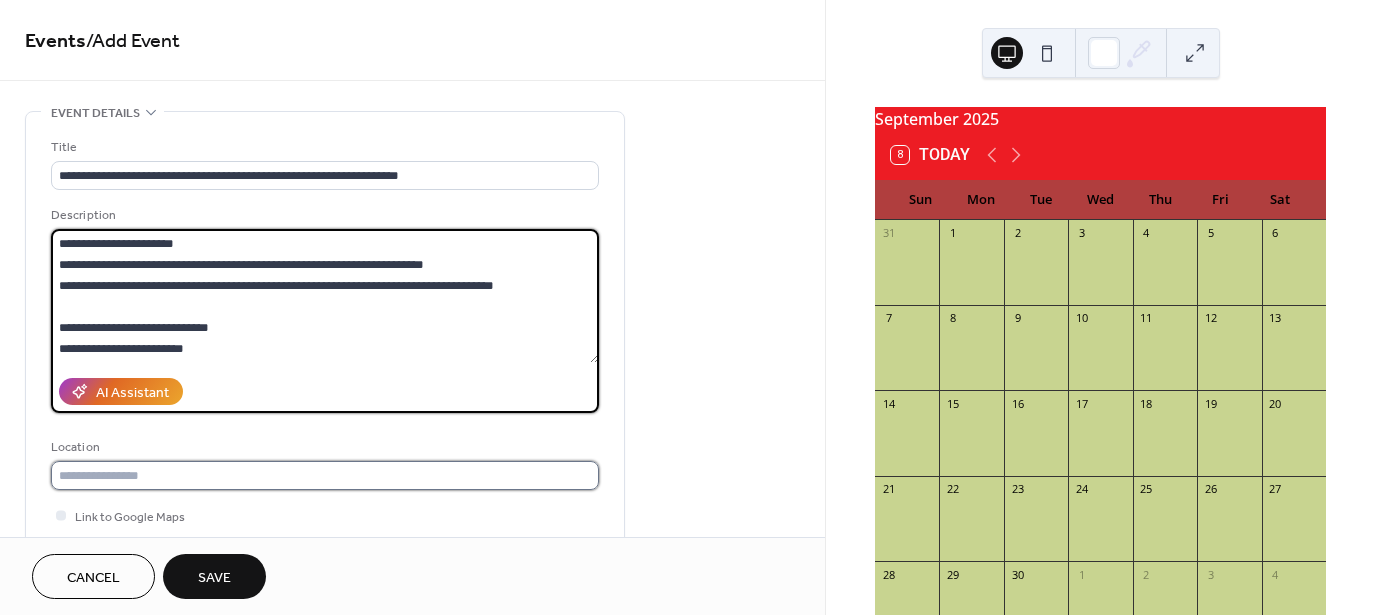 click at bounding box center (325, 475) 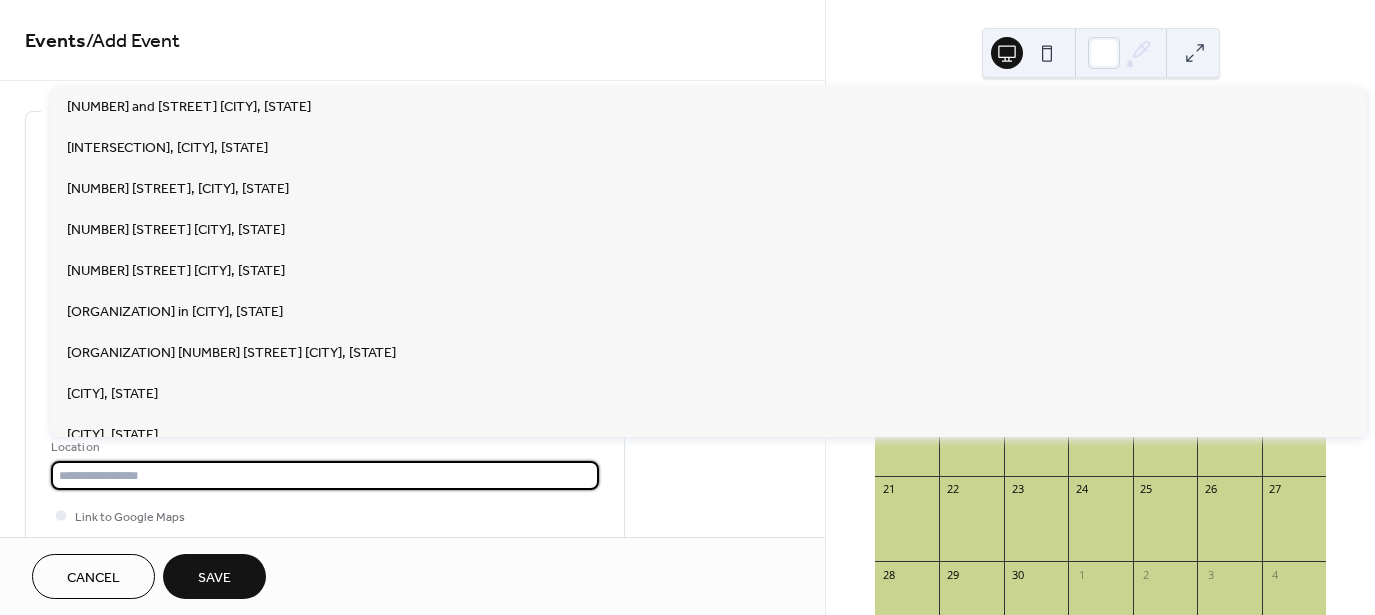 paste on "**********" 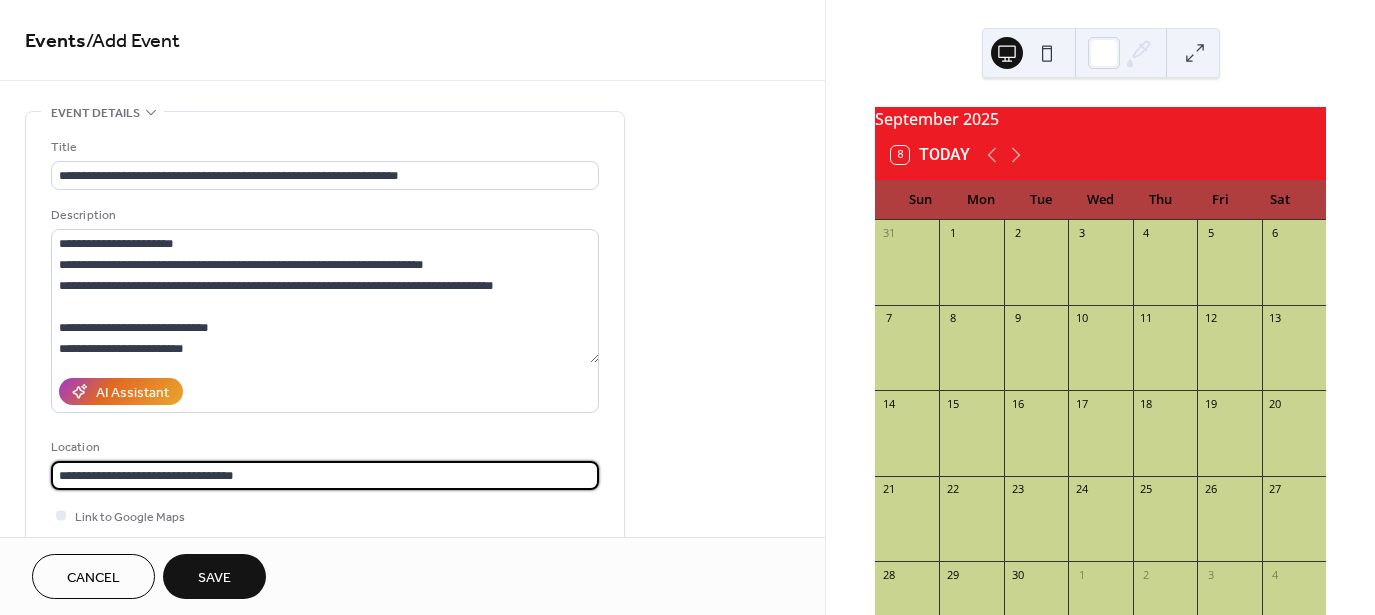 type on "**********" 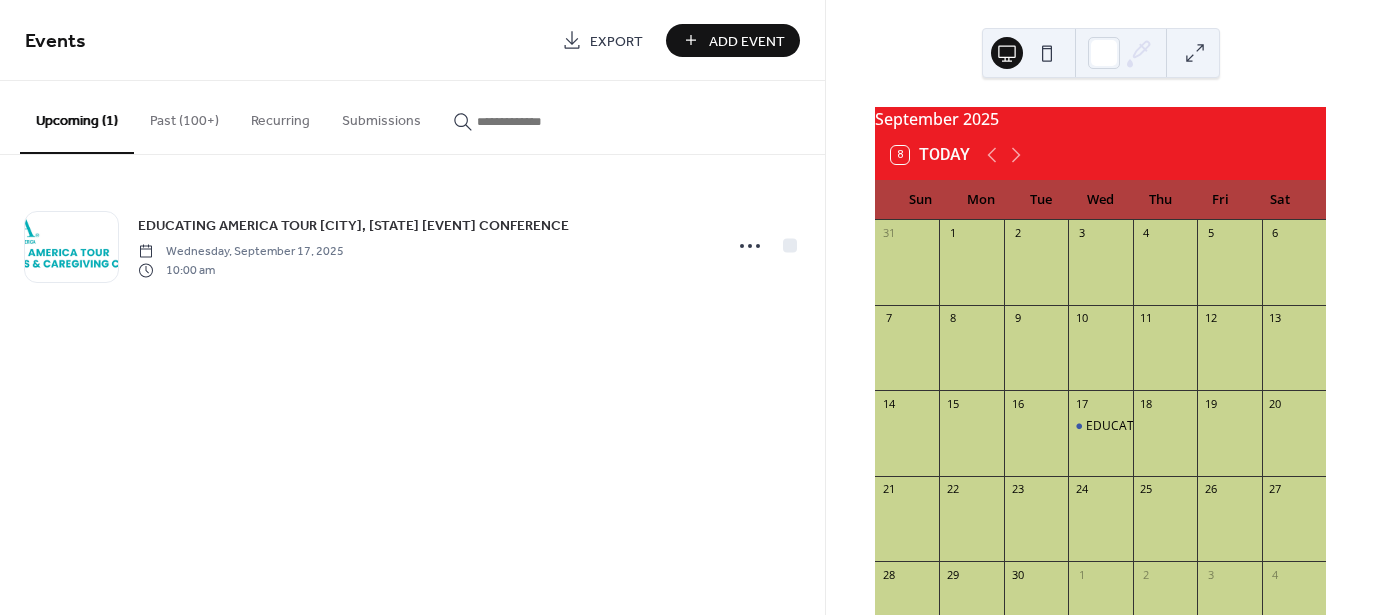 click on "Add Event" at bounding box center (747, 41) 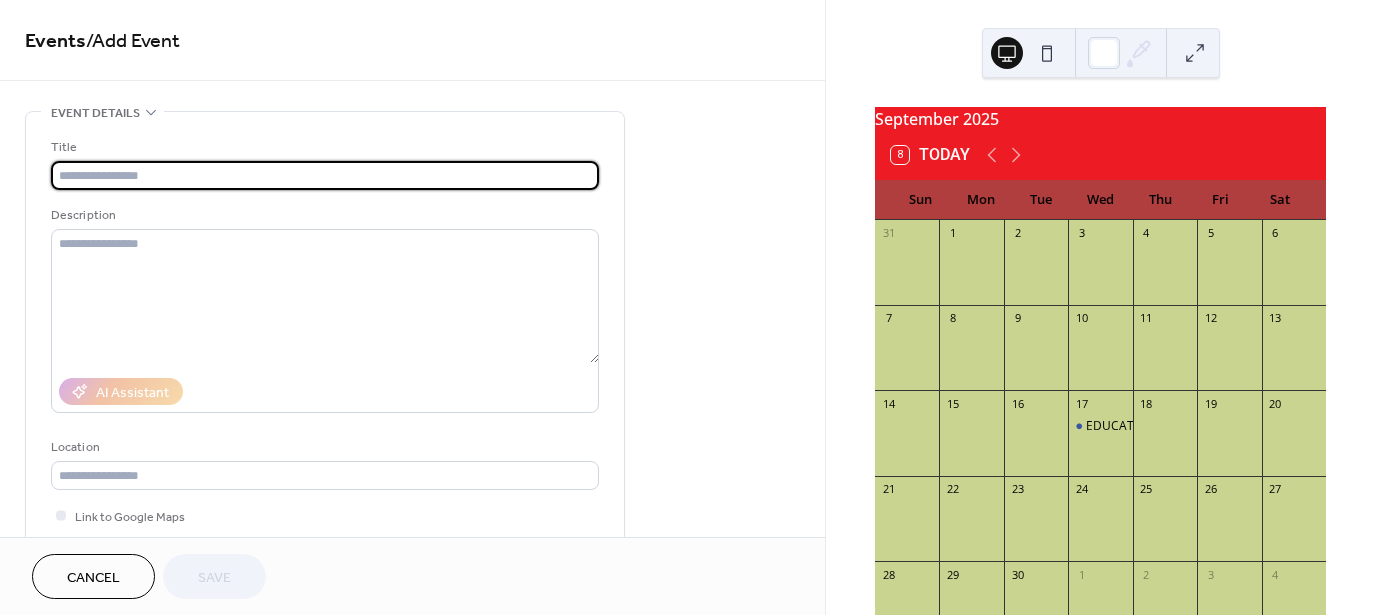 paste on "**********" 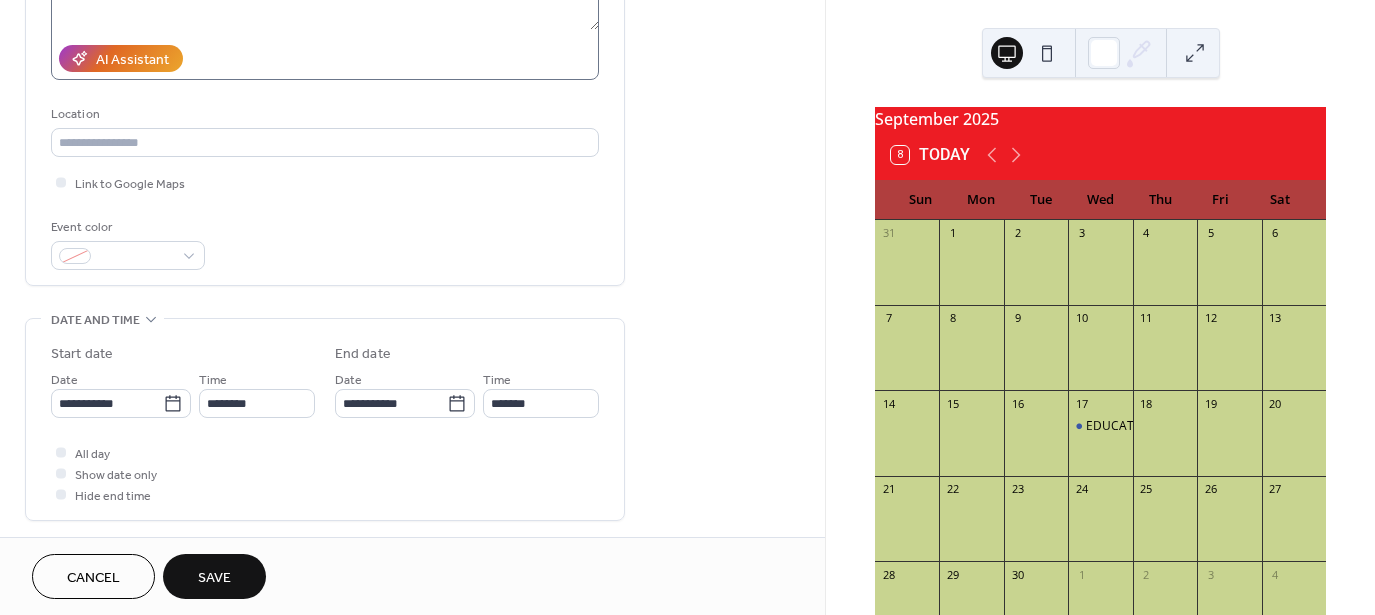 scroll, scrollTop: 666, scrollLeft: 0, axis: vertical 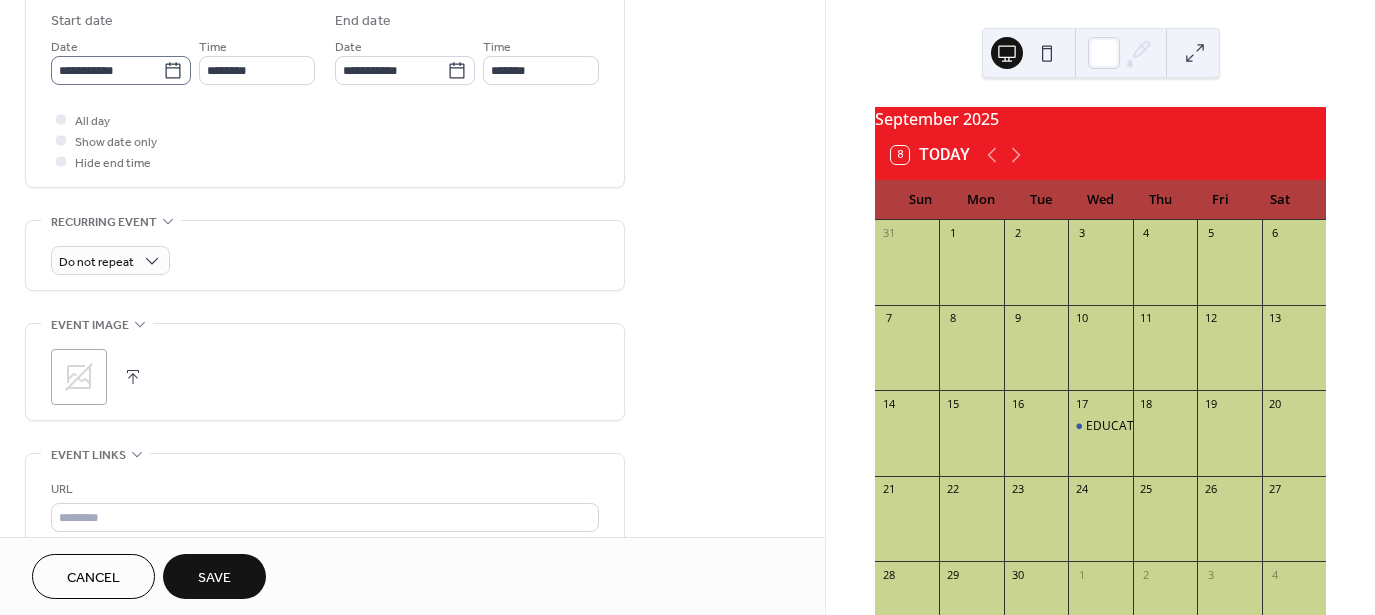 type on "**********" 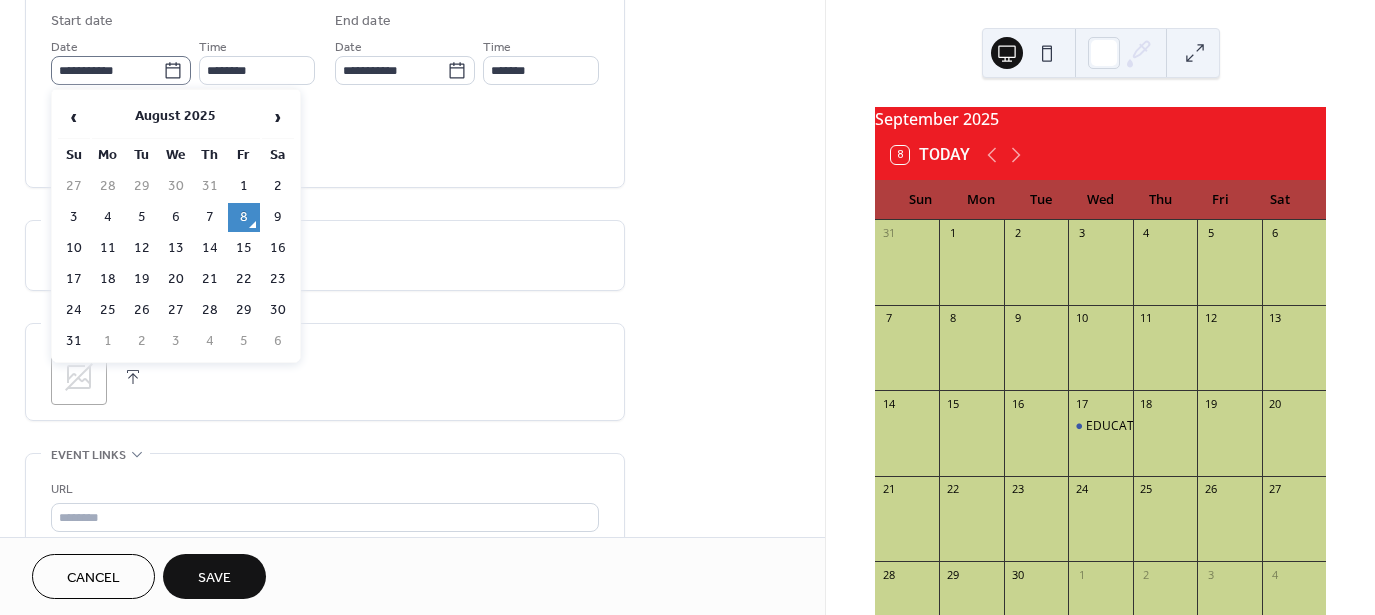 click 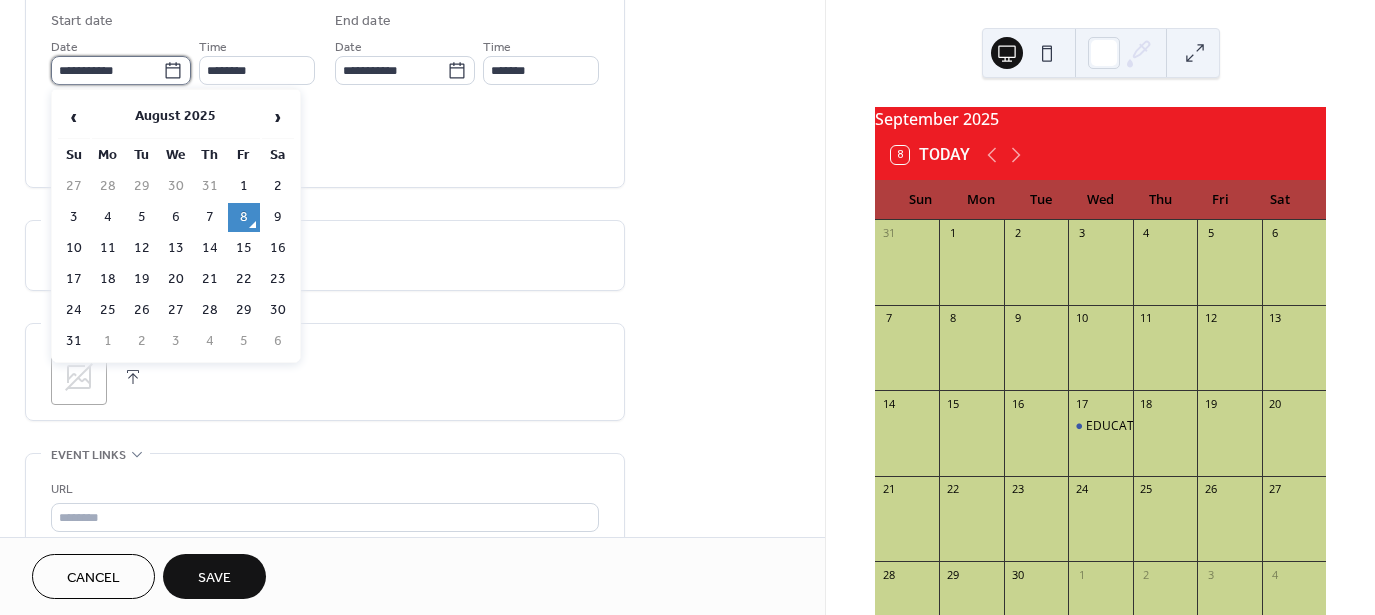 click on "**********" at bounding box center [107, 70] 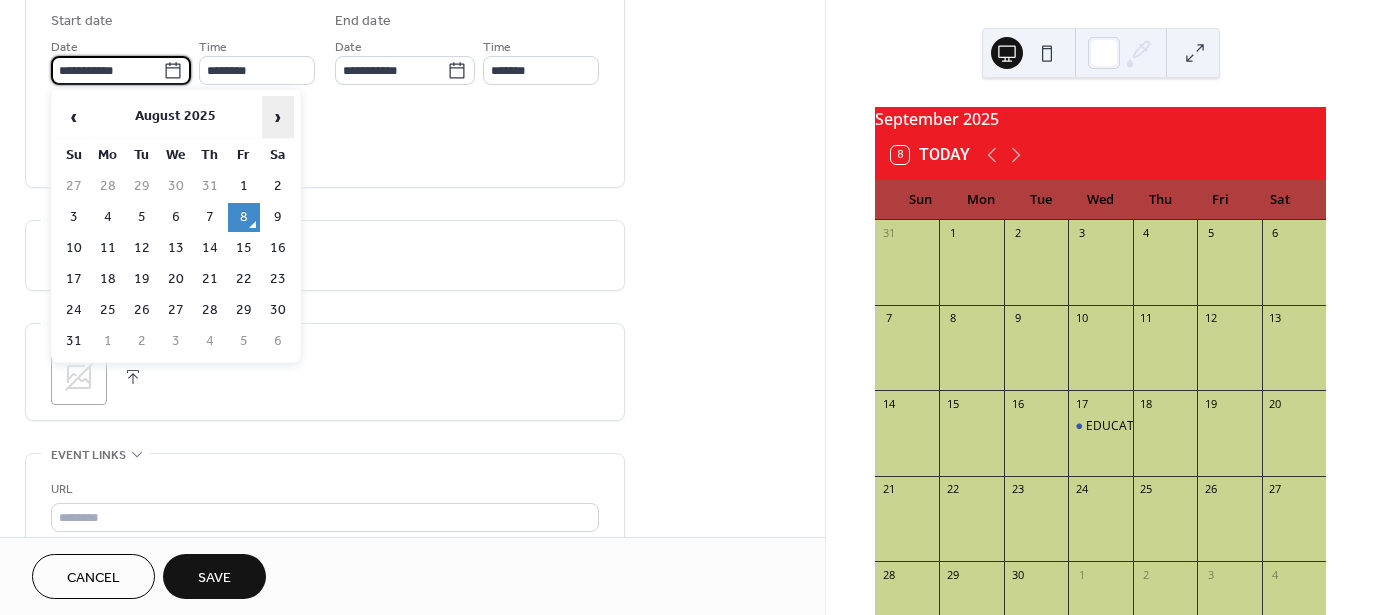 click on "›" at bounding box center (278, 117) 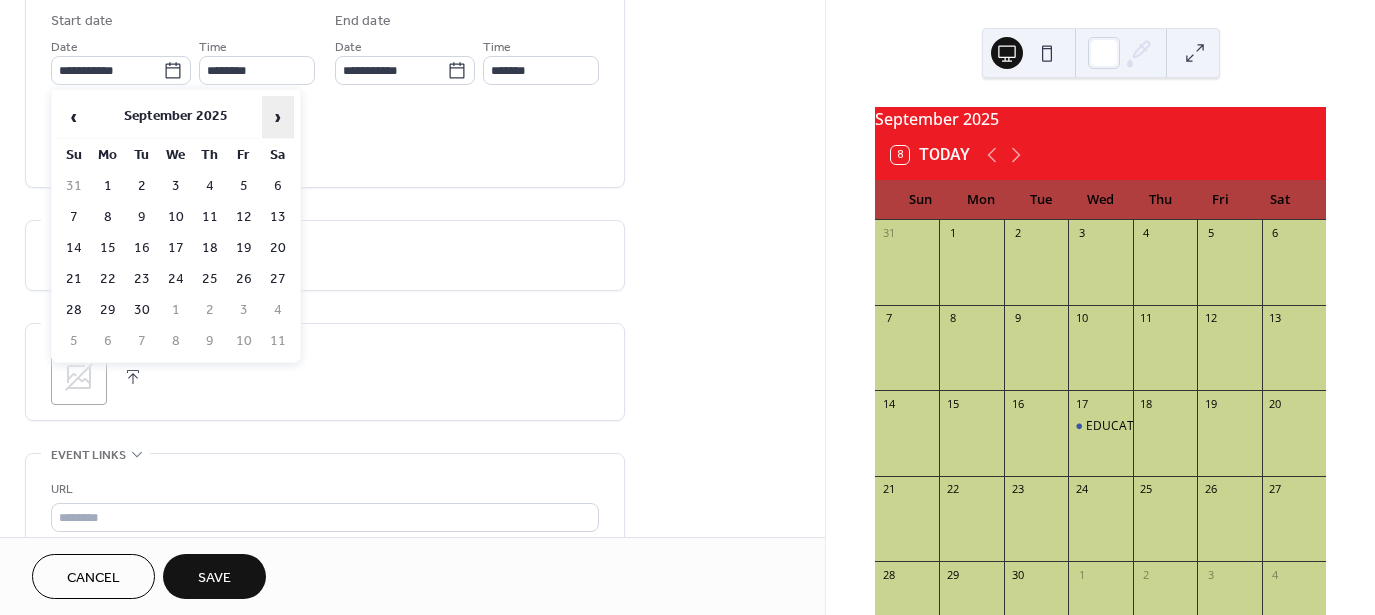 click on "›" at bounding box center [278, 117] 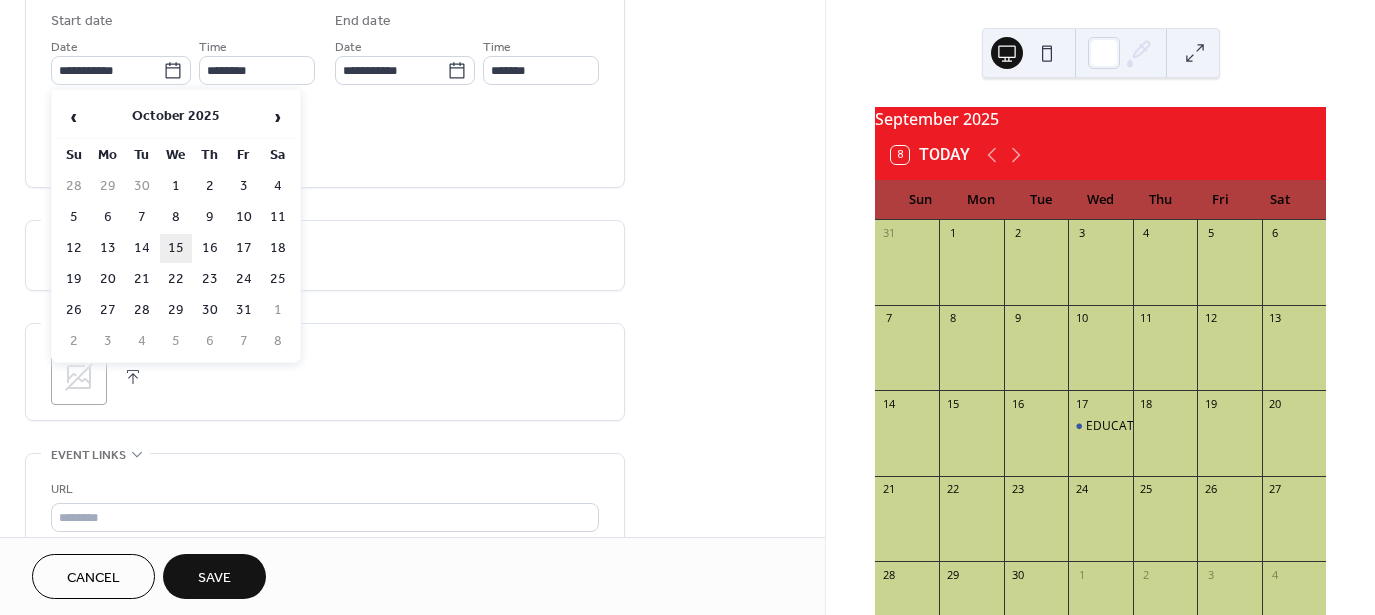 click on "15" at bounding box center (176, 248) 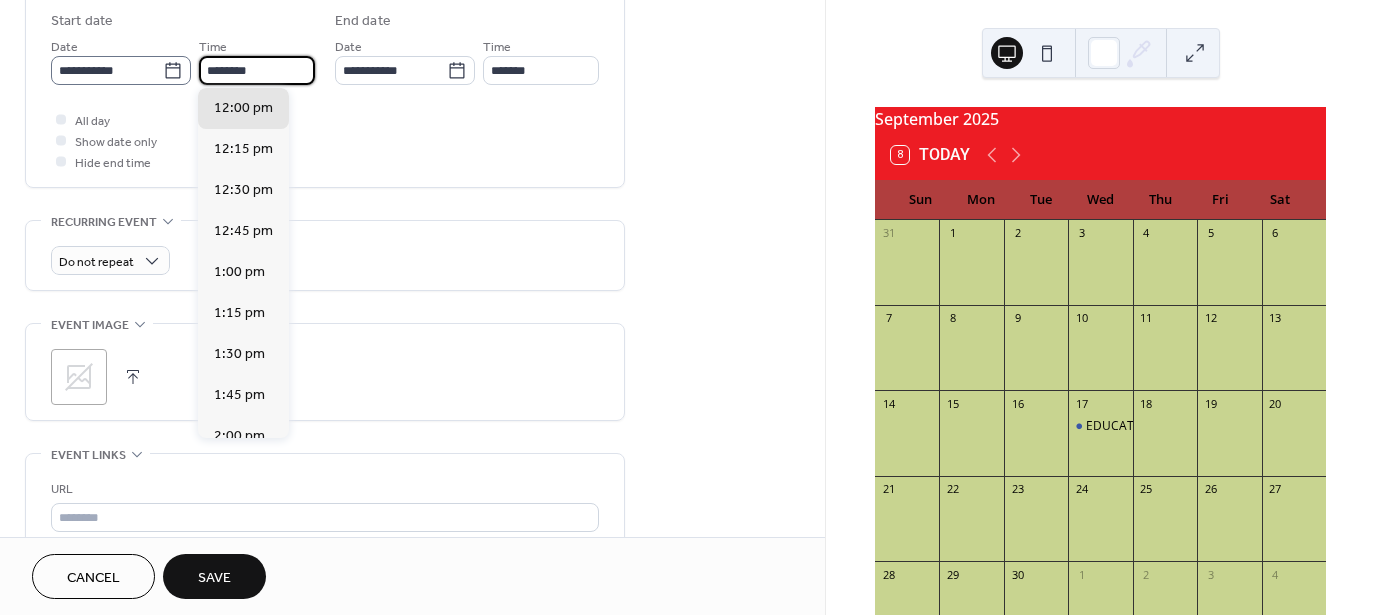 drag, startPoint x: 166, startPoint y: 64, endPoint x: 136, endPoint y: 63, distance: 30.016663 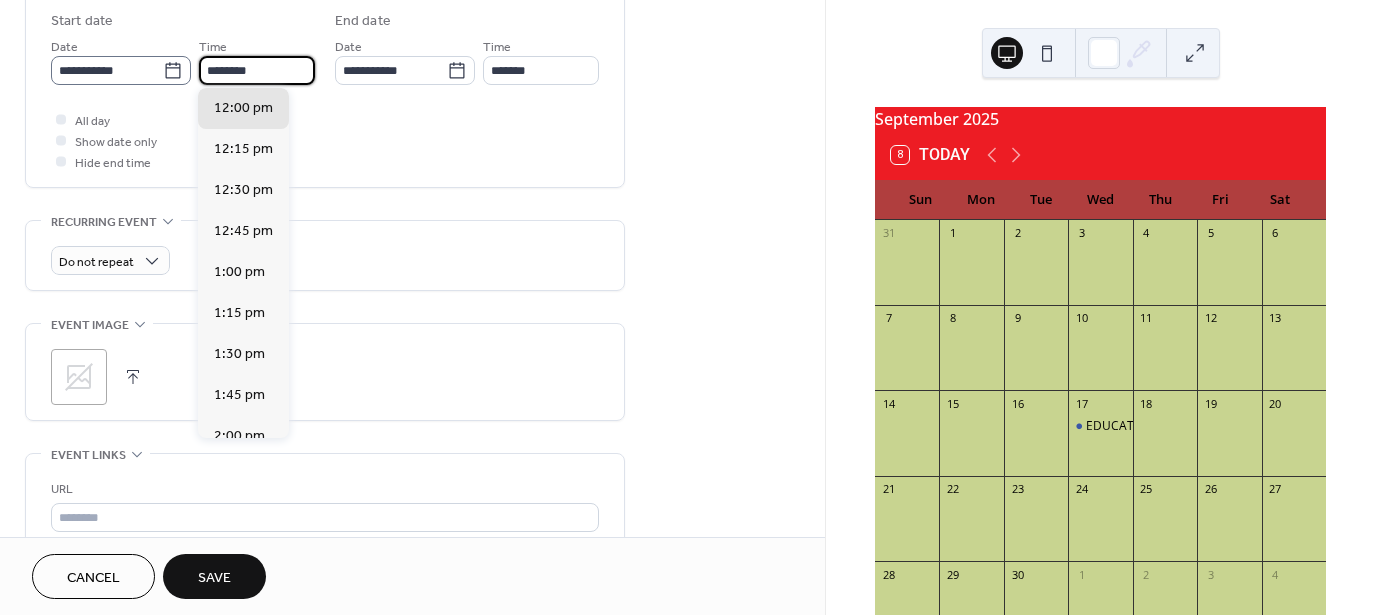 click on "**********" at bounding box center (183, 60) 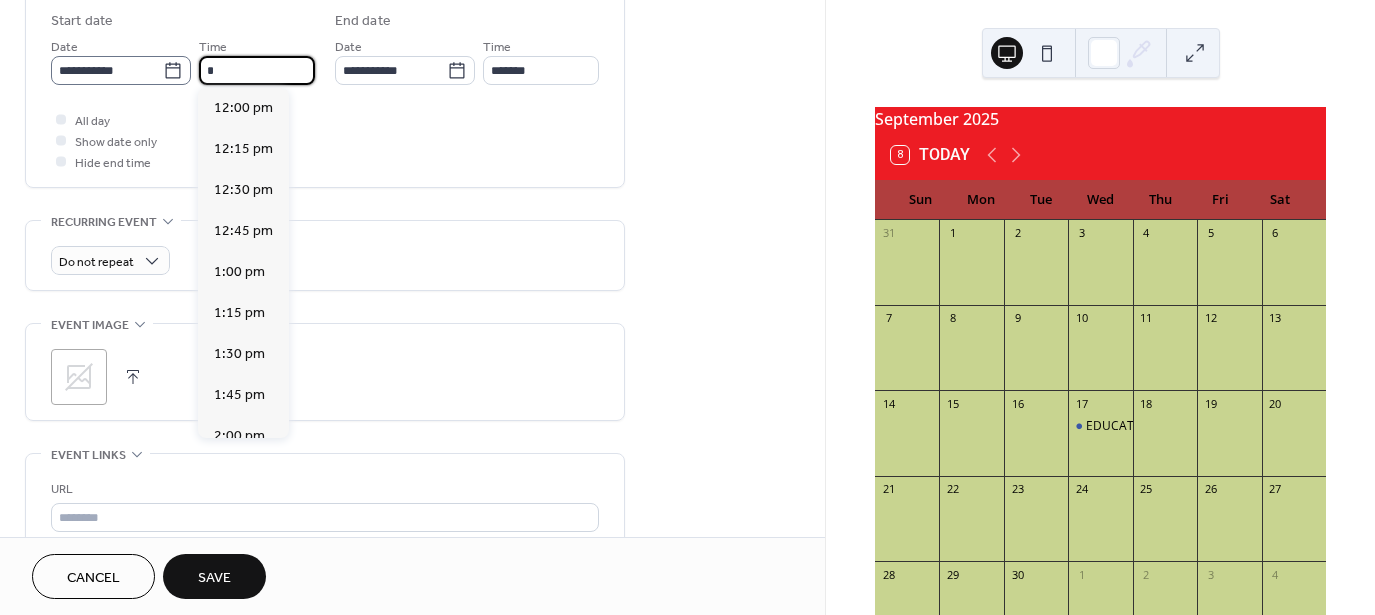 scroll, scrollTop: 1804, scrollLeft: 0, axis: vertical 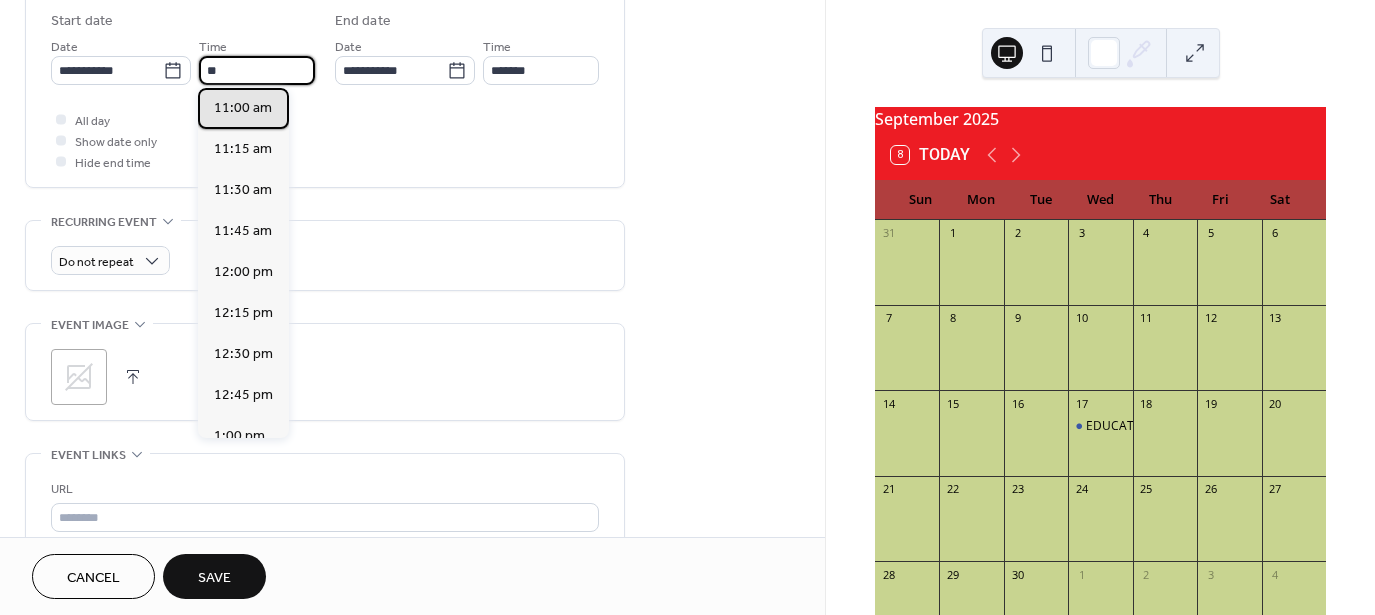 drag, startPoint x: 222, startPoint y: 110, endPoint x: 281, endPoint y: 110, distance: 59 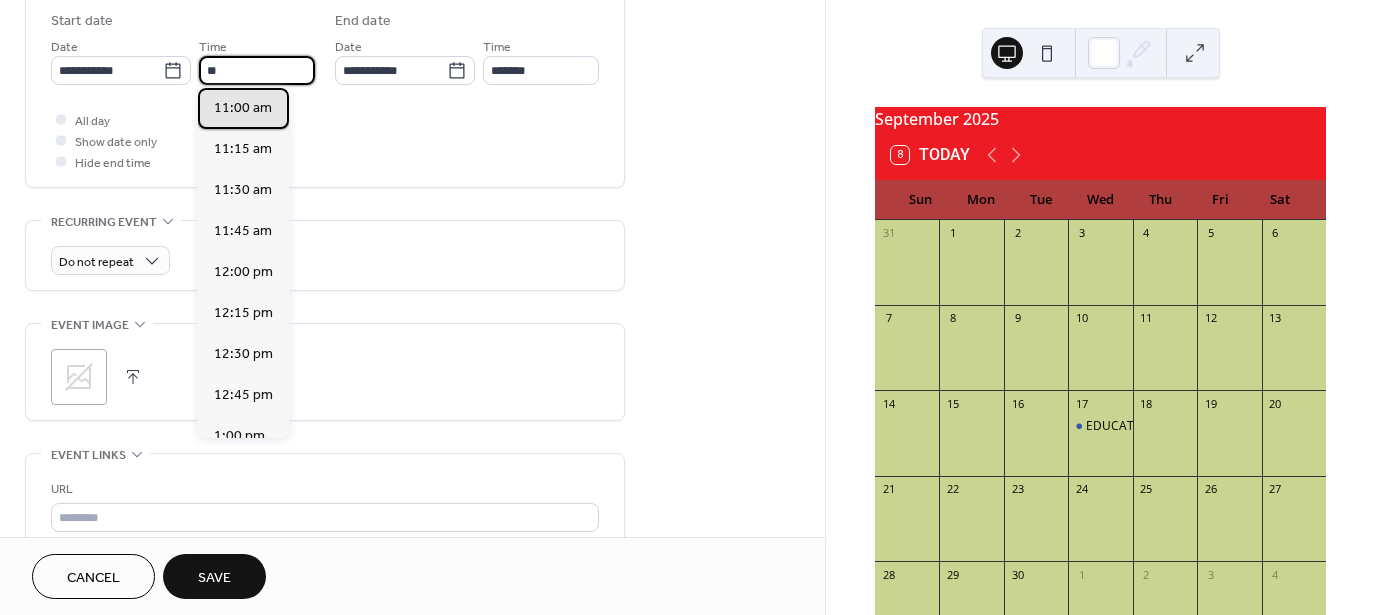click on "11:00 am" at bounding box center (243, 107) 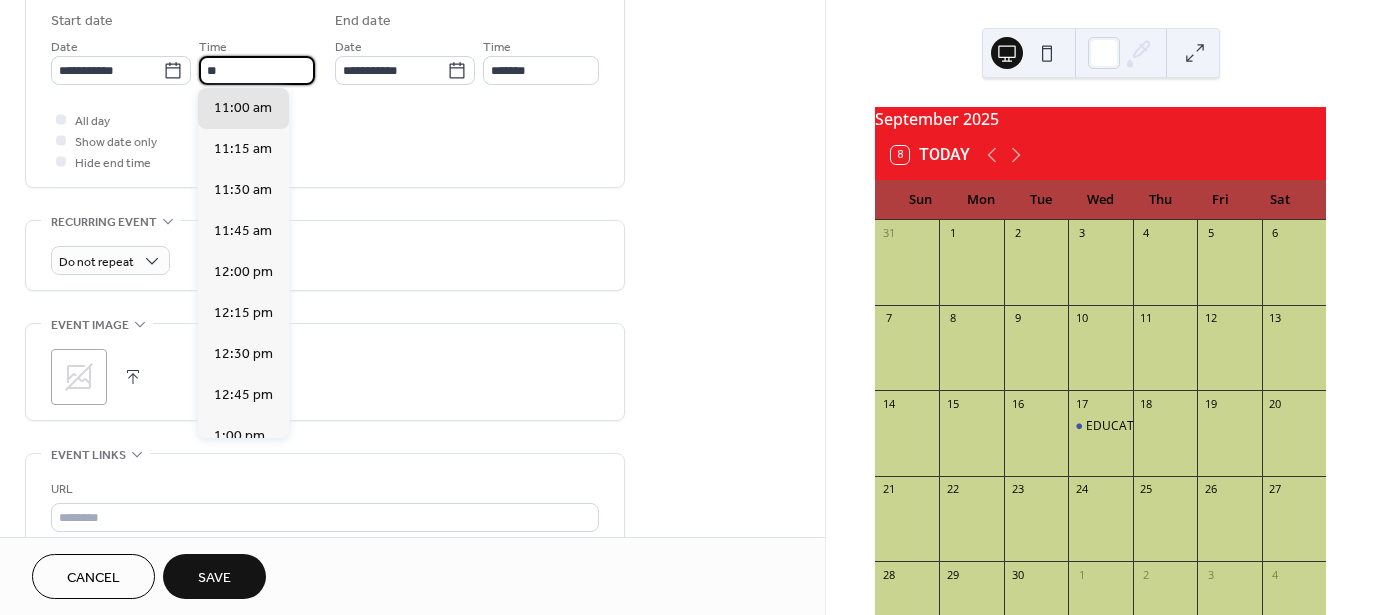 type on "********" 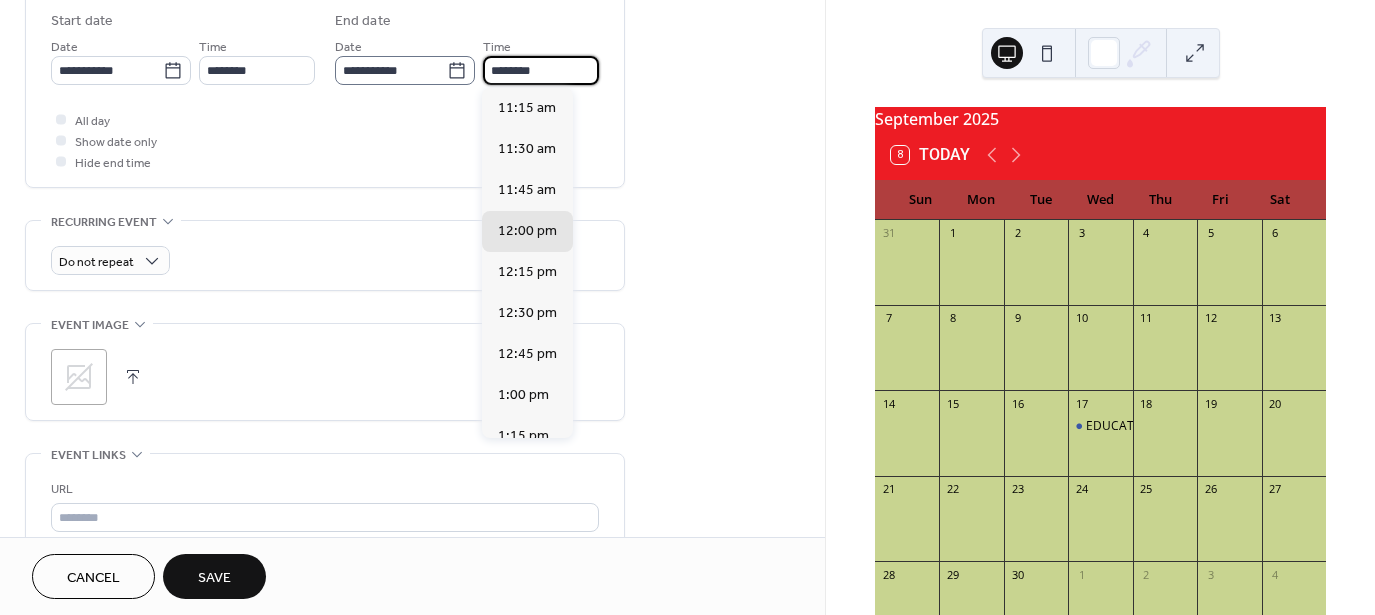 drag, startPoint x: 447, startPoint y: 67, endPoint x: 425, endPoint y: 68, distance: 22.022715 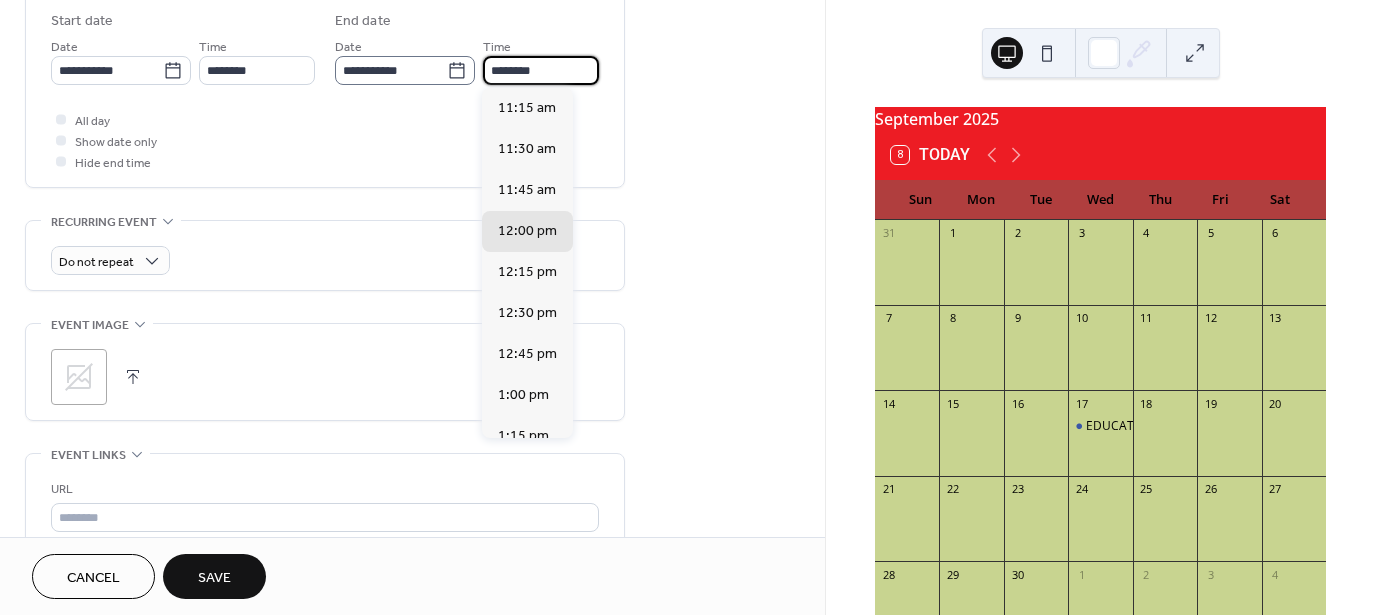 click on "**********" at bounding box center [467, 60] 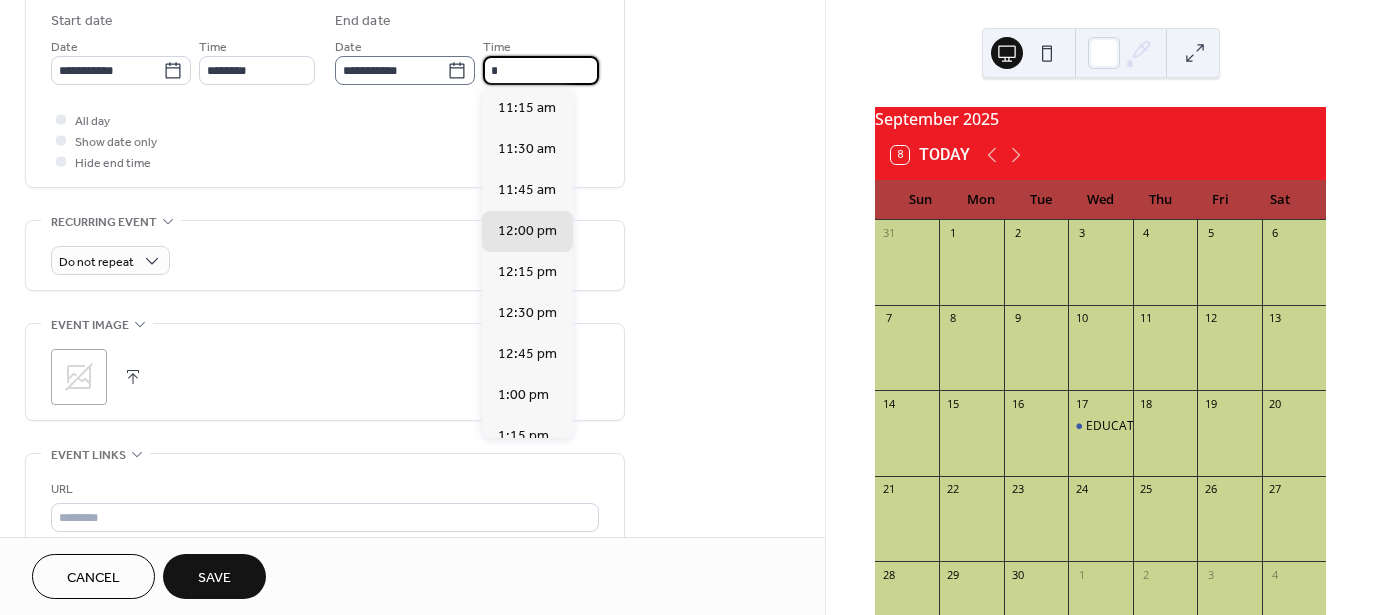 scroll, scrollTop: 615, scrollLeft: 0, axis: vertical 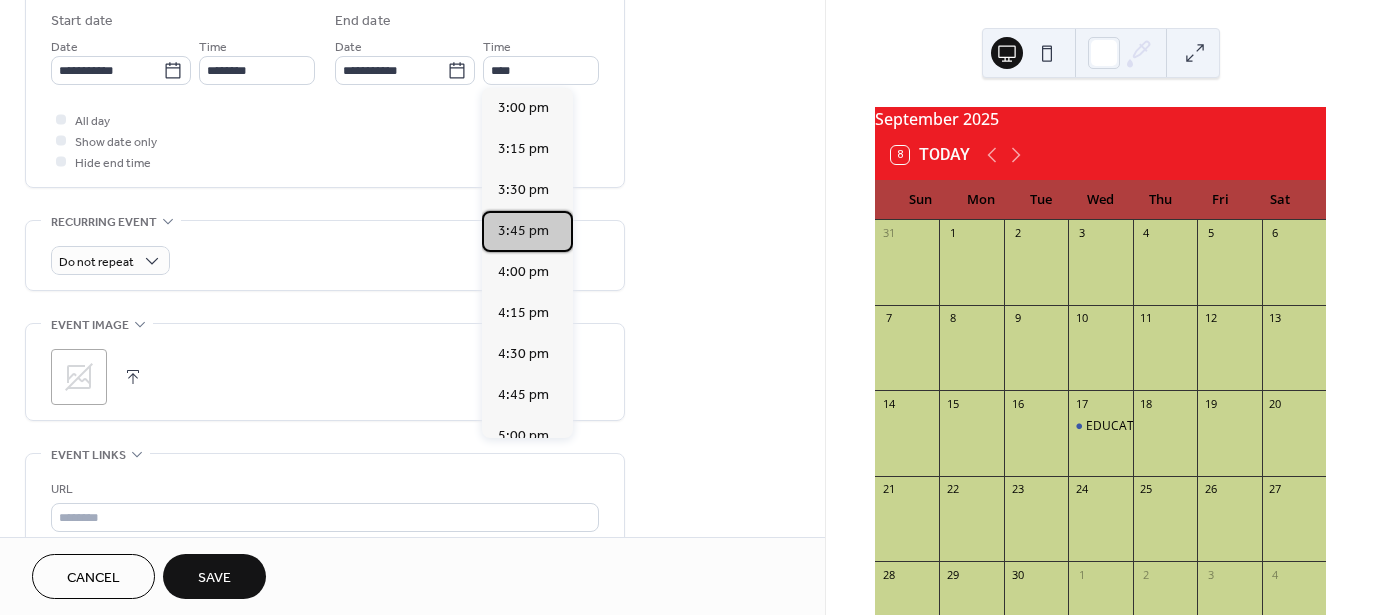 click on "3:45 pm" at bounding box center [523, 230] 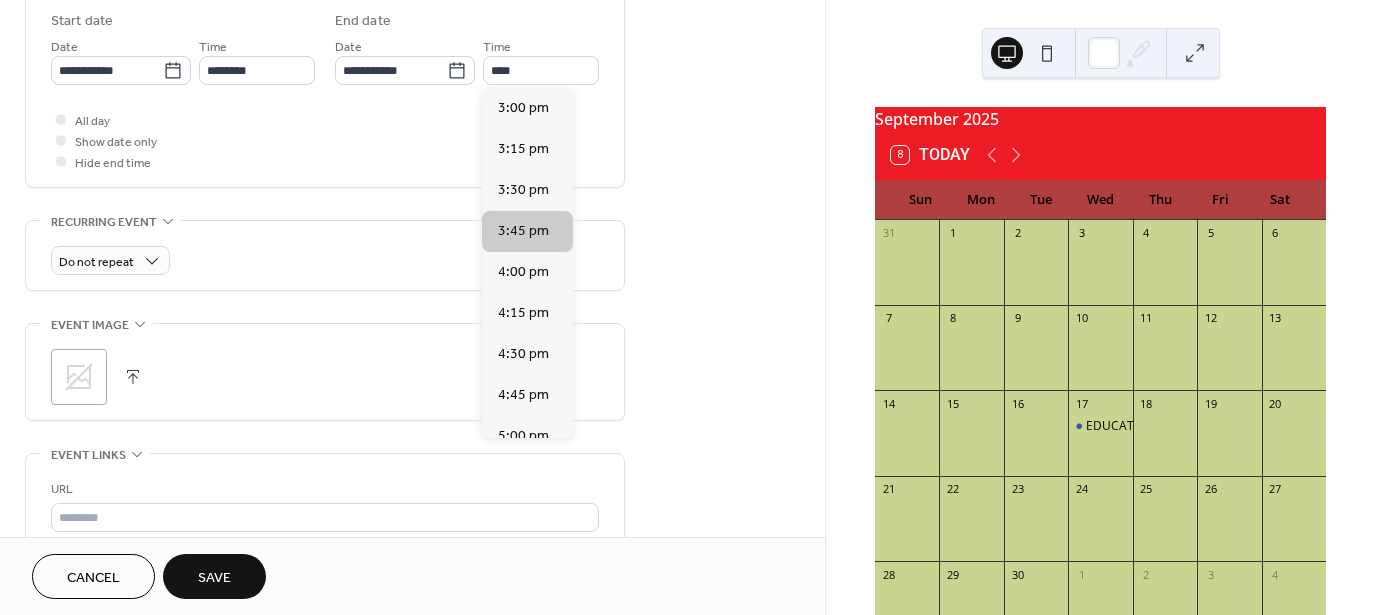 type on "*******" 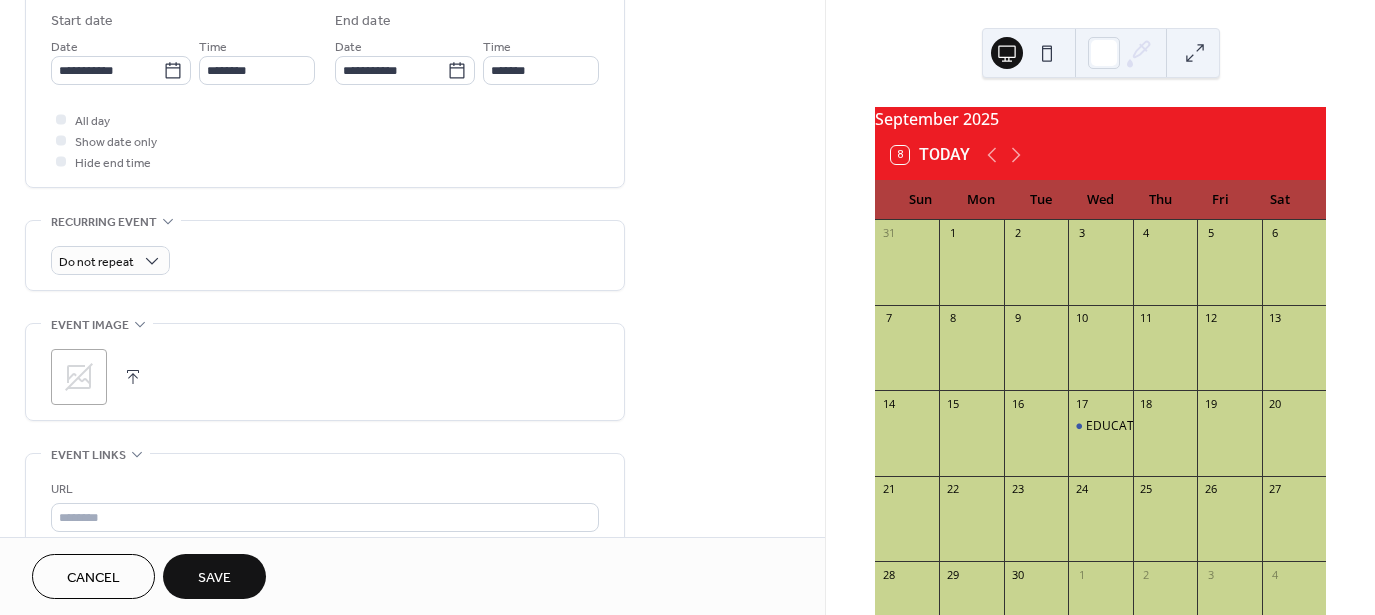 click 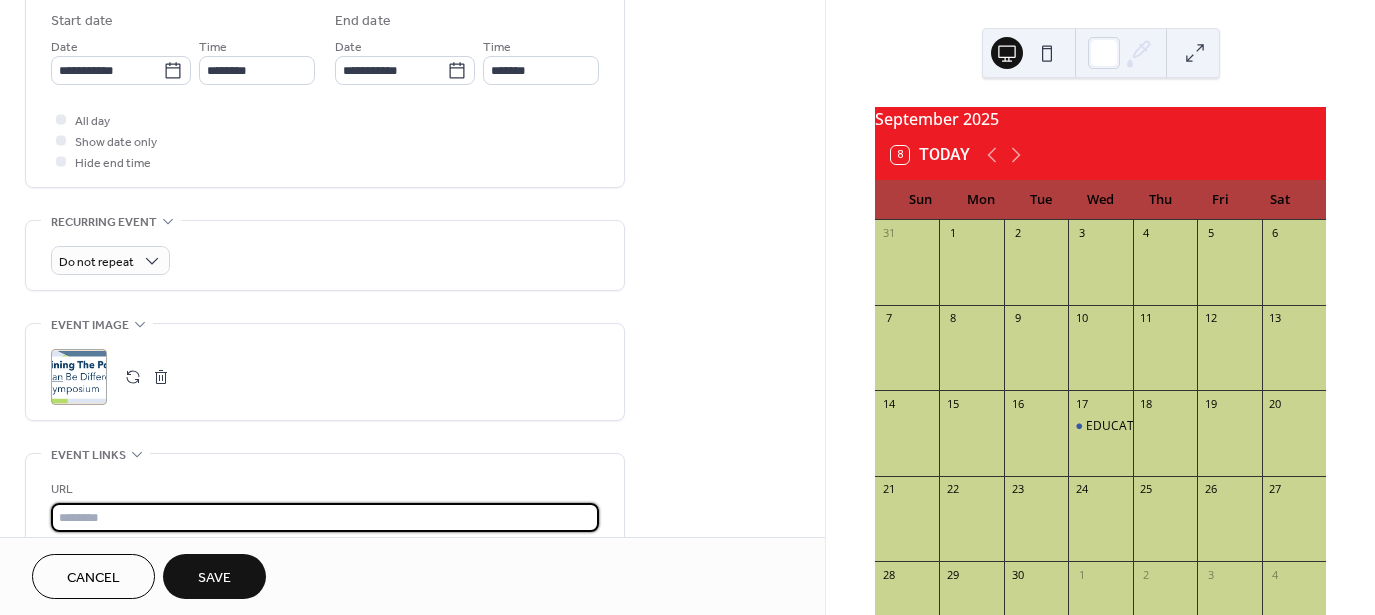 click at bounding box center [325, 517] 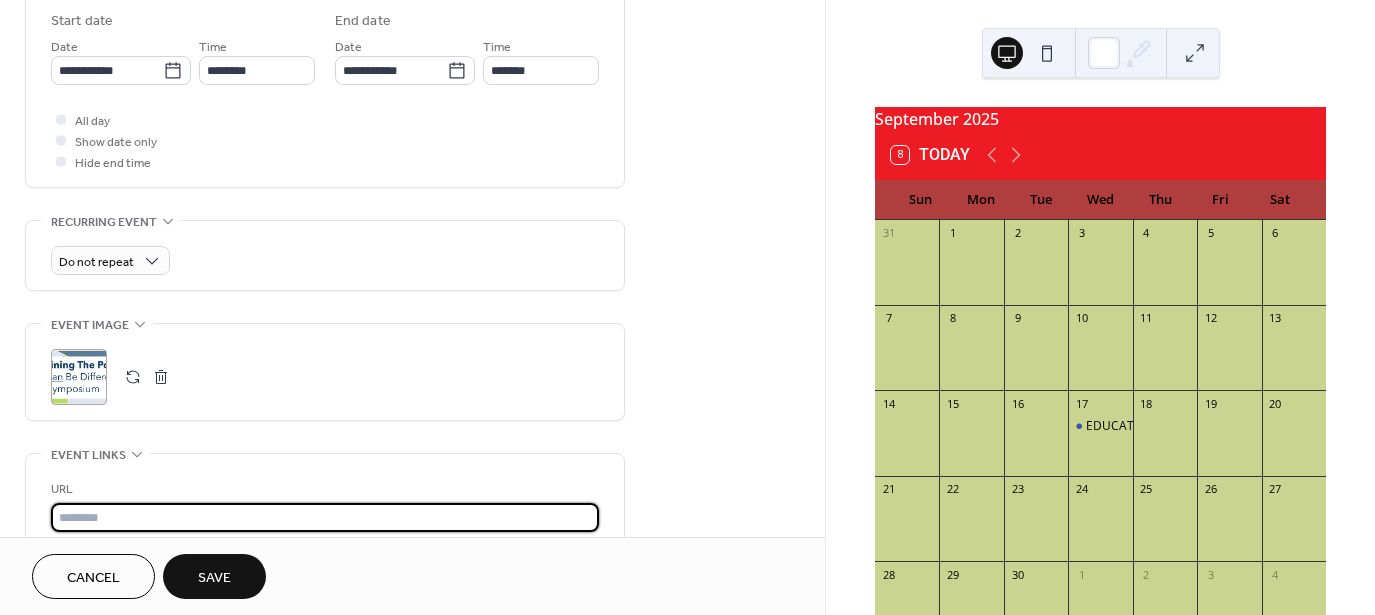 paste on "**********" 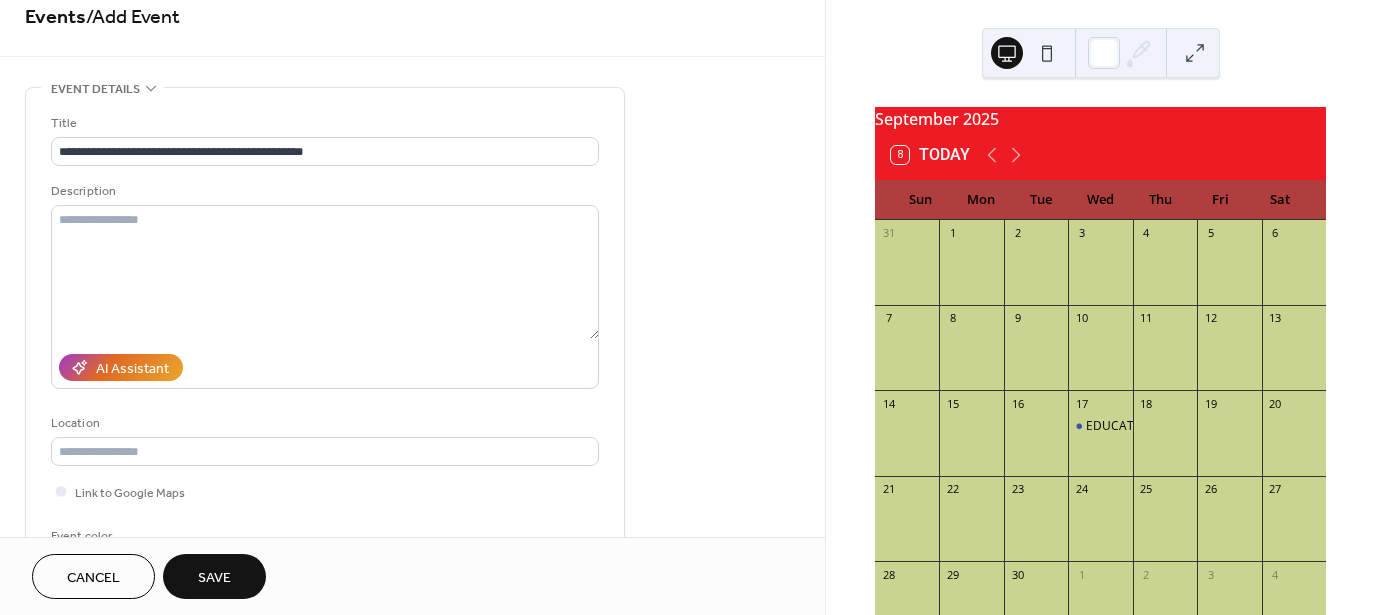 scroll, scrollTop: 0, scrollLeft: 0, axis: both 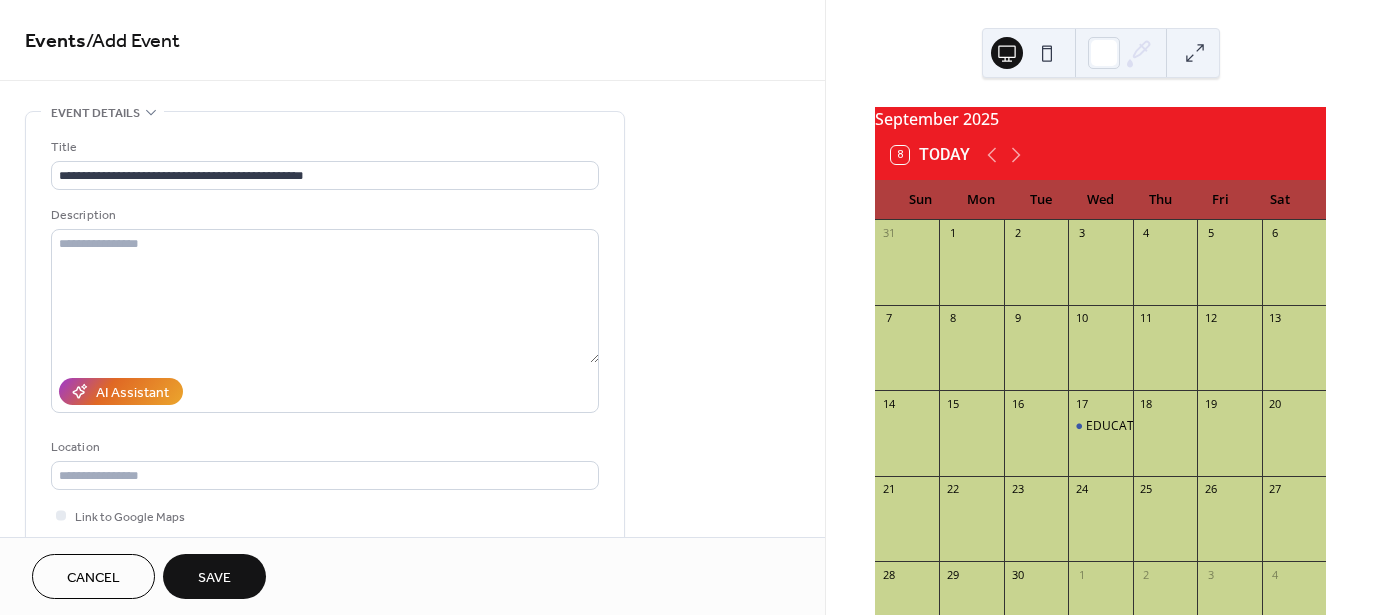 type on "**********" 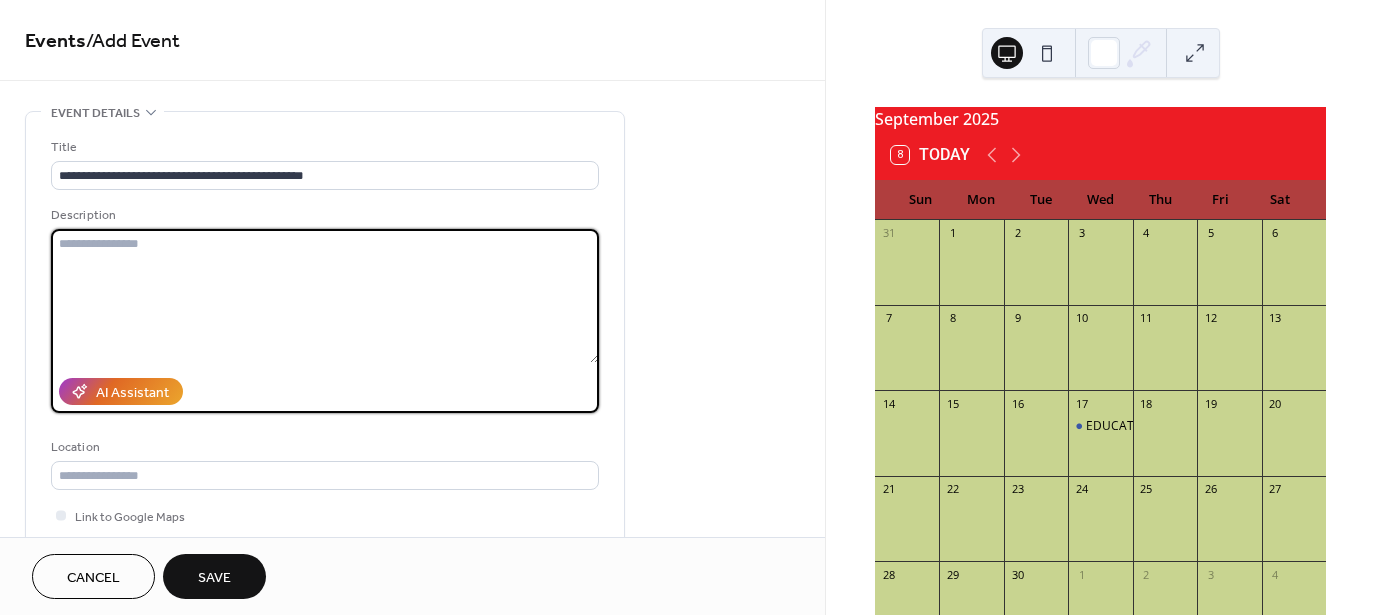 paste on "**********" 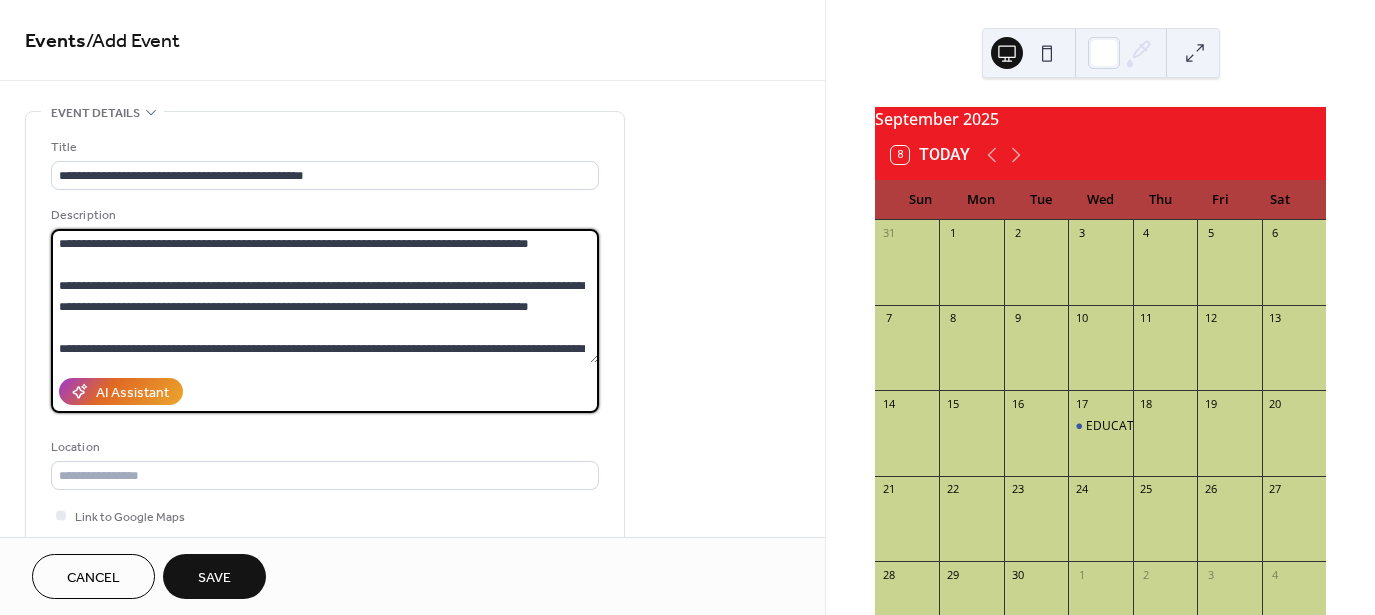 scroll, scrollTop: 187, scrollLeft: 0, axis: vertical 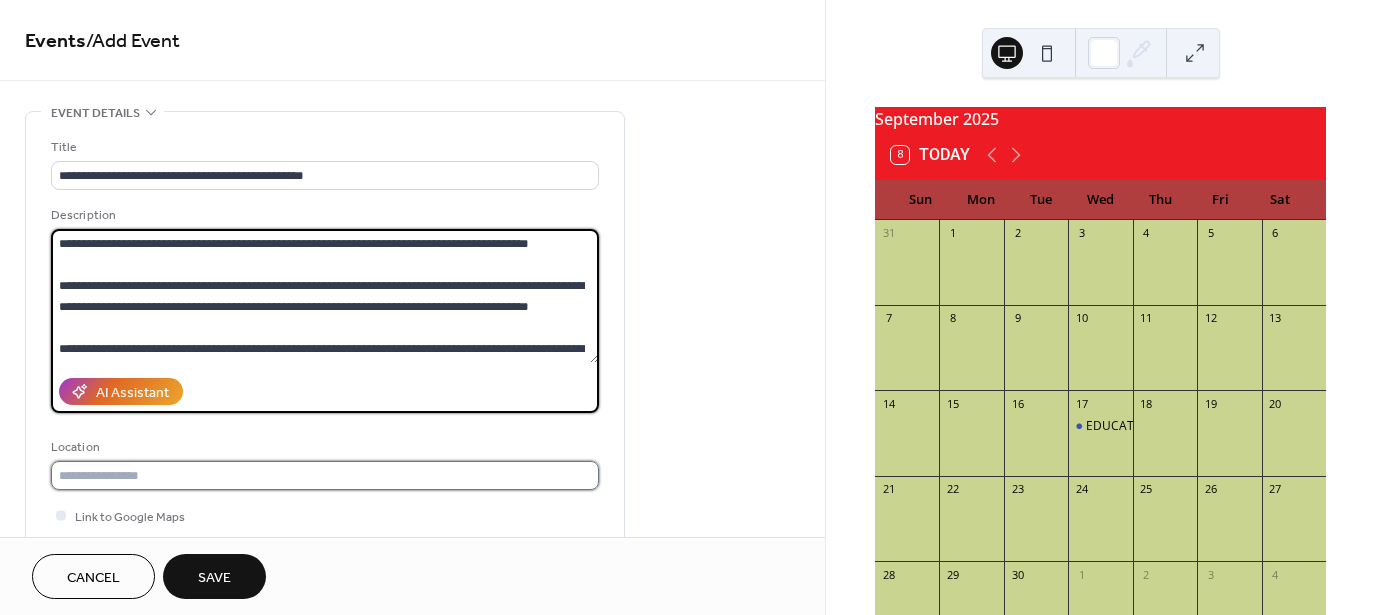 click at bounding box center [325, 475] 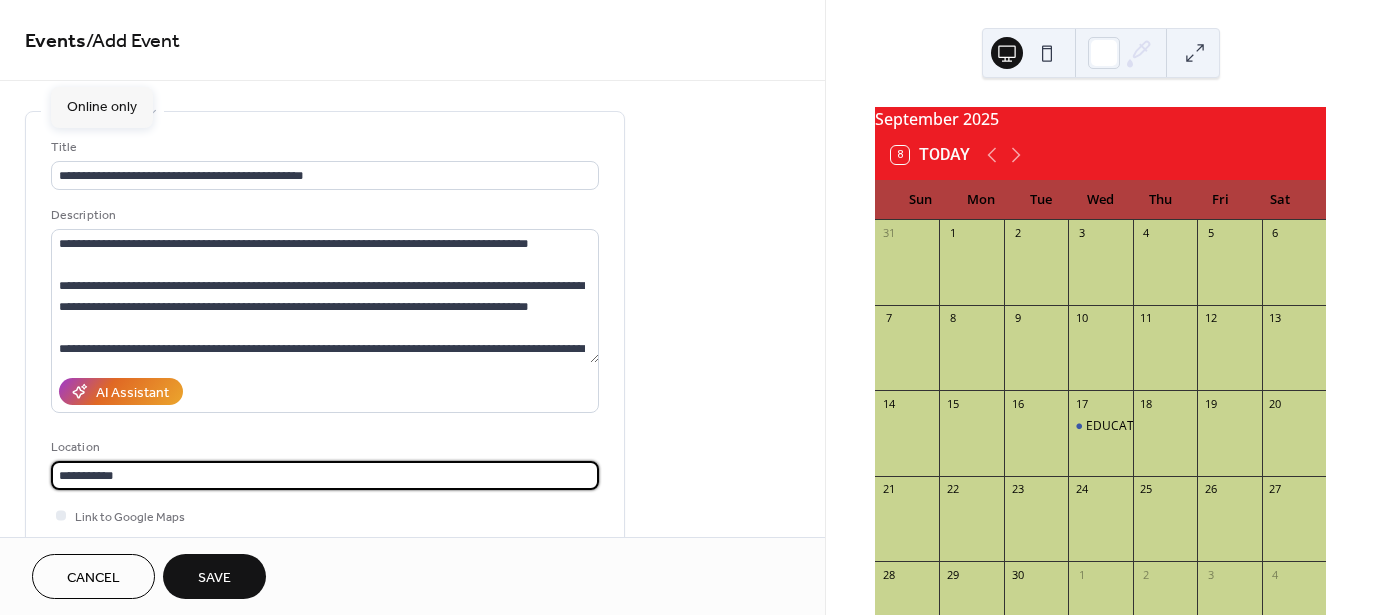 type on "**********" 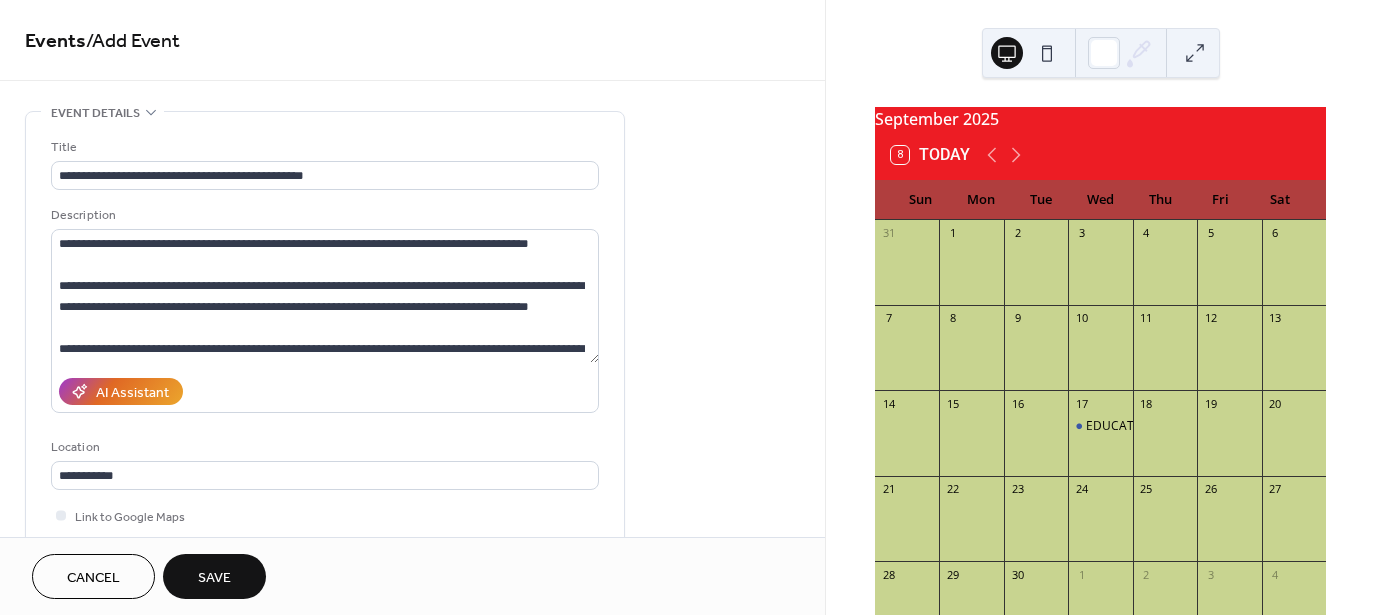 click on "**********" at bounding box center [412, 798] 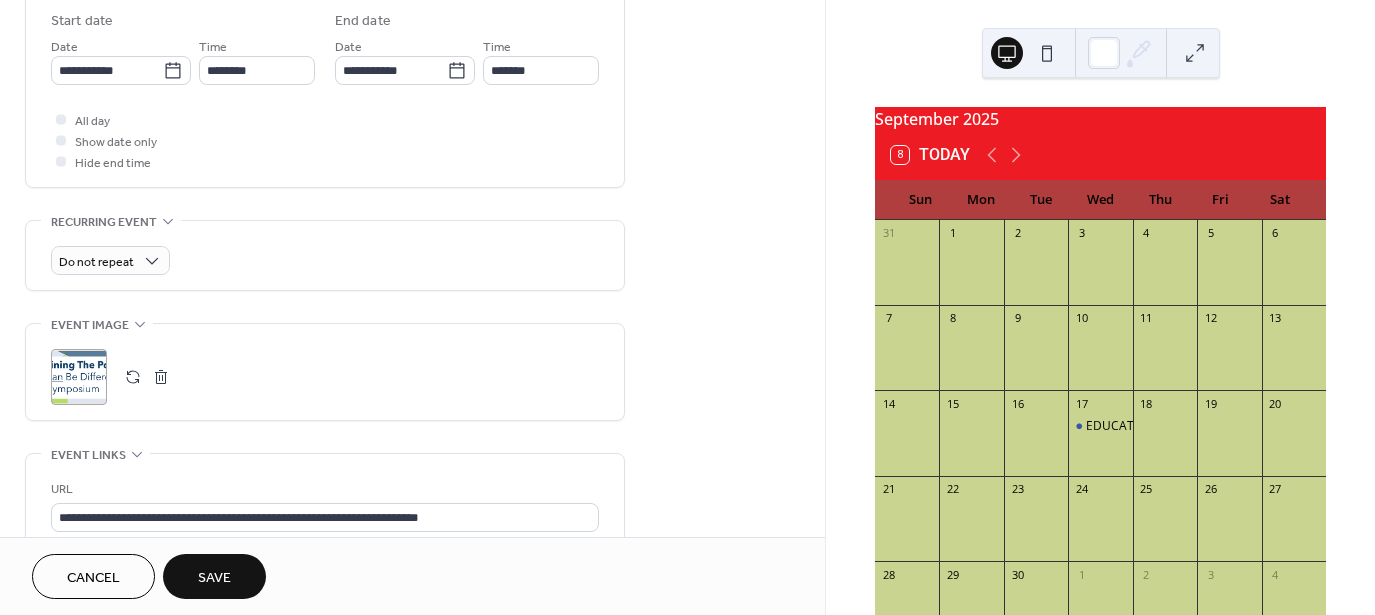 scroll, scrollTop: 946, scrollLeft: 0, axis: vertical 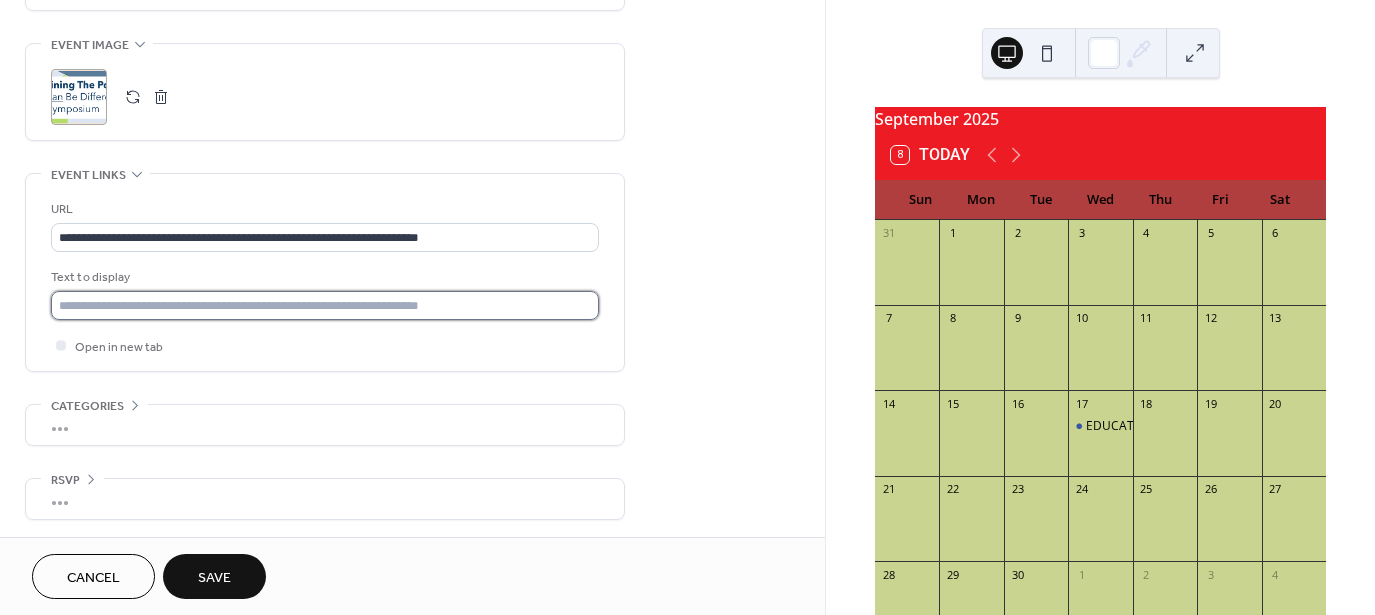 click at bounding box center (325, 305) 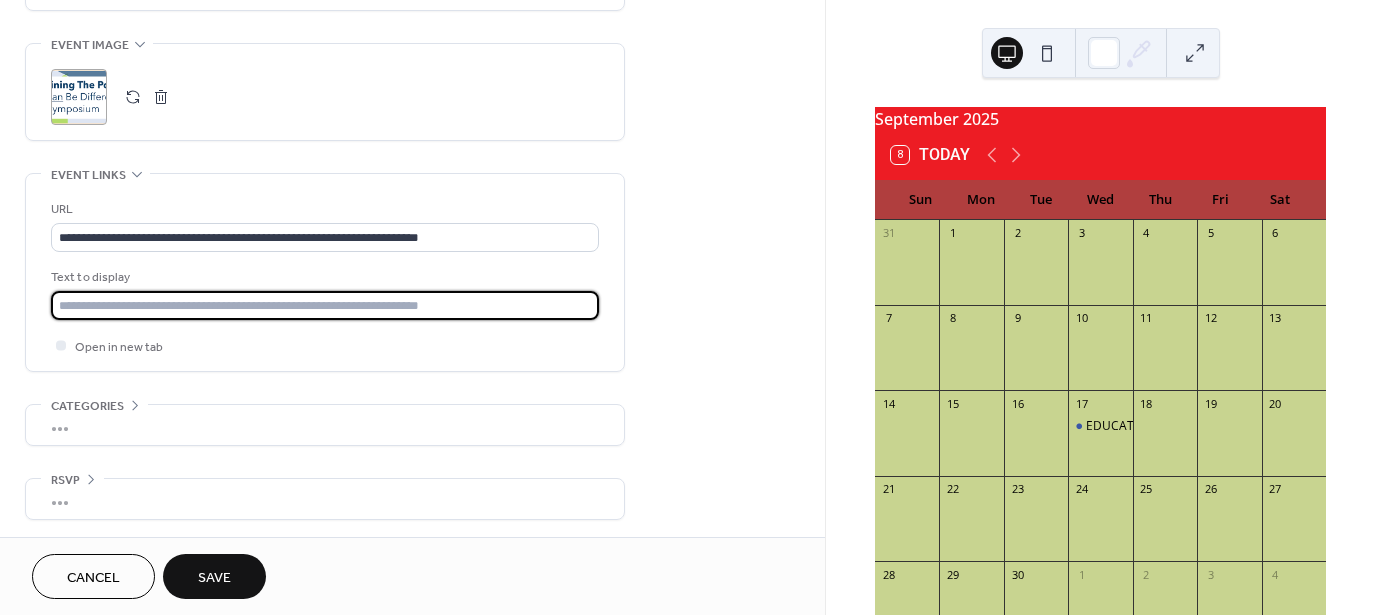drag, startPoint x: 489, startPoint y: 302, endPoint x: 461, endPoint y: 302, distance: 28 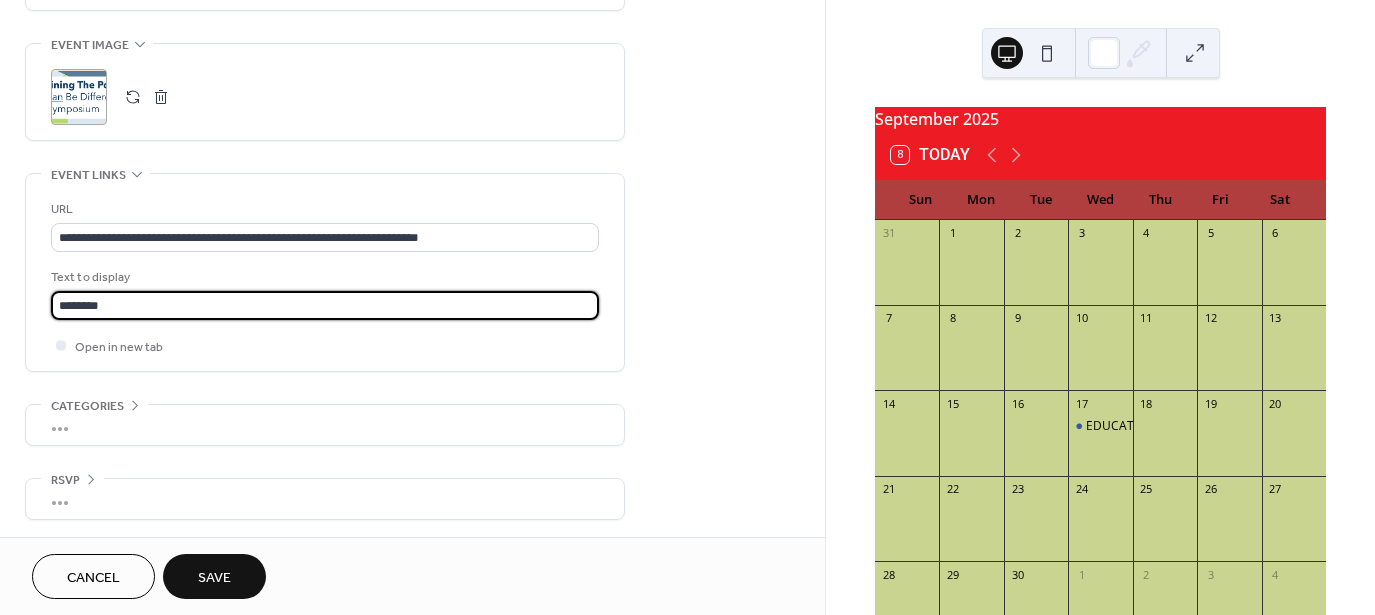 type on "********" 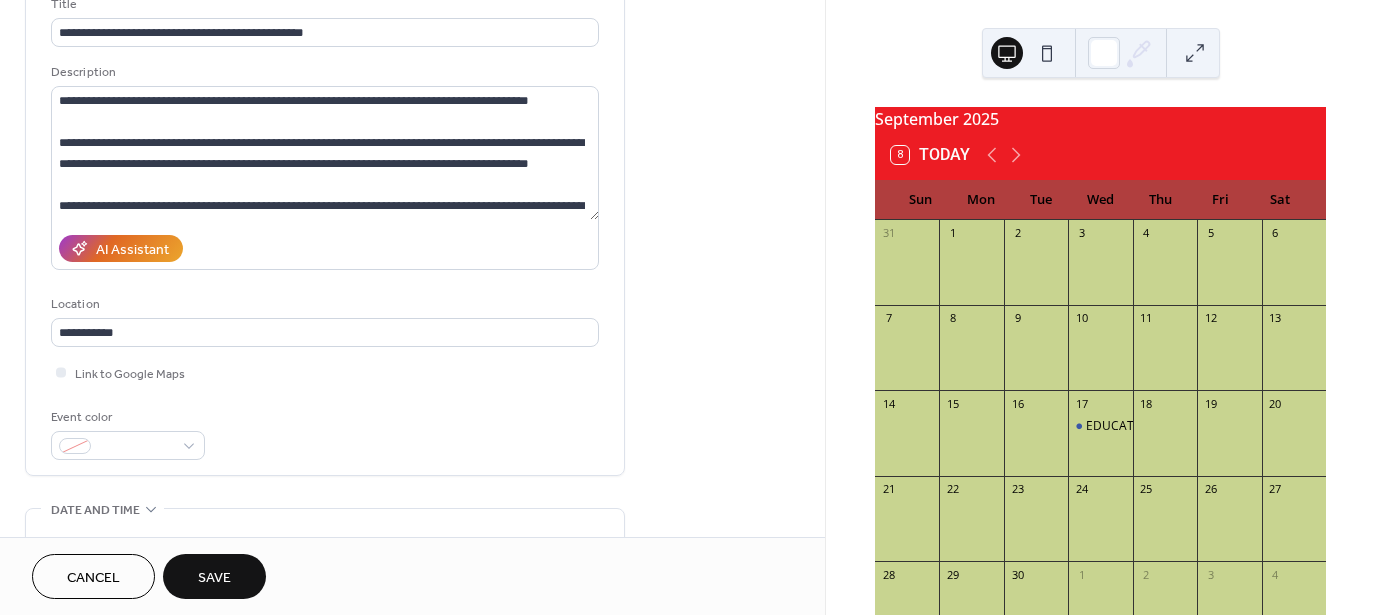 scroll, scrollTop: 0, scrollLeft: 0, axis: both 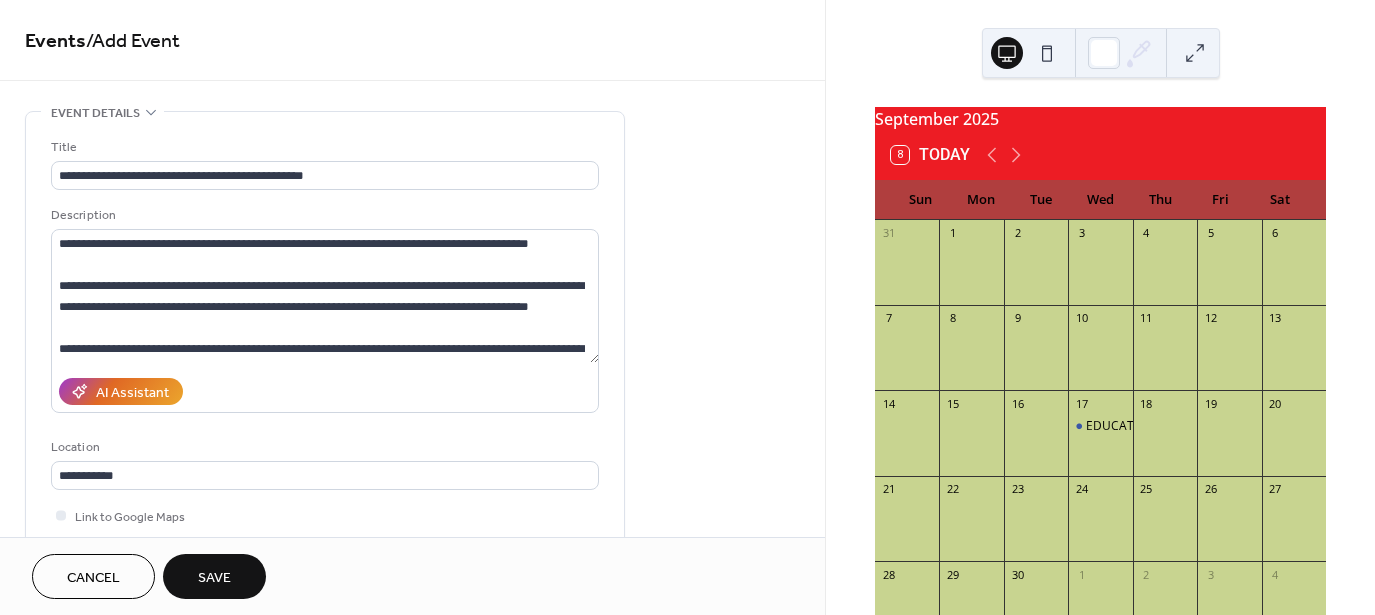 click on "Save" at bounding box center [214, 576] 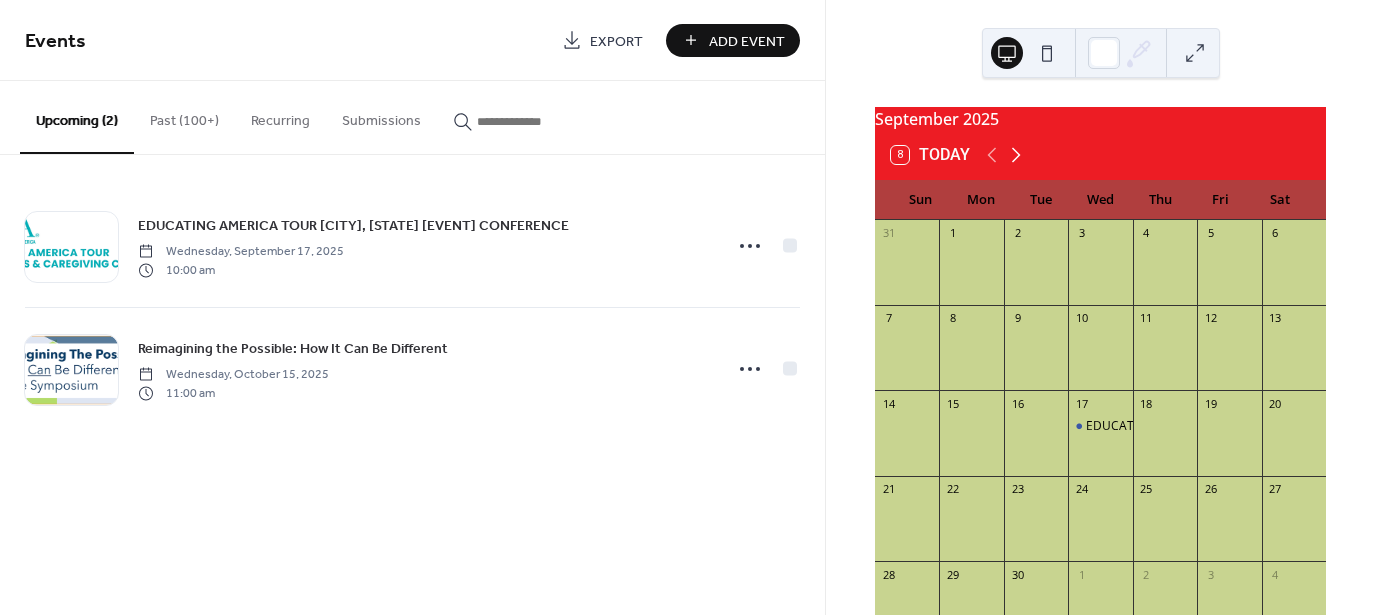 click 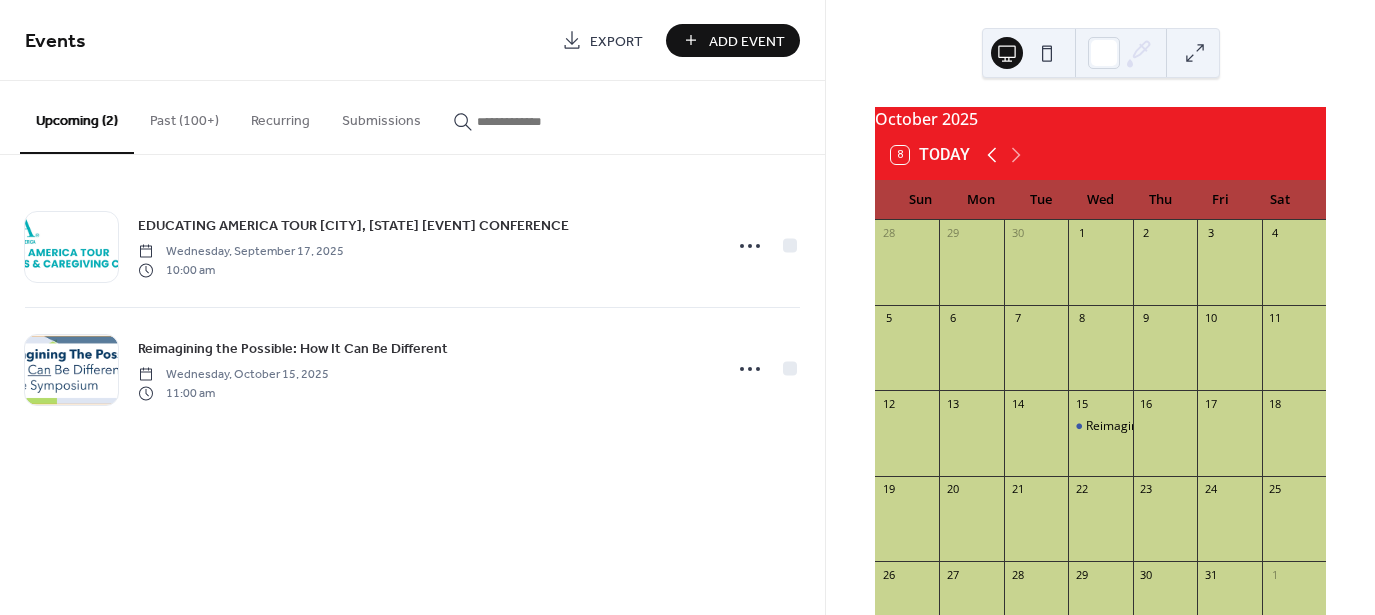 click 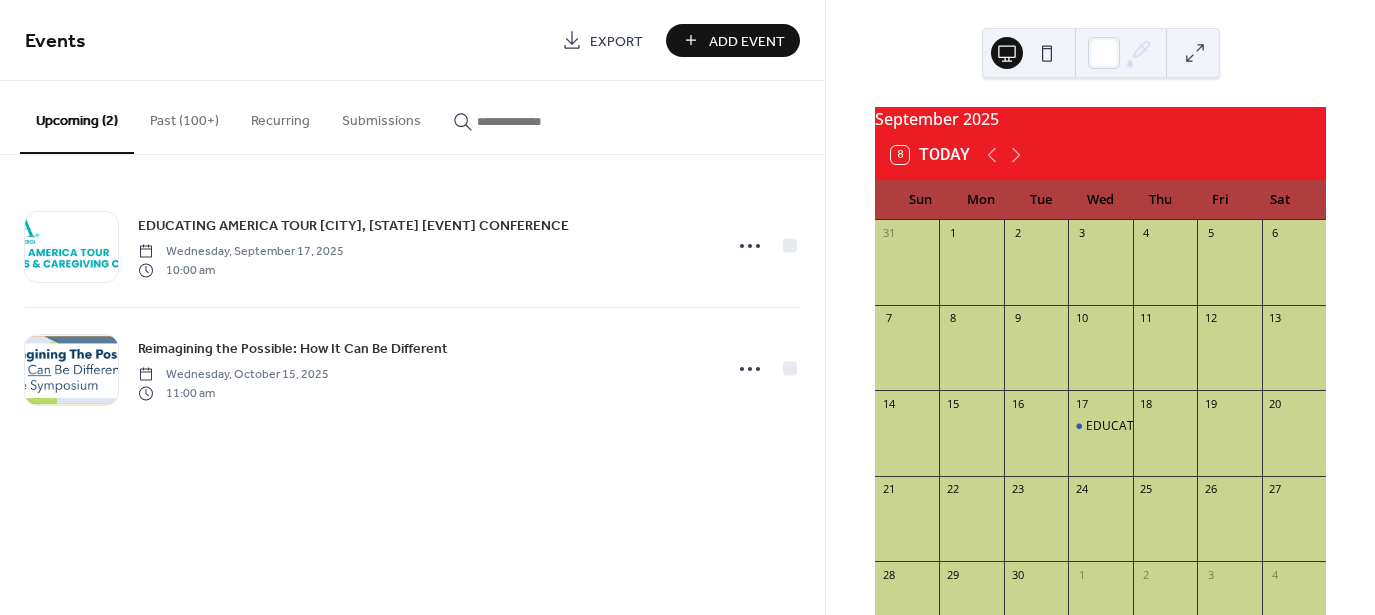 click on "Add Event" at bounding box center [747, 41] 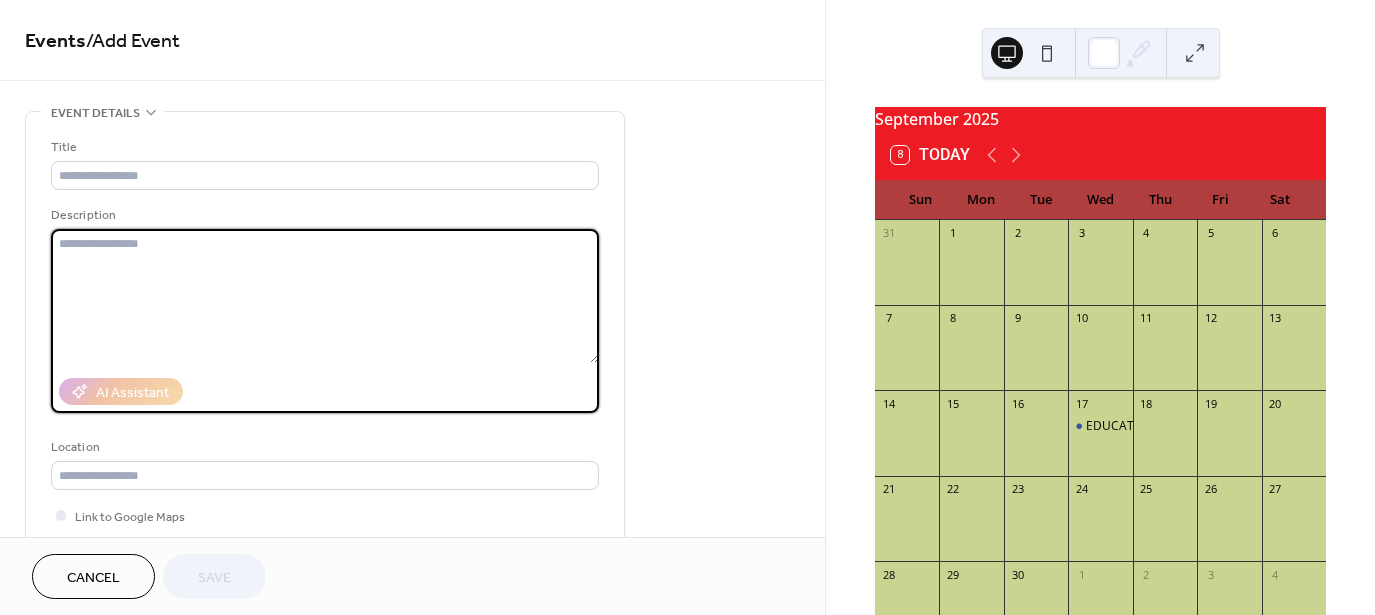 click at bounding box center [325, 296] 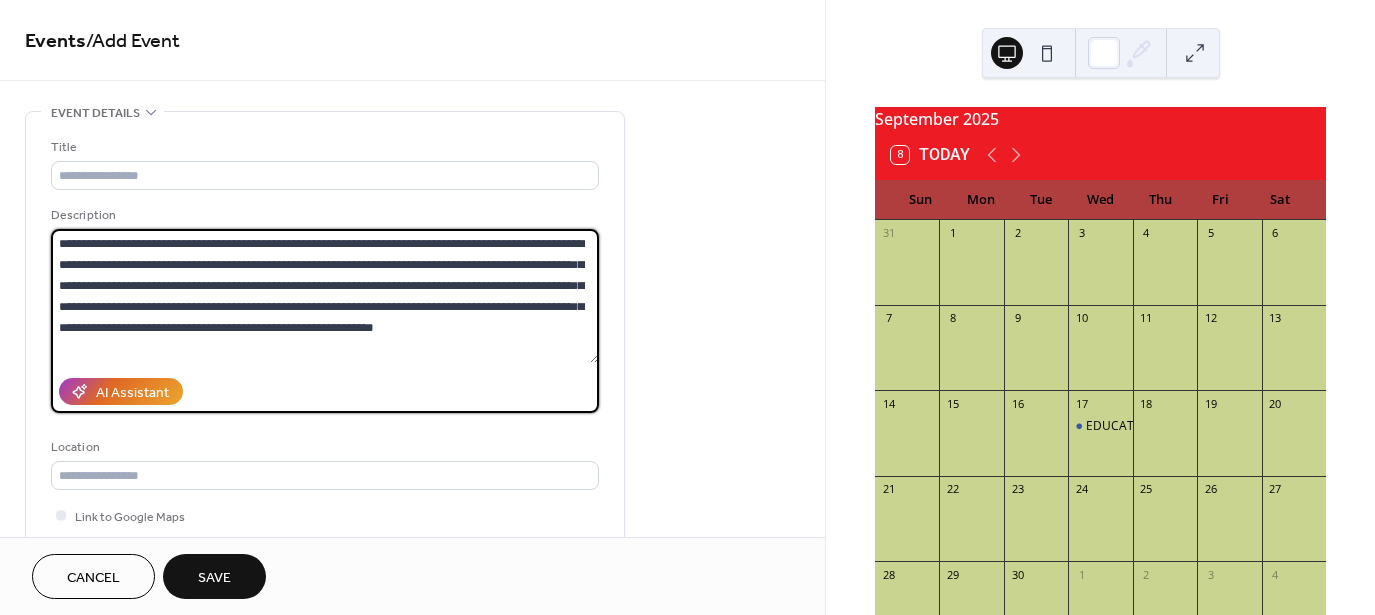 type on "**********" 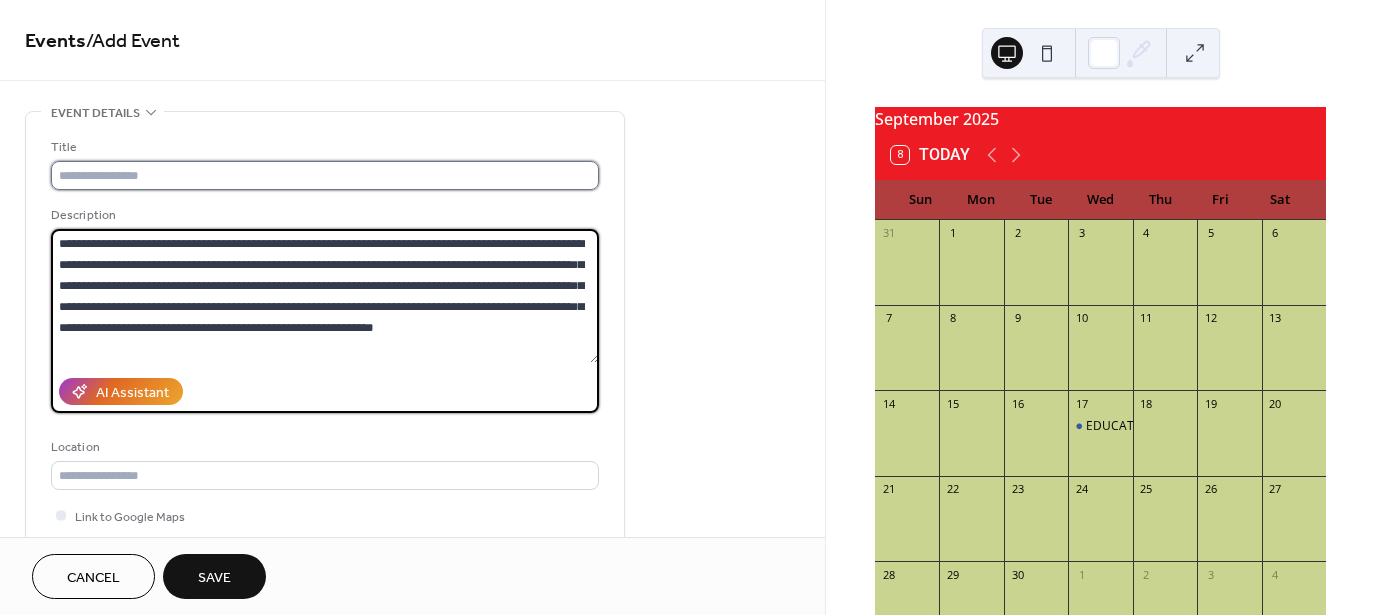 click at bounding box center [325, 175] 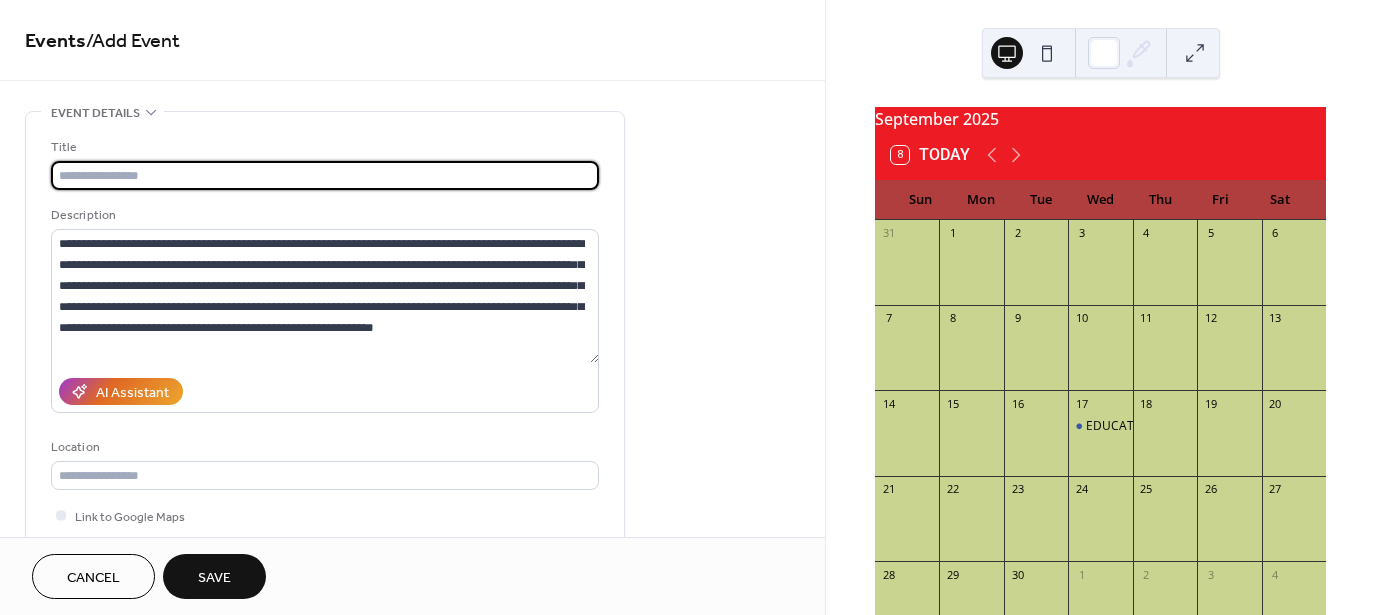 paste on "**********" 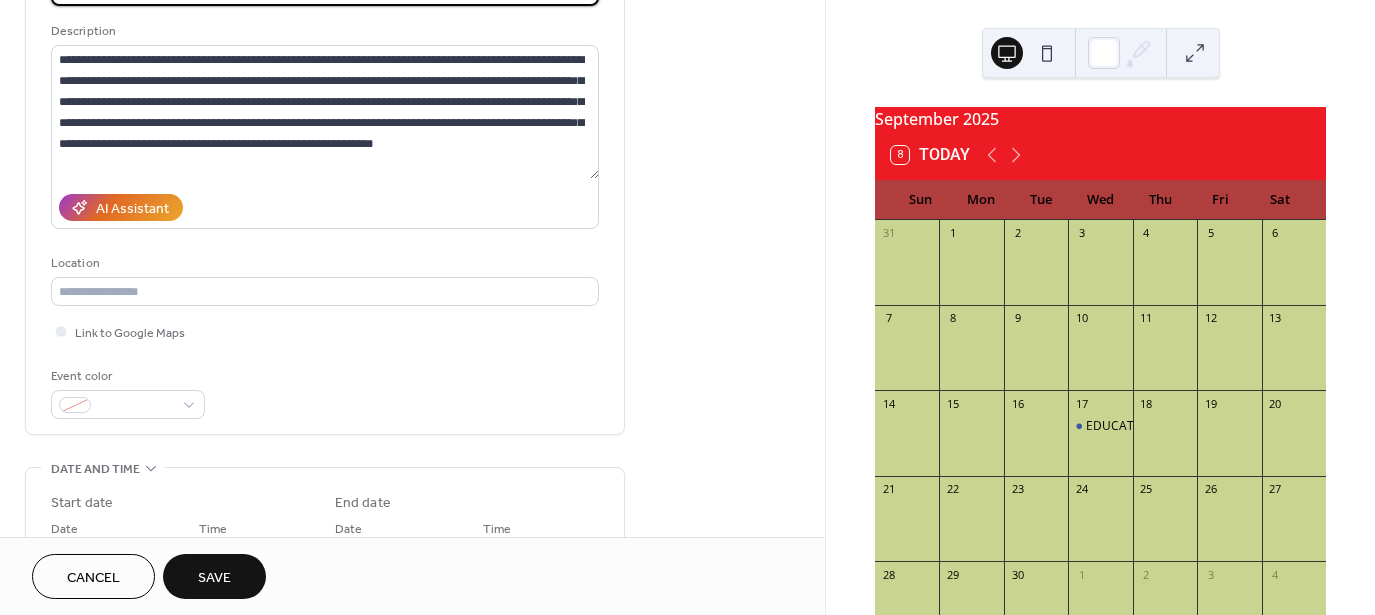 scroll, scrollTop: 333, scrollLeft: 0, axis: vertical 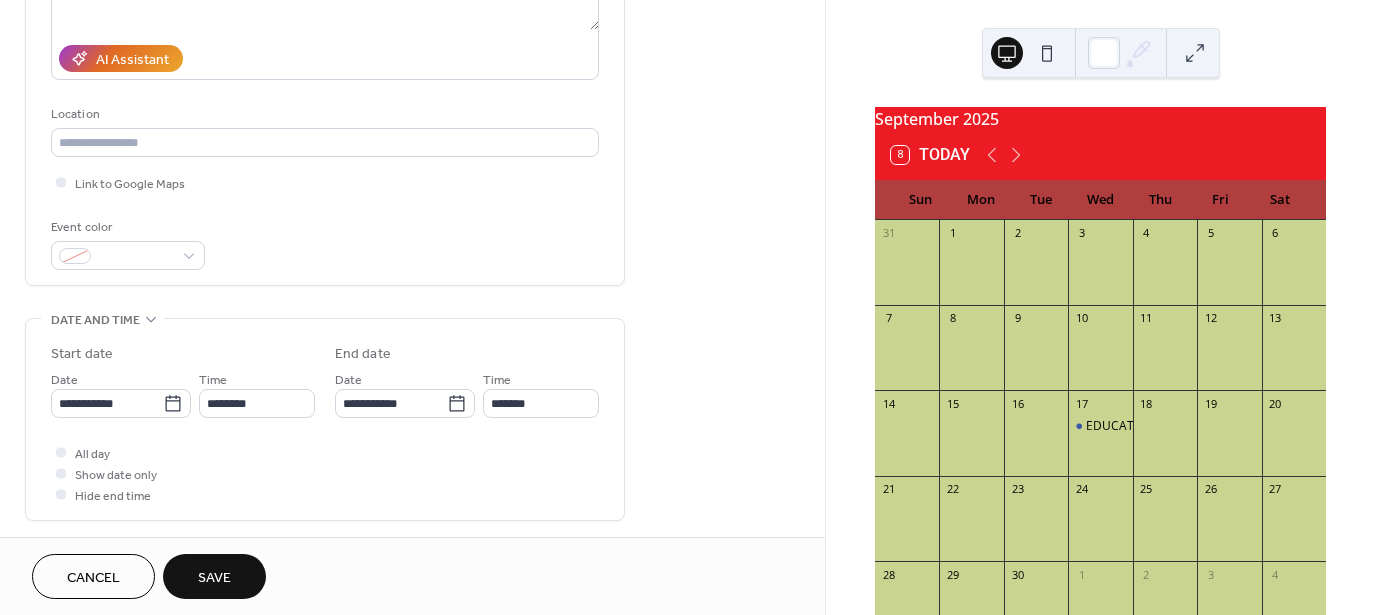 type on "**********" 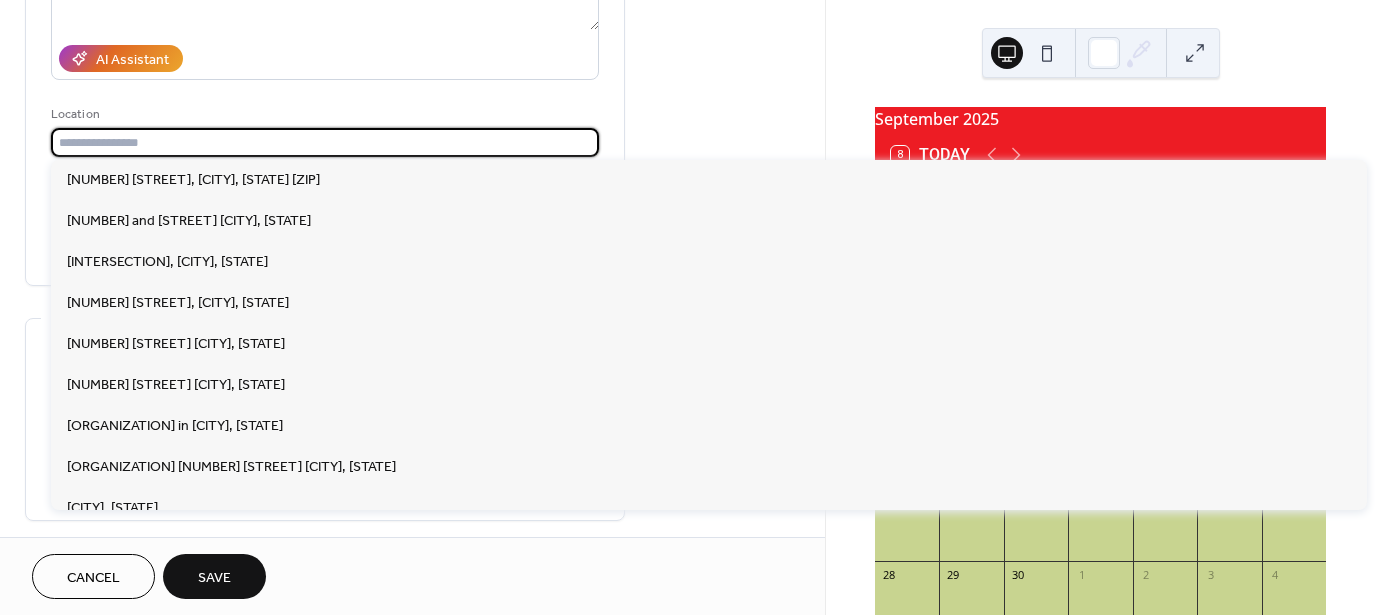 click at bounding box center (325, 142) 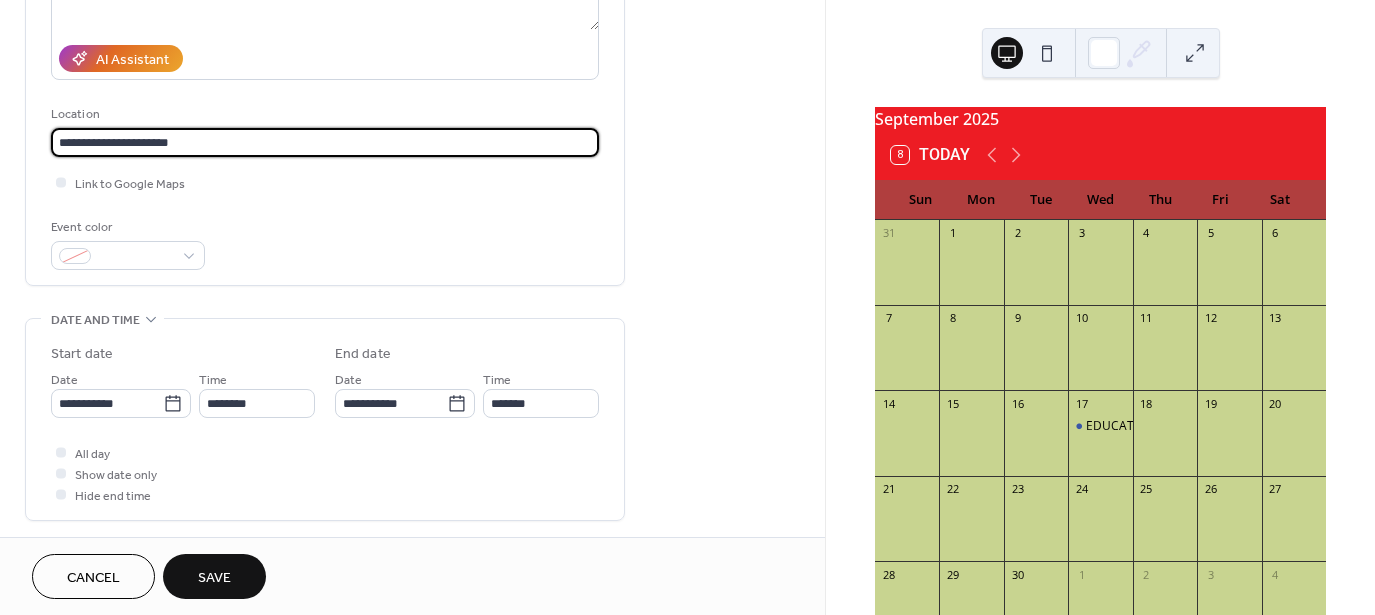type on "**********" 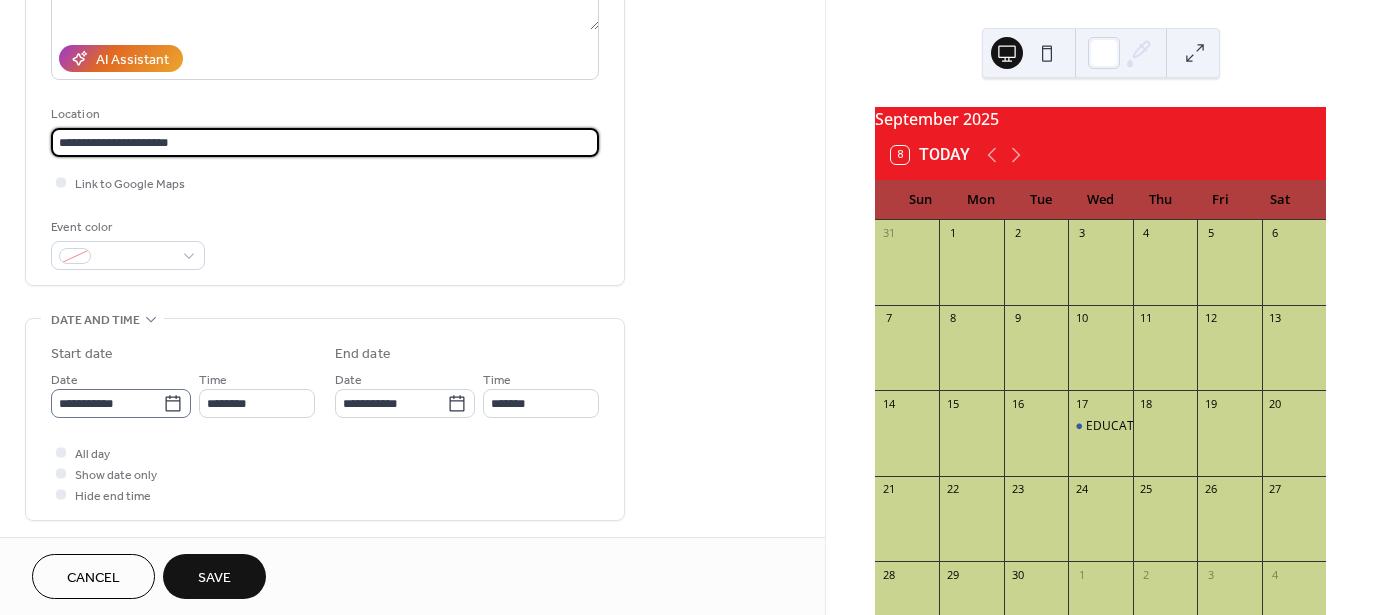 type 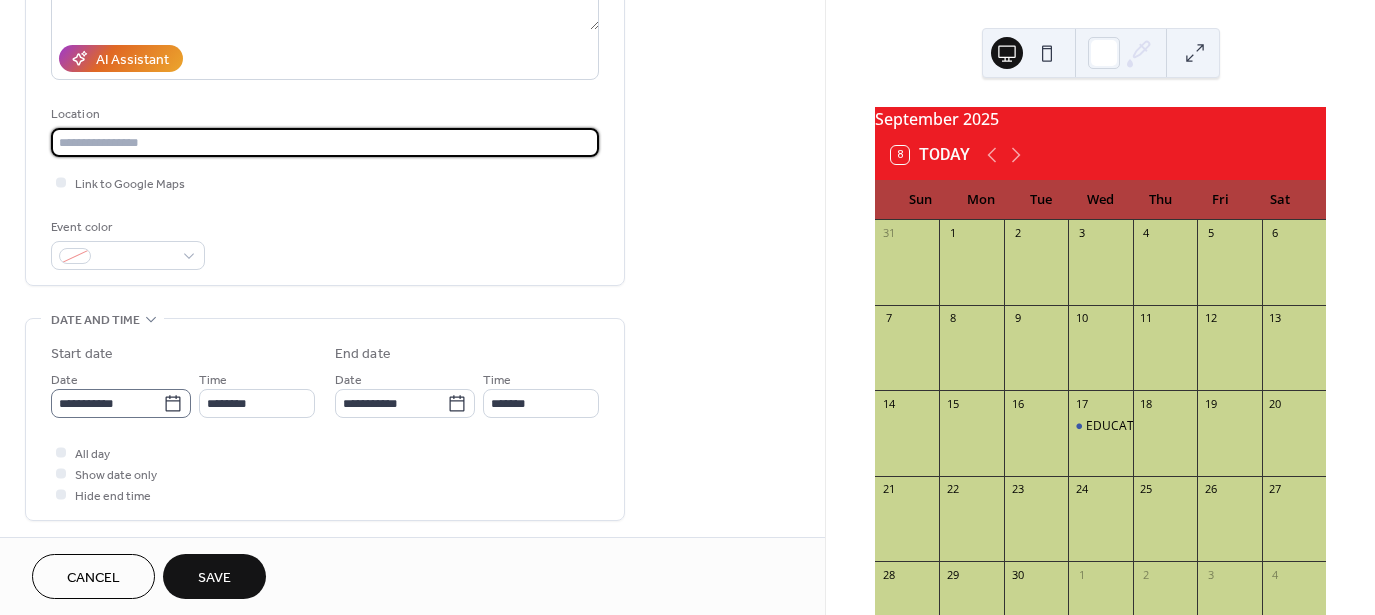click 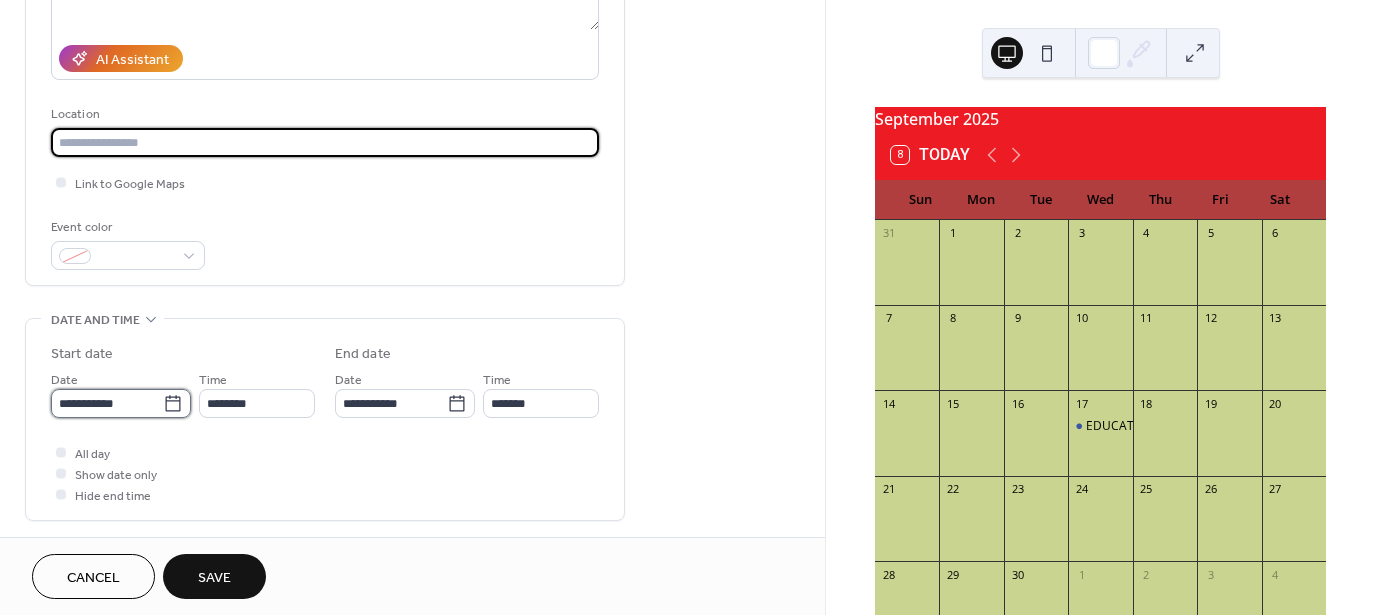 click on "**********" at bounding box center (107, 403) 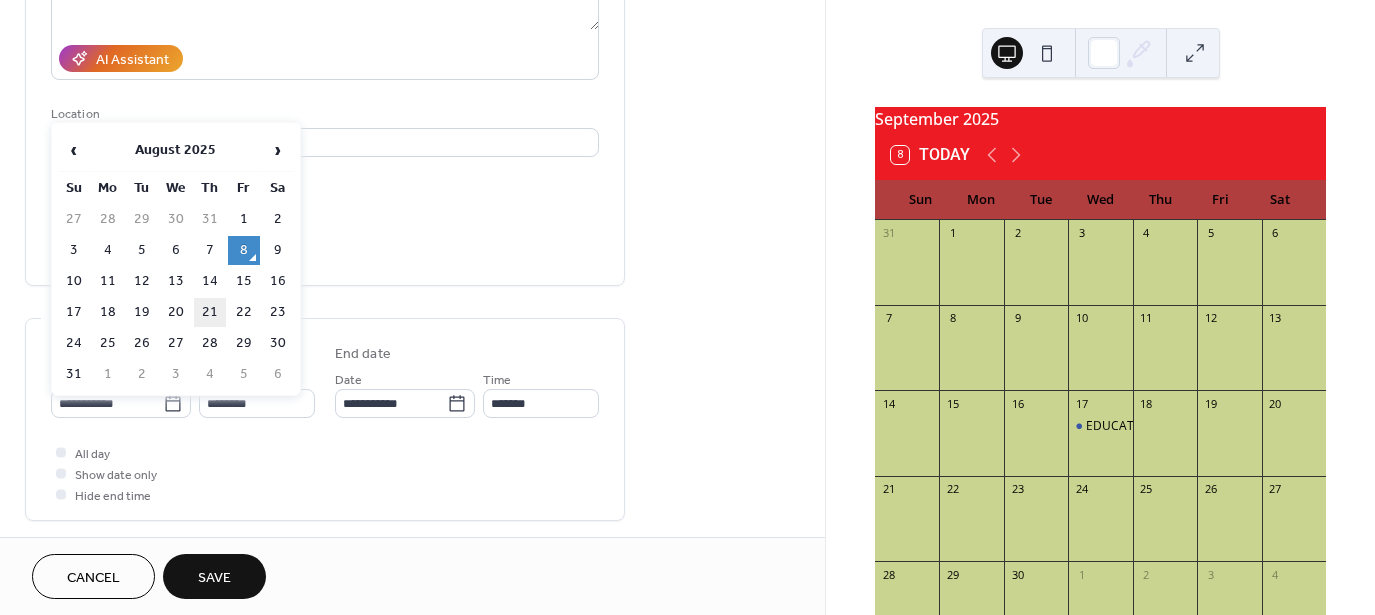 click on "21" at bounding box center (210, 312) 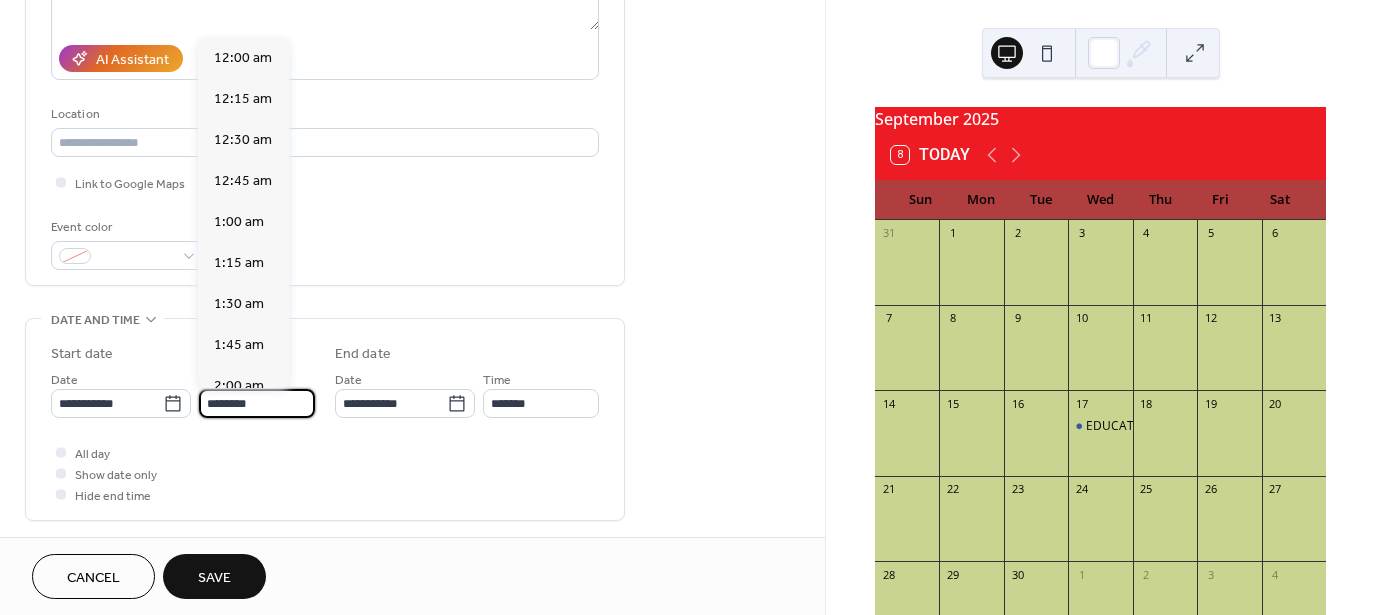 click on "********" at bounding box center [257, 403] 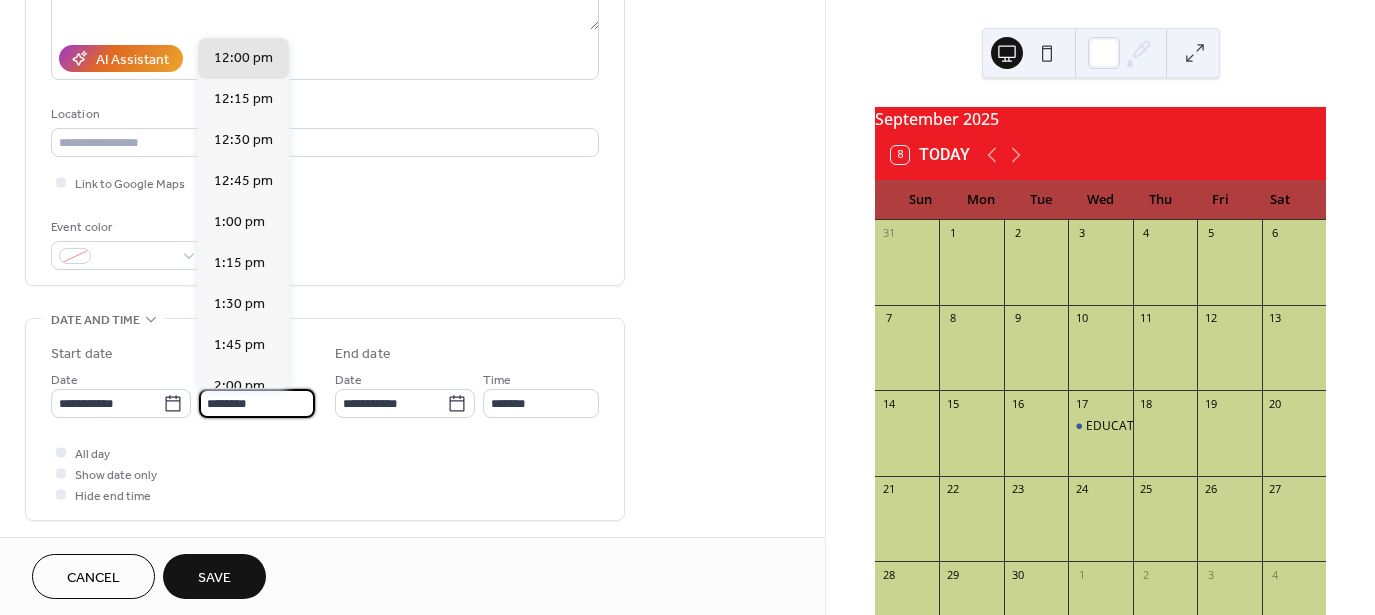 drag, startPoint x: 261, startPoint y: 396, endPoint x: 208, endPoint y: 405, distance: 53.75872 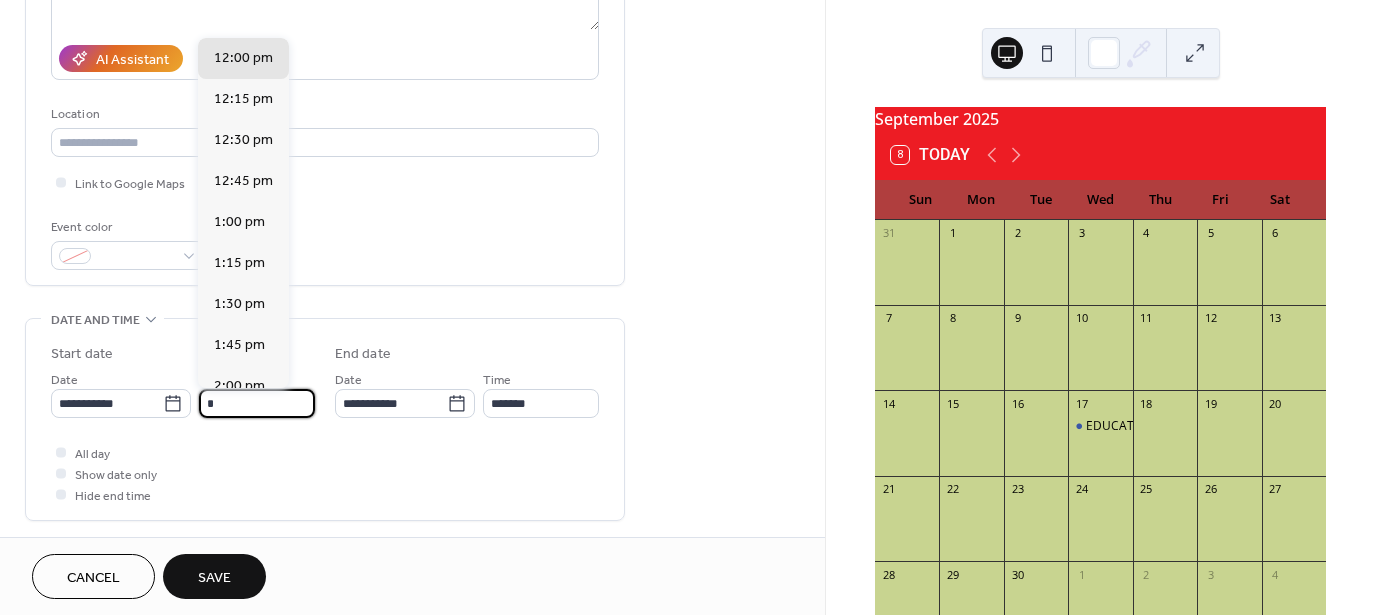 scroll, scrollTop: 984, scrollLeft: 0, axis: vertical 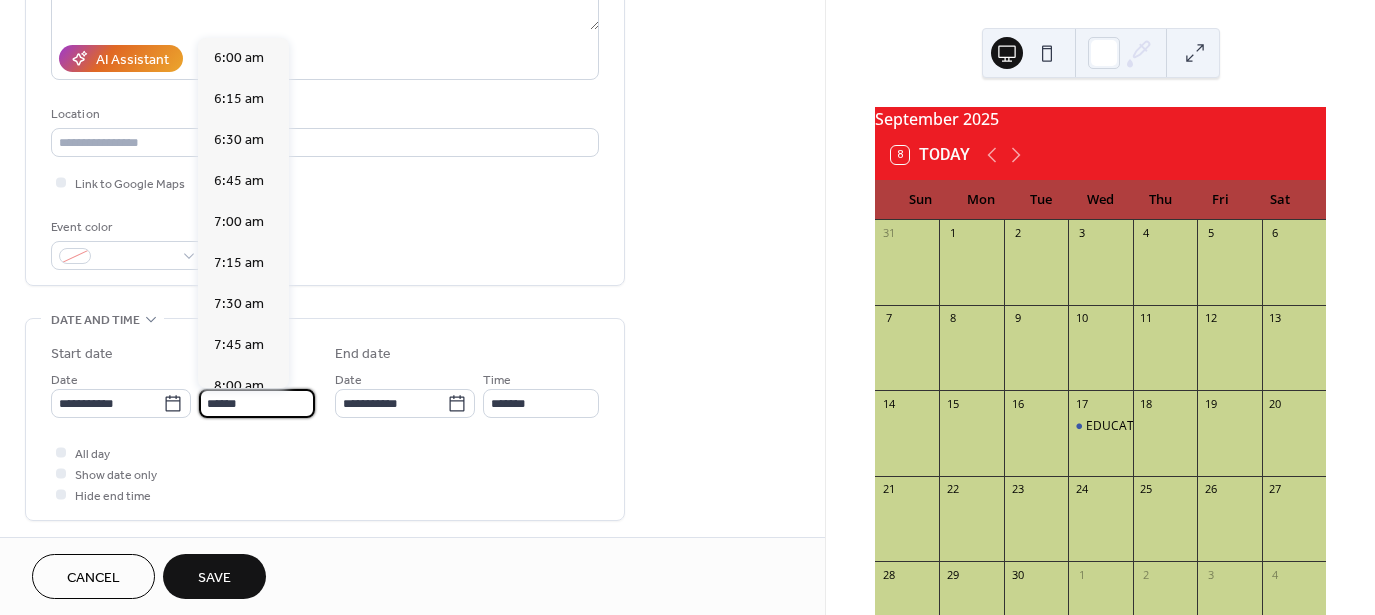 click on "******" at bounding box center [257, 403] 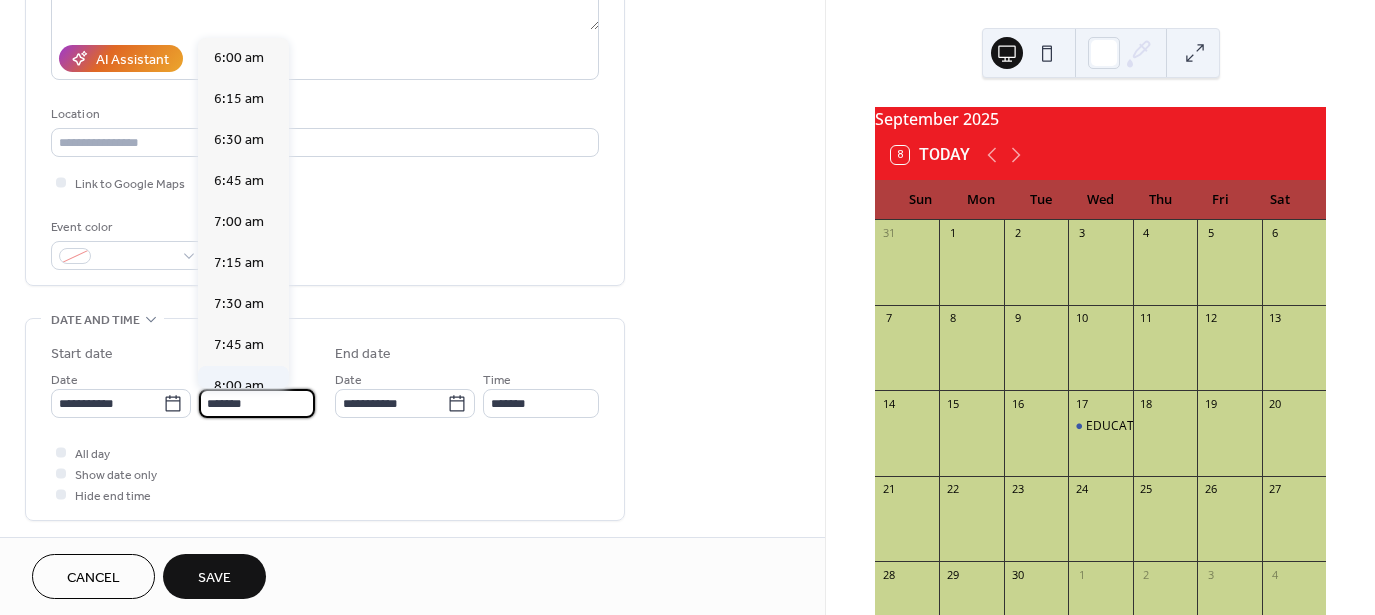 scroll, scrollTop: 3034, scrollLeft: 0, axis: vertical 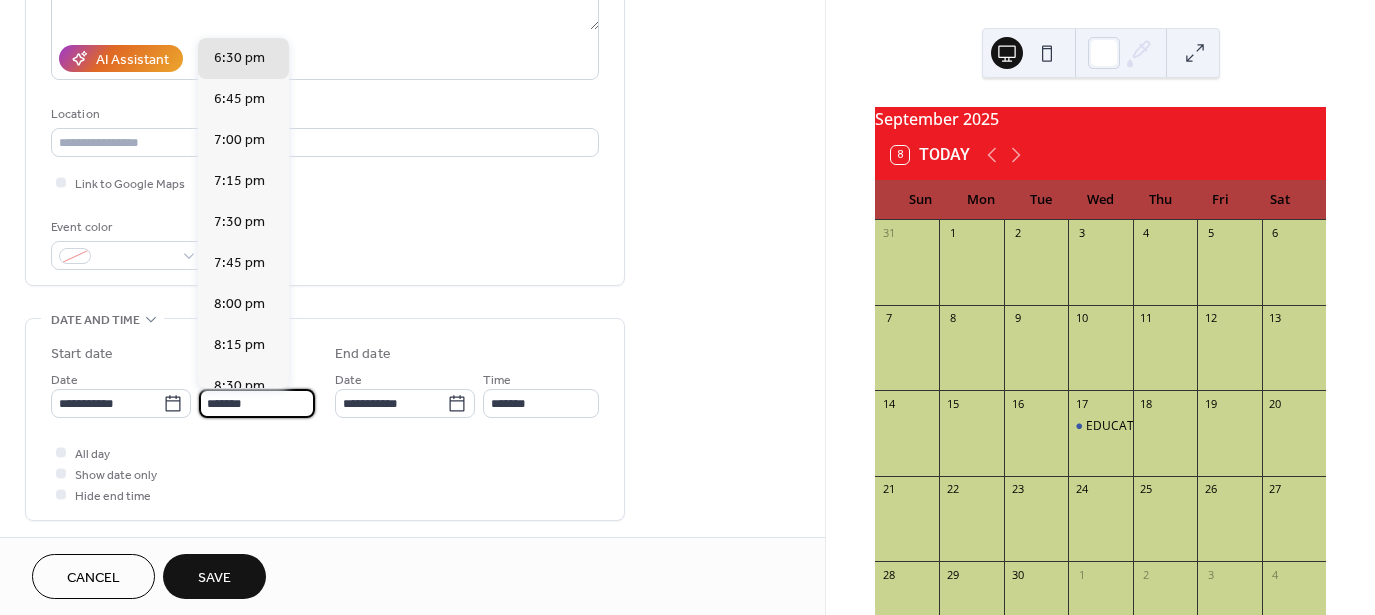 type on "*******" 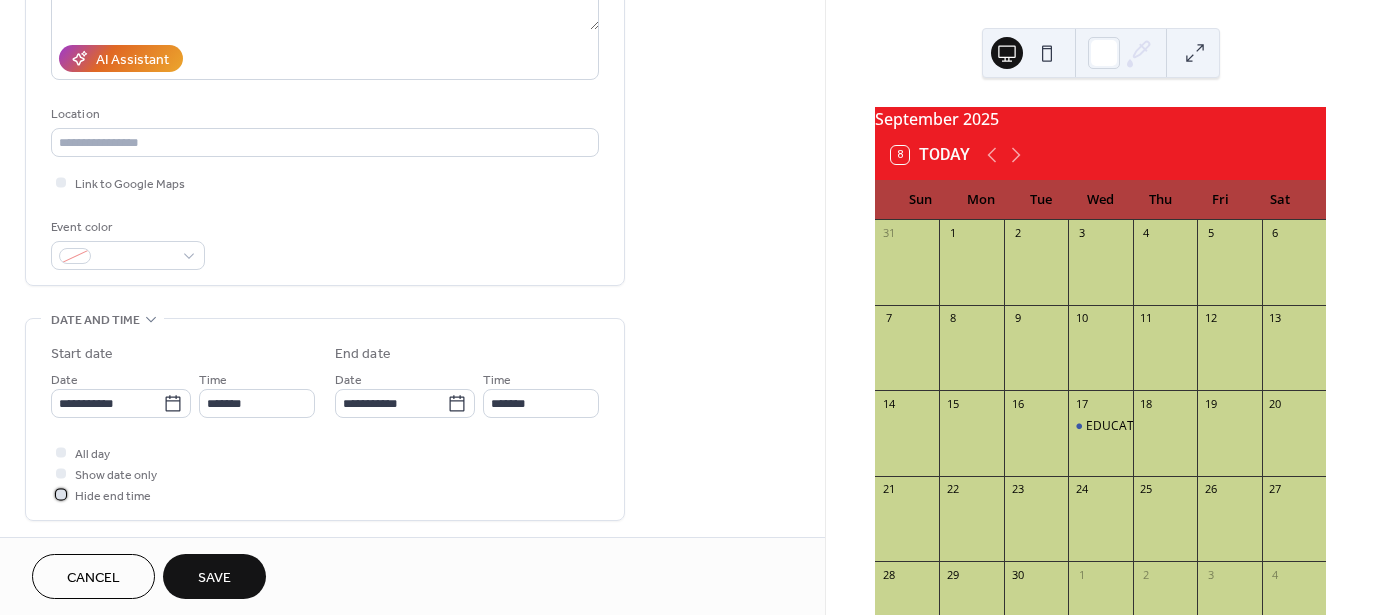click at bounding box center [61, 494] 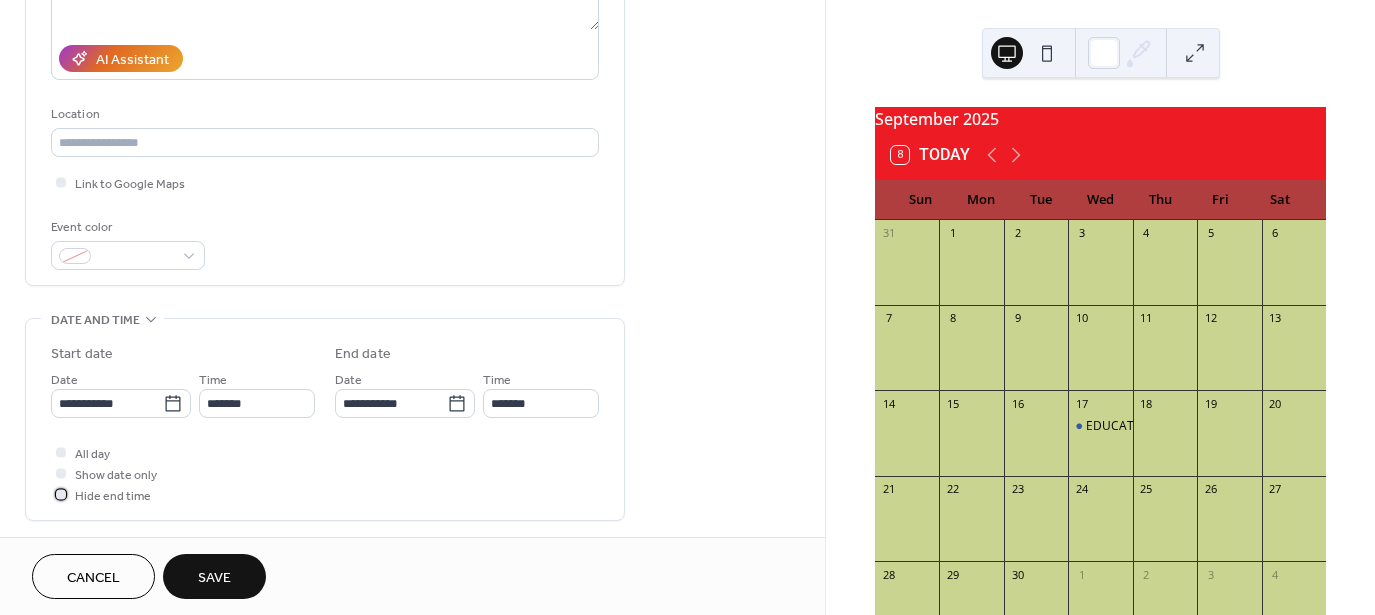 scroll, scrollTop: 666, scrollLeft: 0, axis: vertical 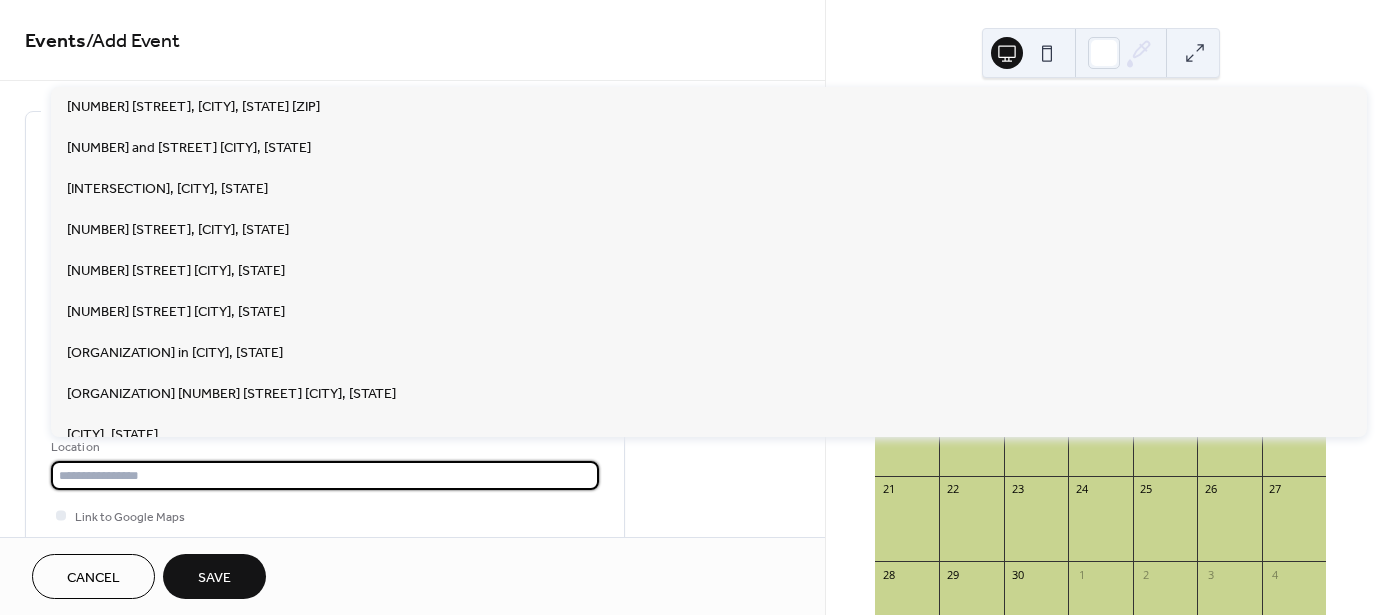 click at bounding box center [325, 475] 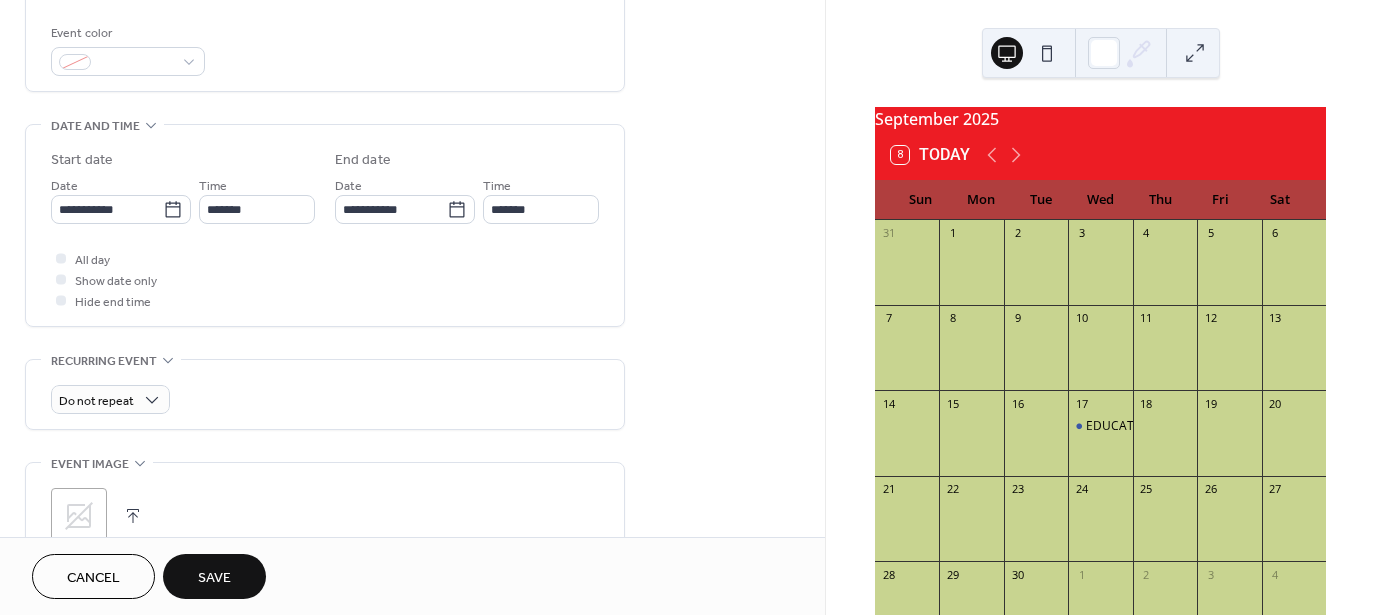 scroll, scrollTop: 666, scrollLeft: 0, axis: vertical 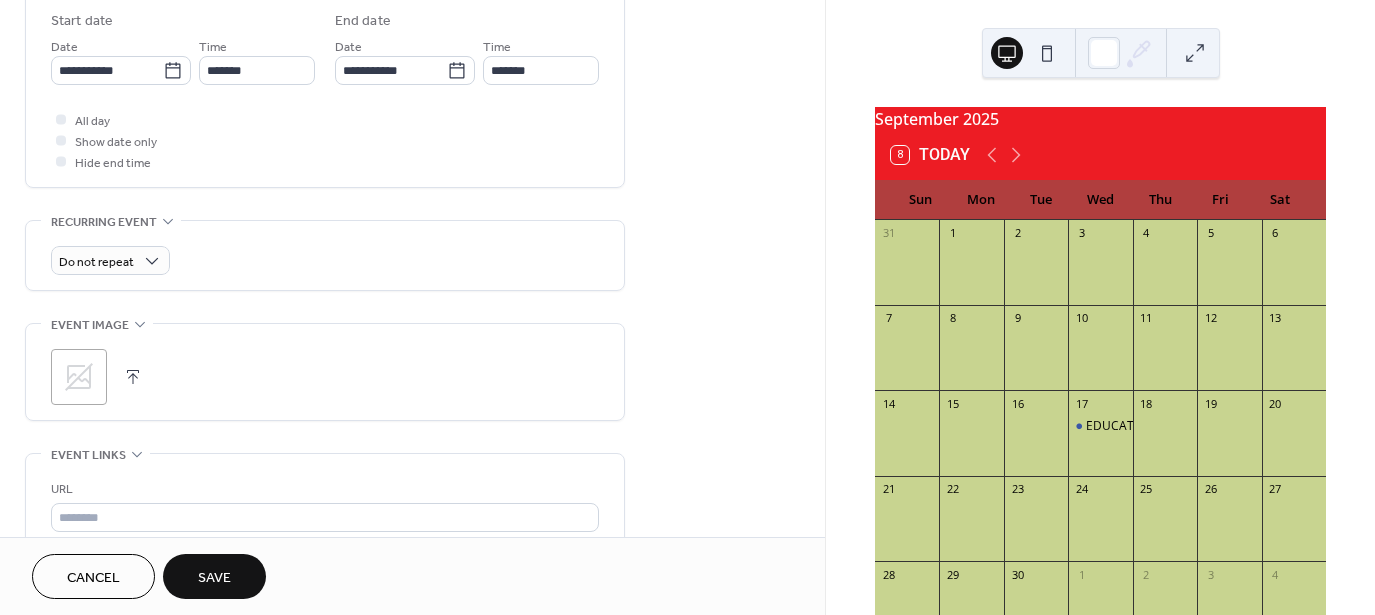 type on "**********" 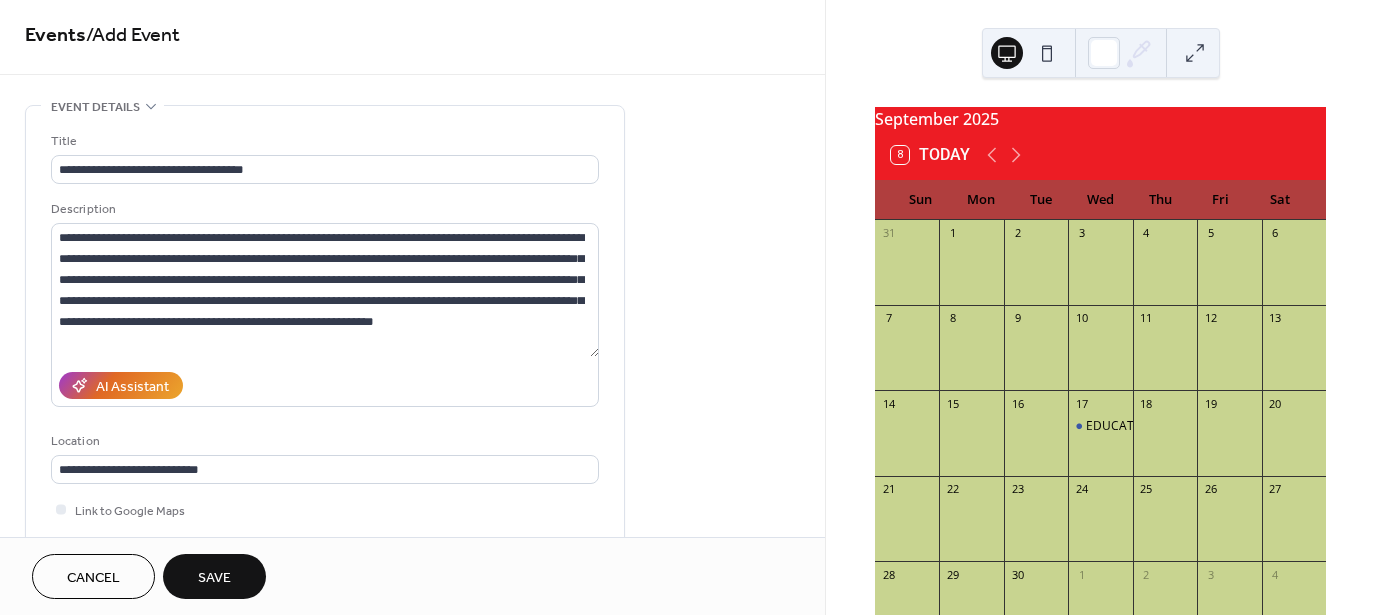 scroll, scrollTop: 0, scrollLeft: 0, axis: both 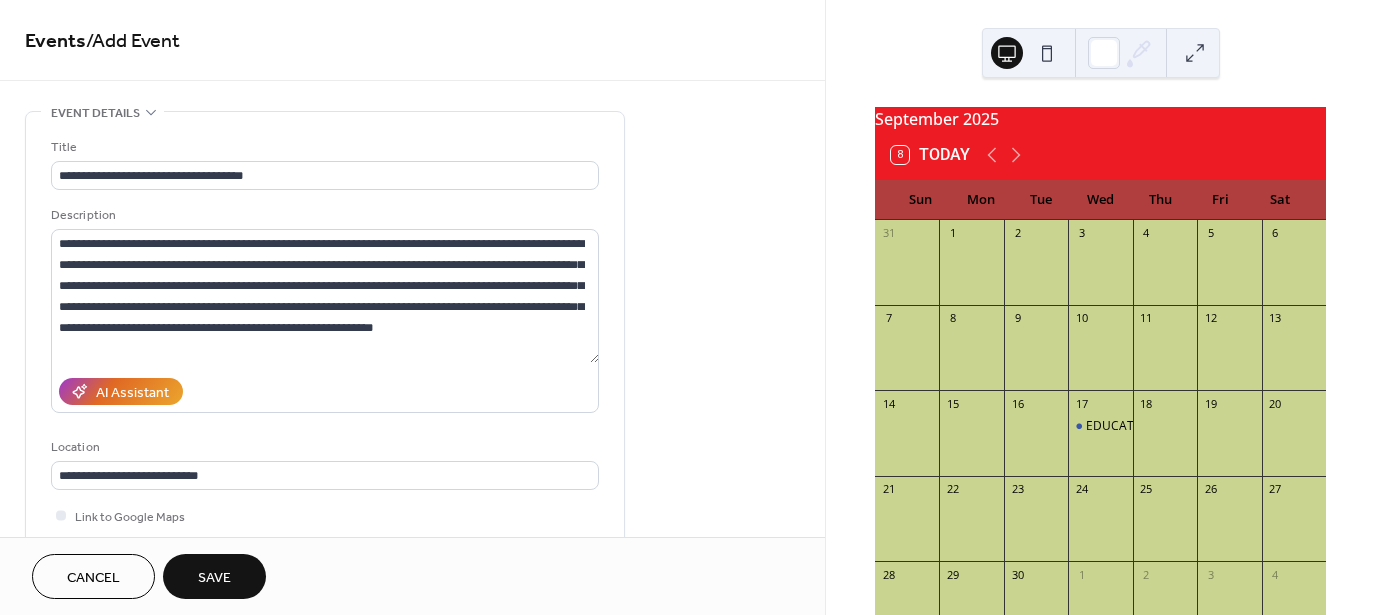 click on "Save" at bounding box center (214, 578) 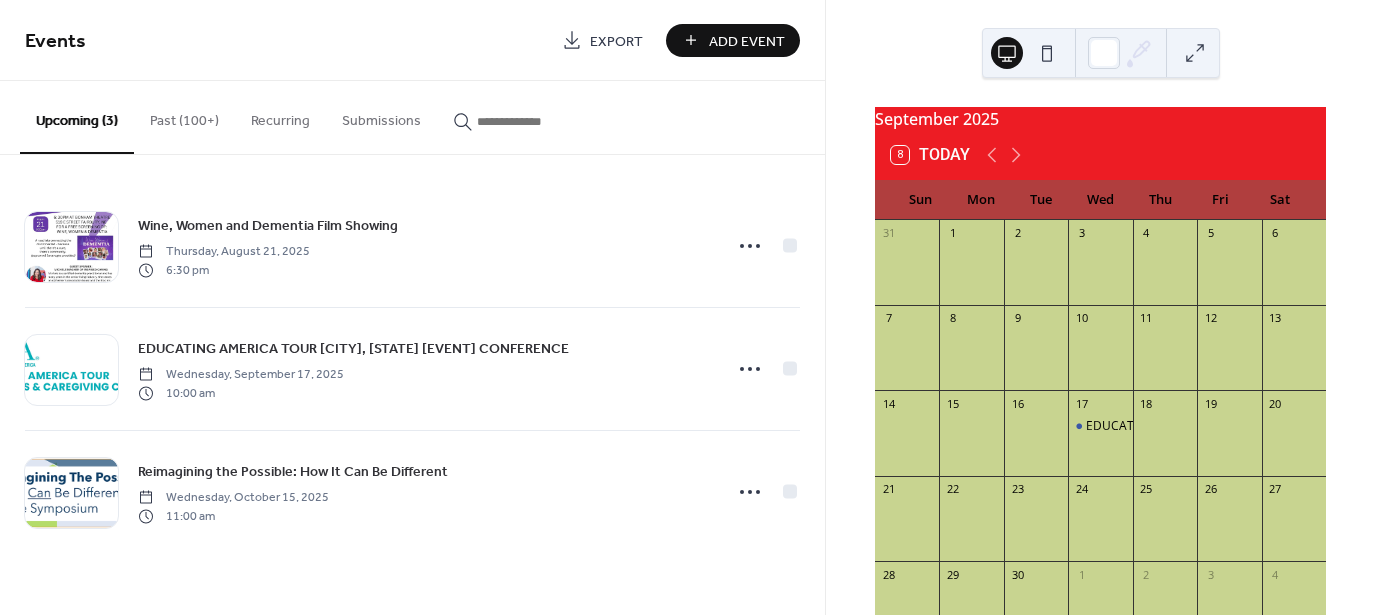 click on "Add Event" at bounding box center (747, 41) 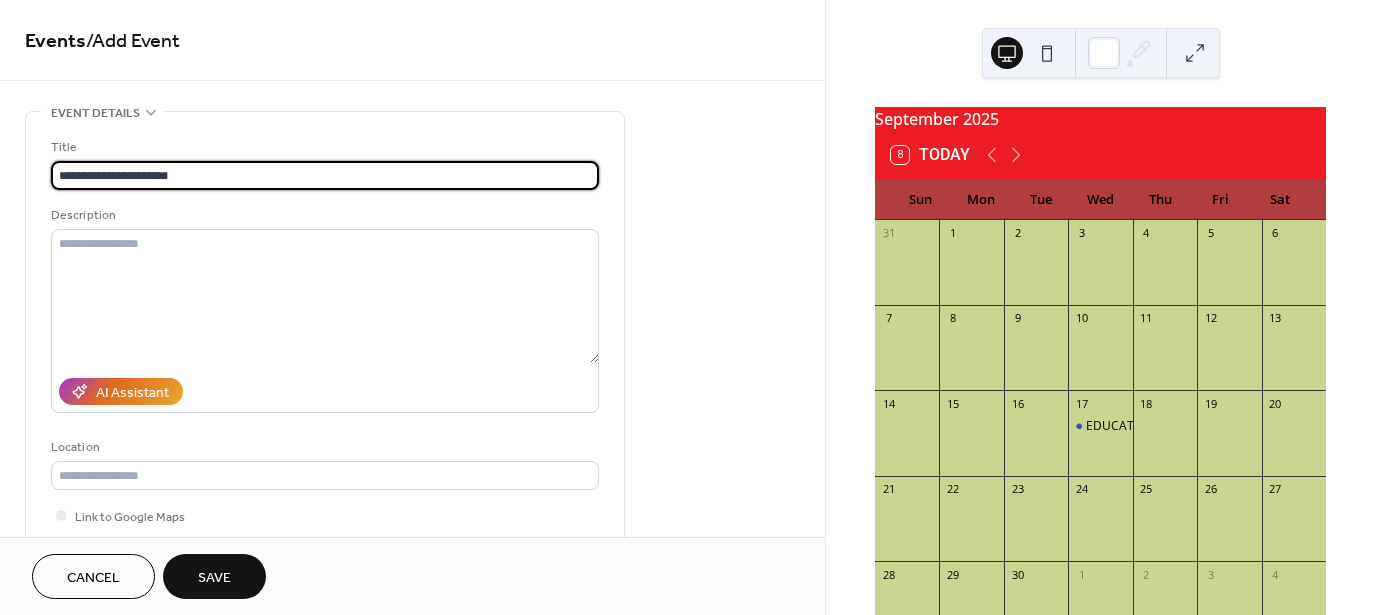 type on "**********" 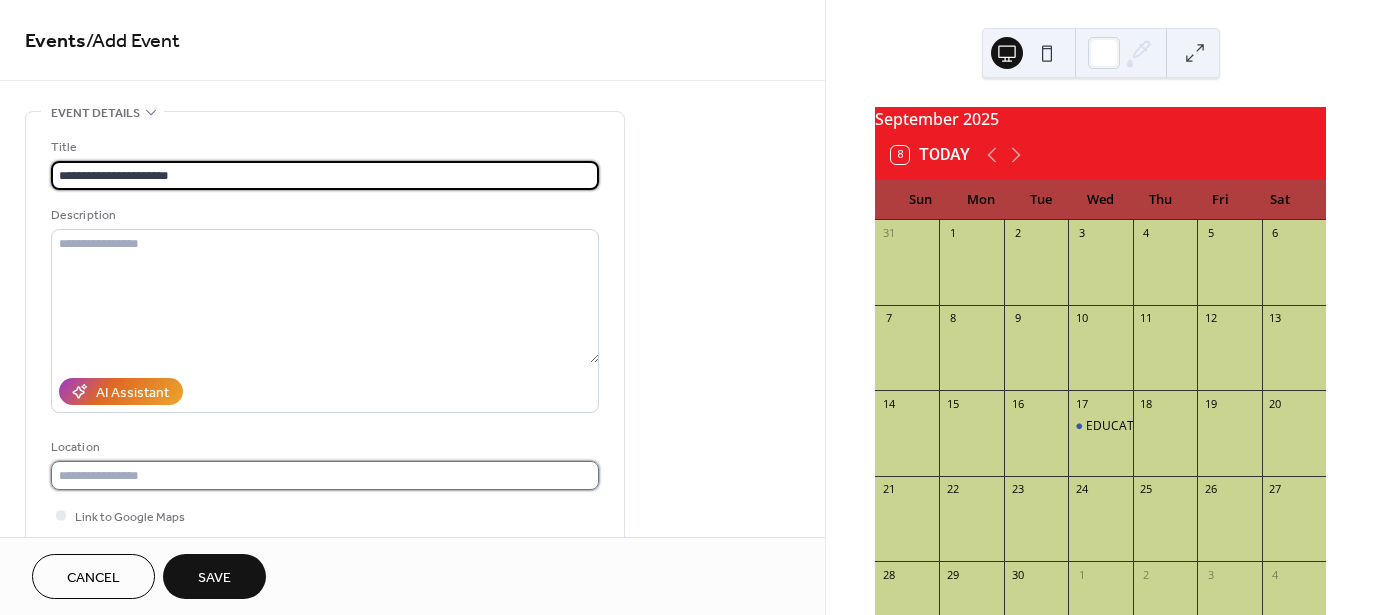 click at bounding box center [325, 475] 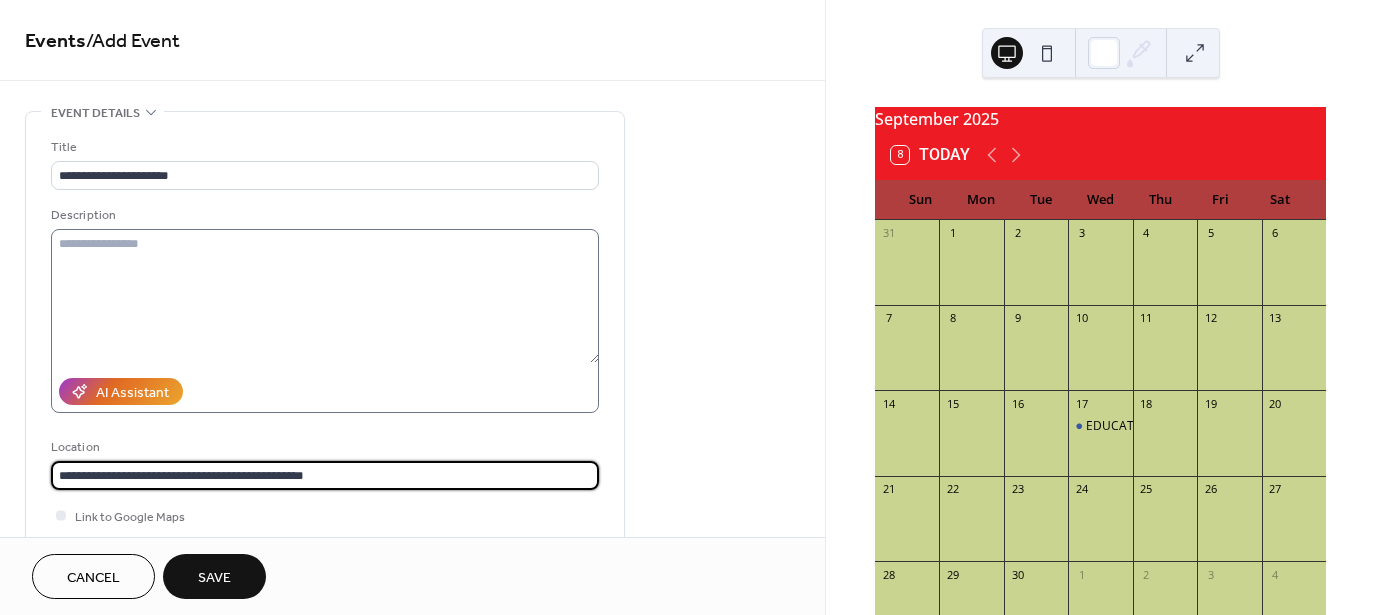 type on "**********" 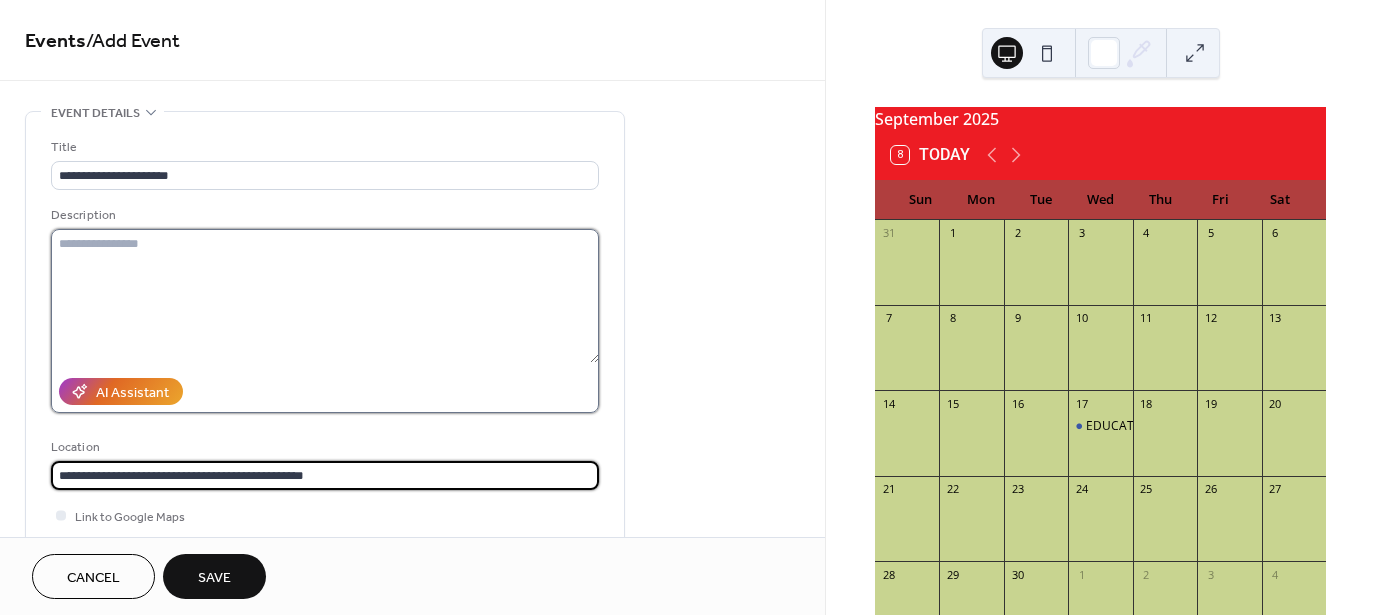click at bounding box center (325, 296) 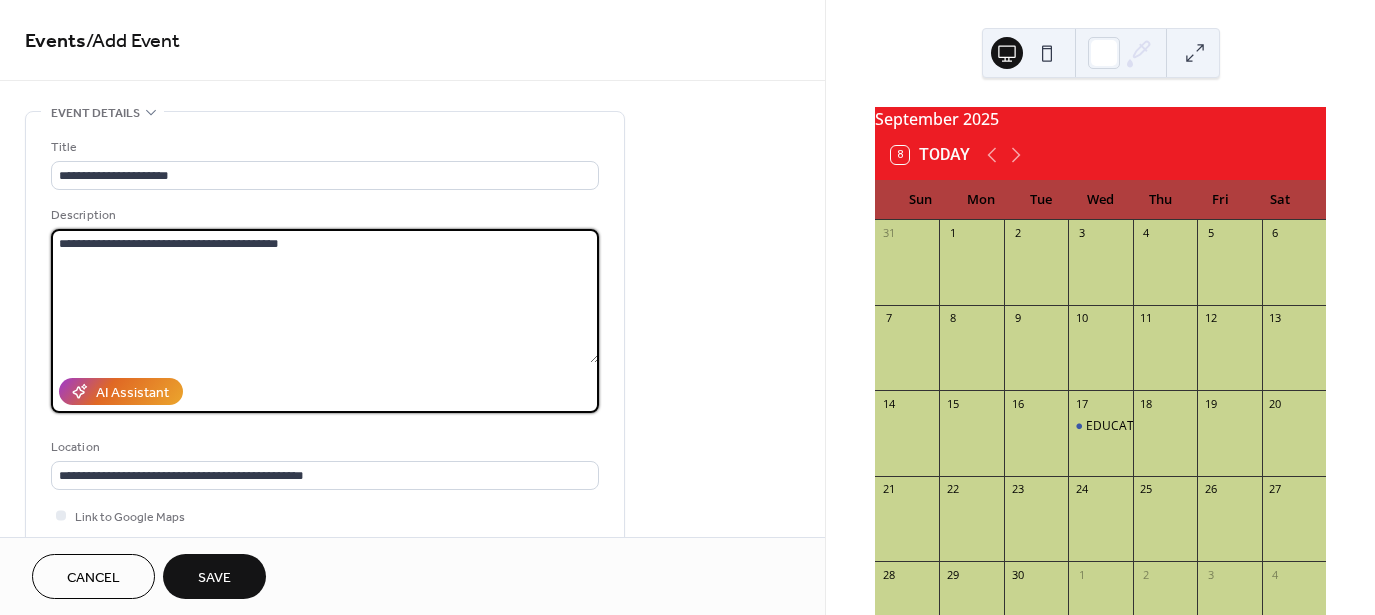 scroll, scrollTop: 333, scrollLeft: 0, axis: vertical 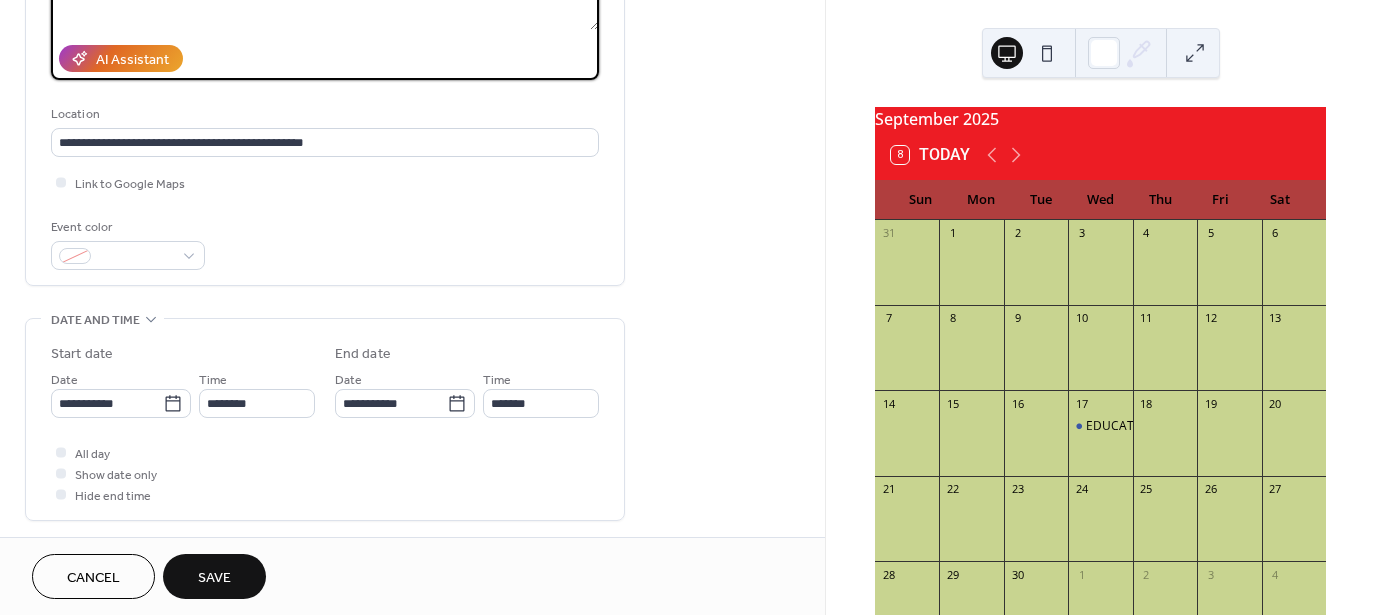 type on "**********" 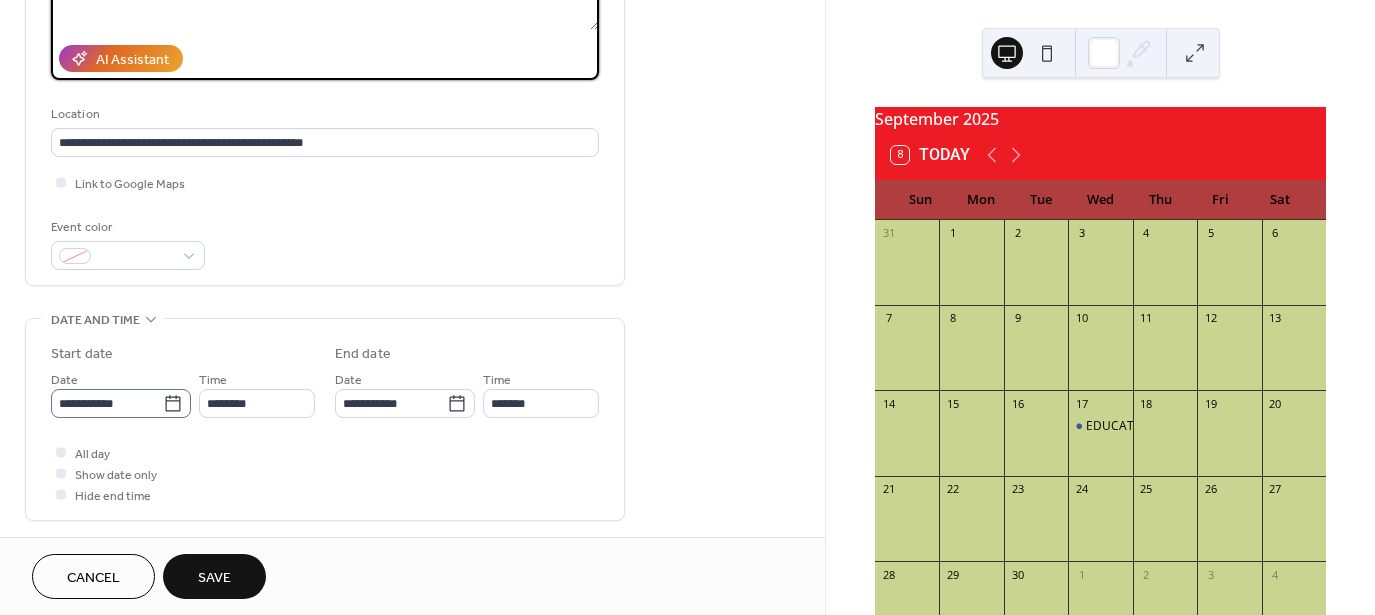 click 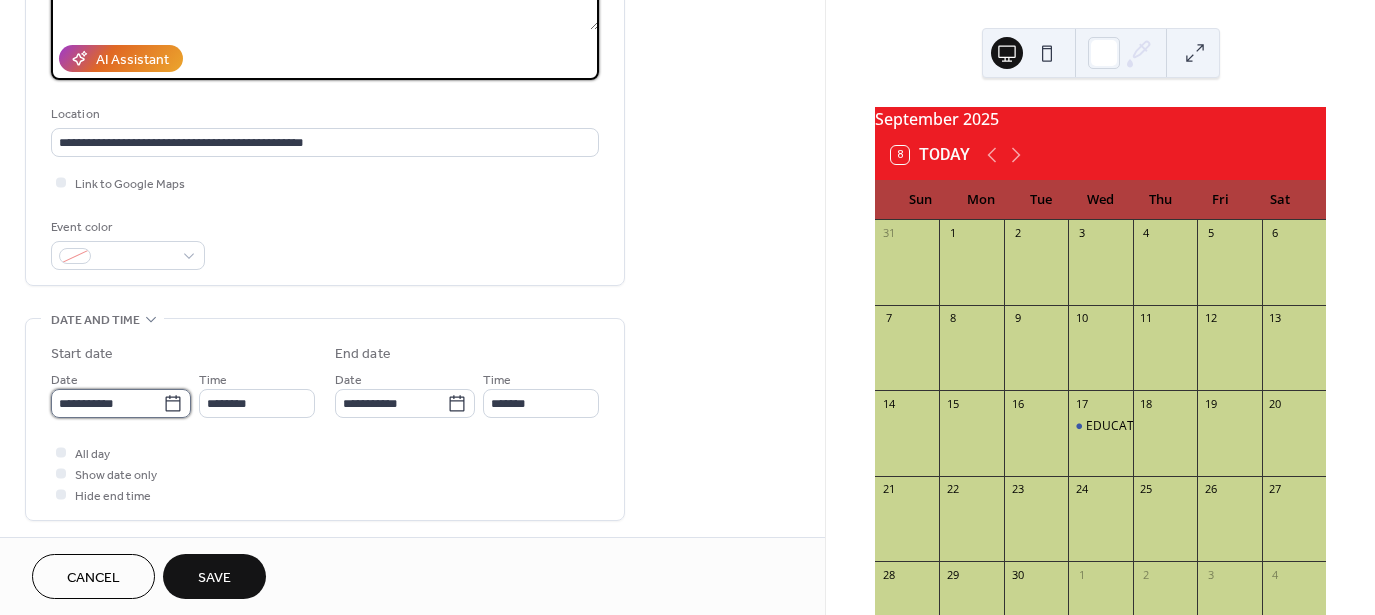 click on "**********" at bounding box center [107, 403] 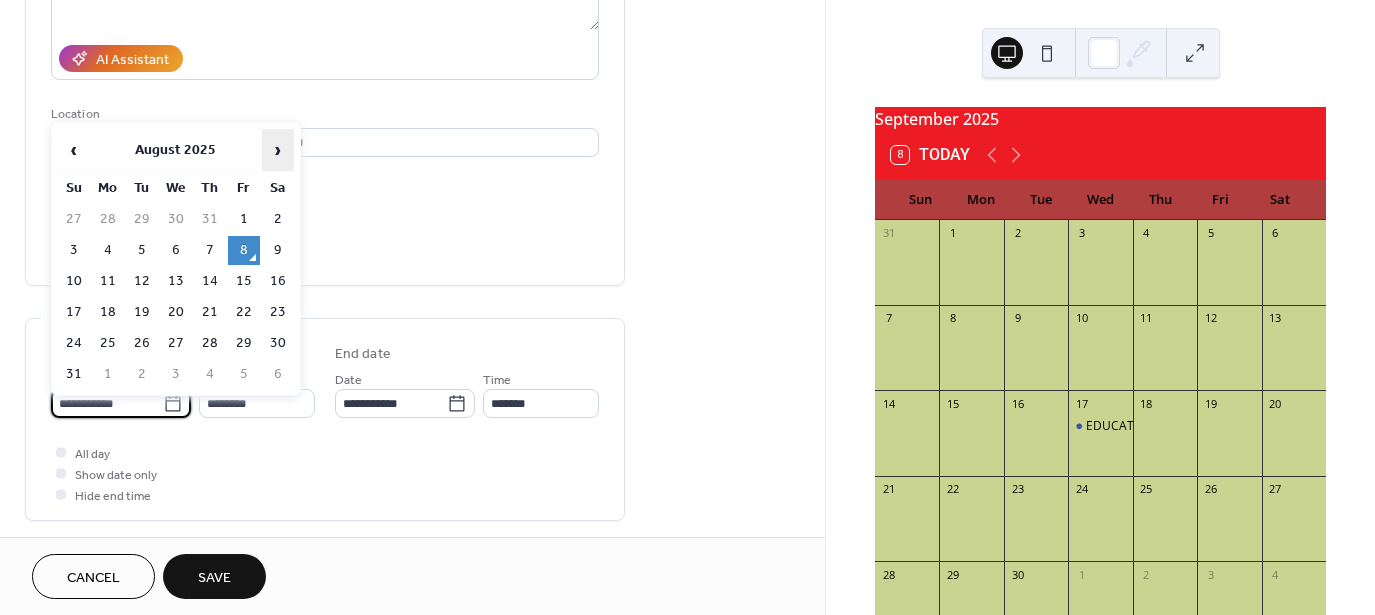 click on "›" at bounding box center [278, 150] 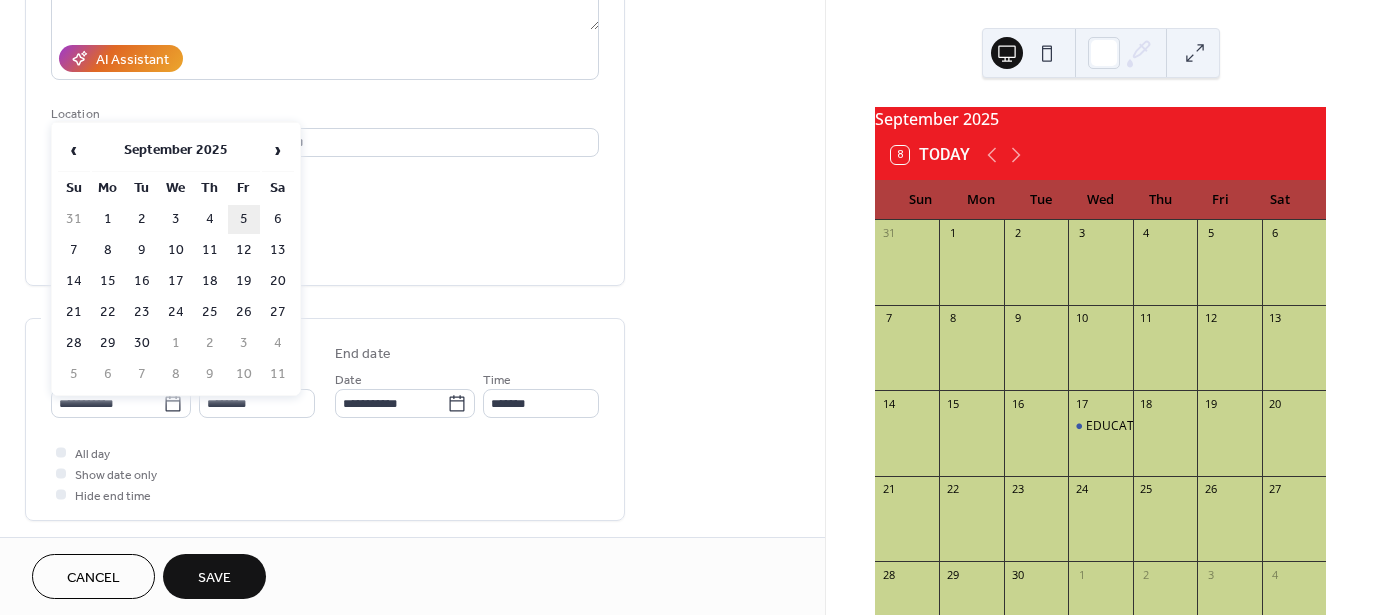 click on "5" at bounding box center (244, 219) 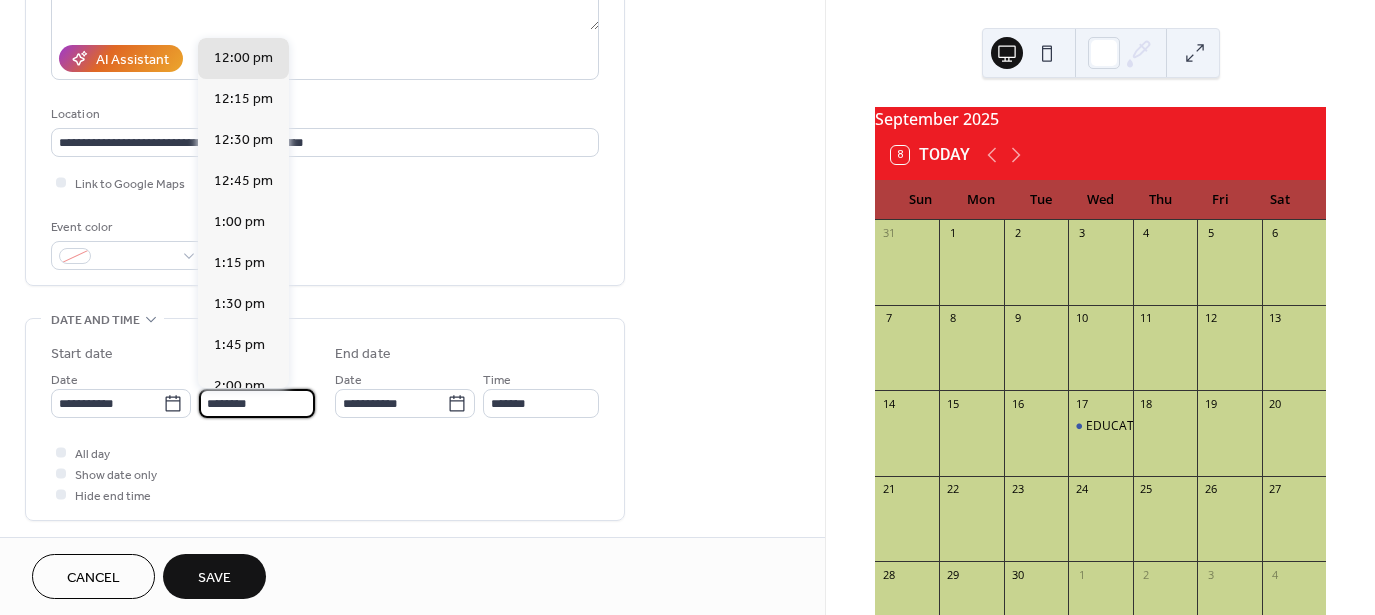 drag, startPoint x: 220, startPoint y: 403, endPoint x: 203, endPoint y: 406, distance: 17.262676 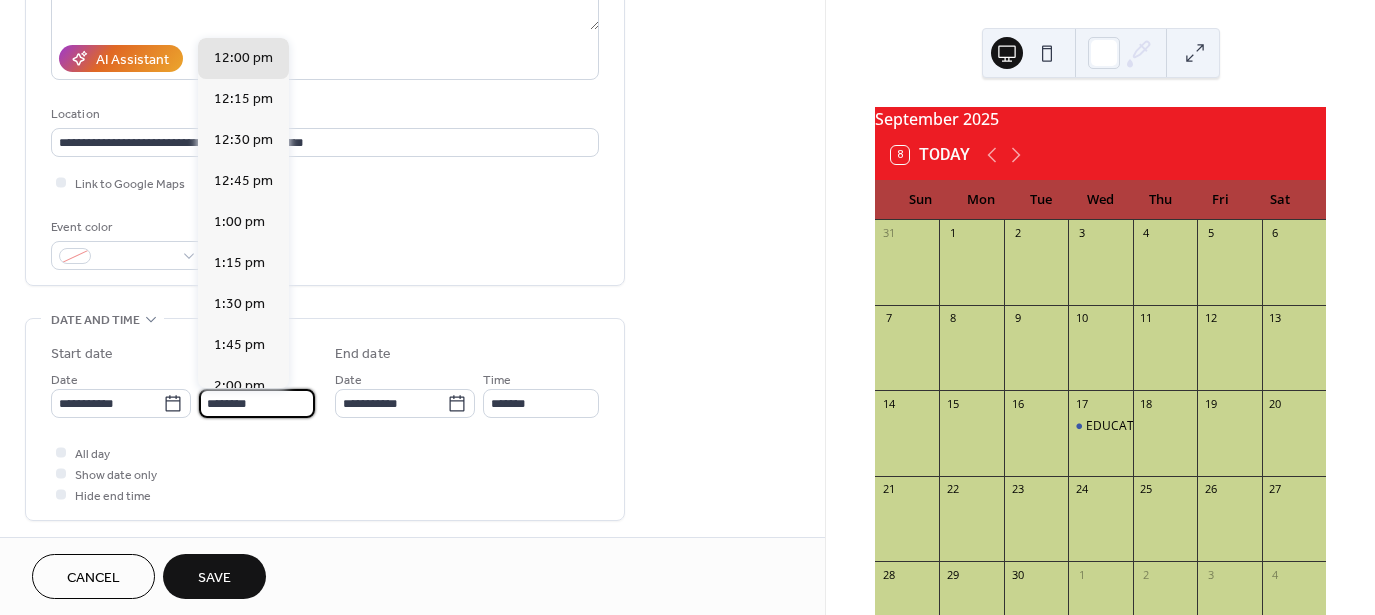 click on "********" at bounding box center [257, 403] 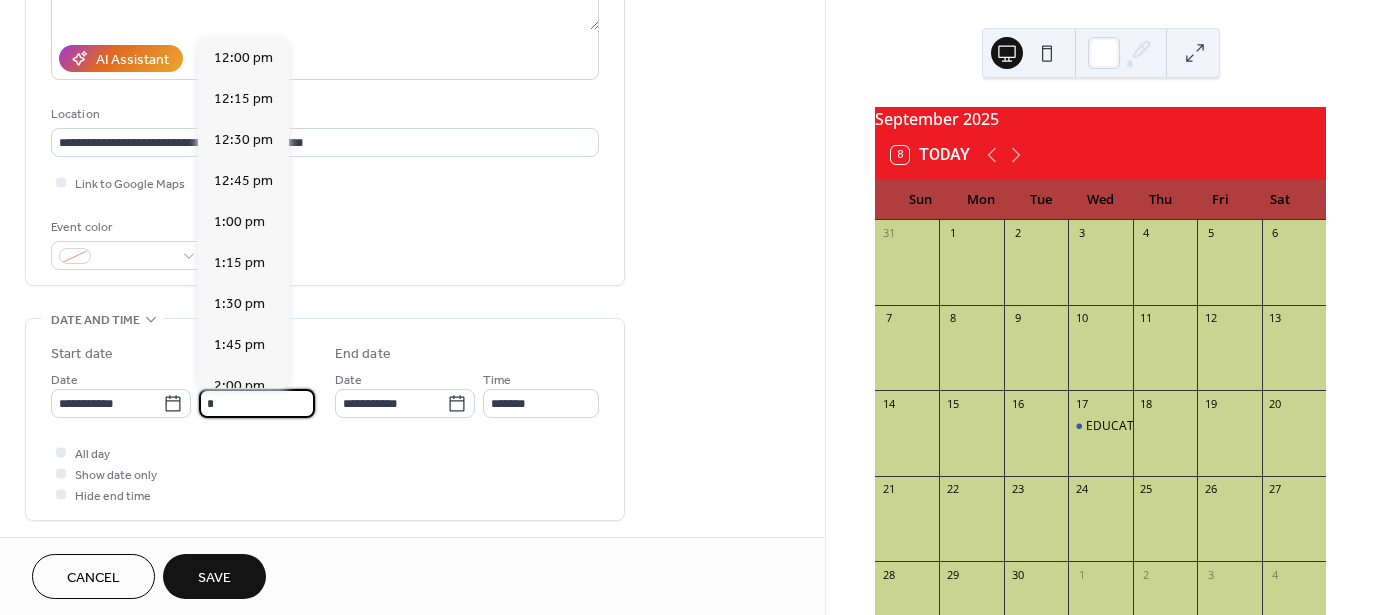 scroll, scrollTop: 1476, scrollLeft: 0, axis: vertical 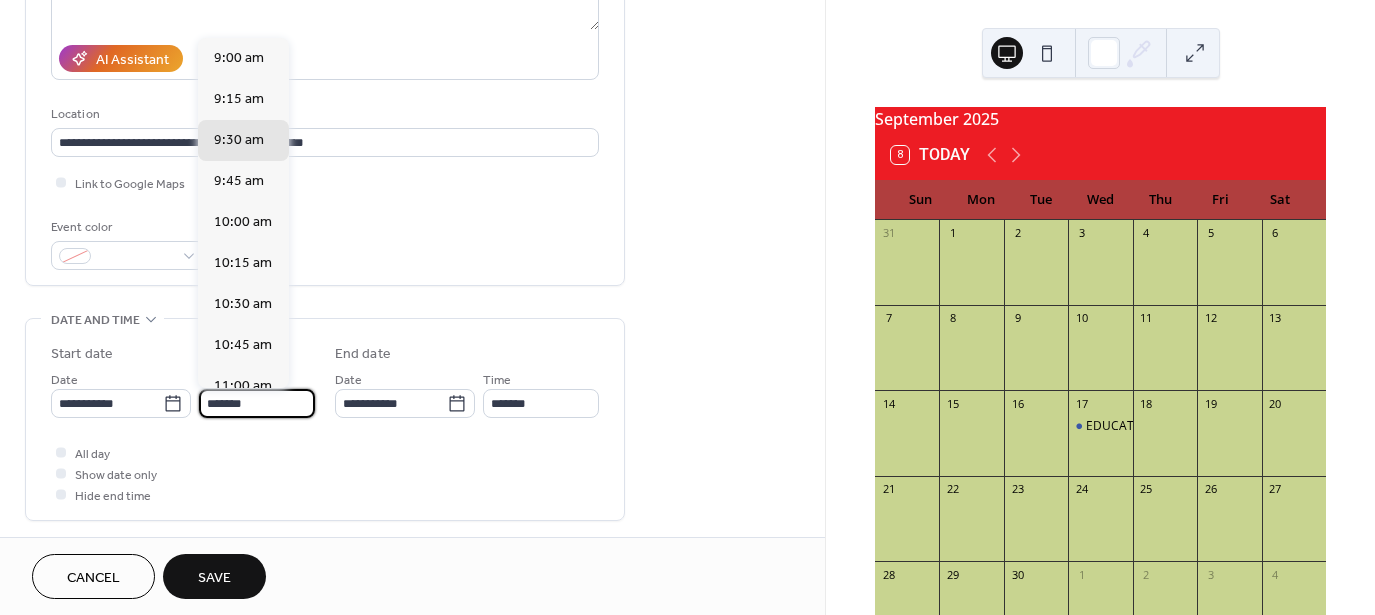type on "*******" 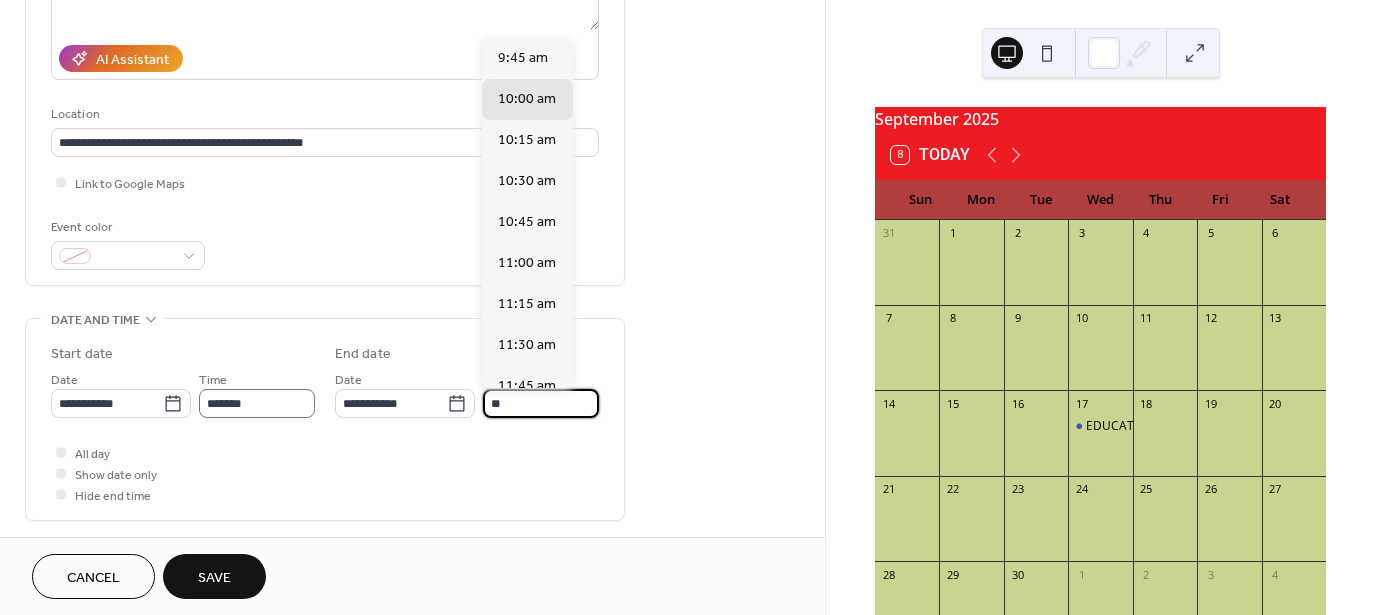 scroll, scrollTop: 368, scrollLeft: 0, axis: vertical 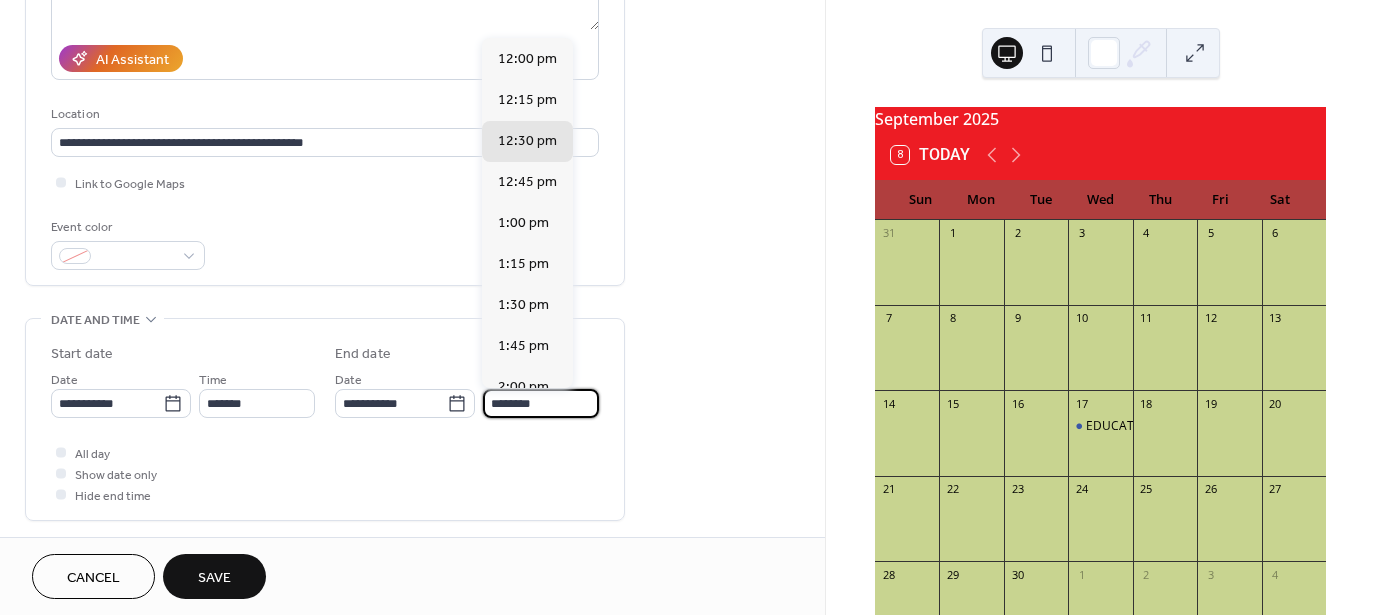 type on "********" 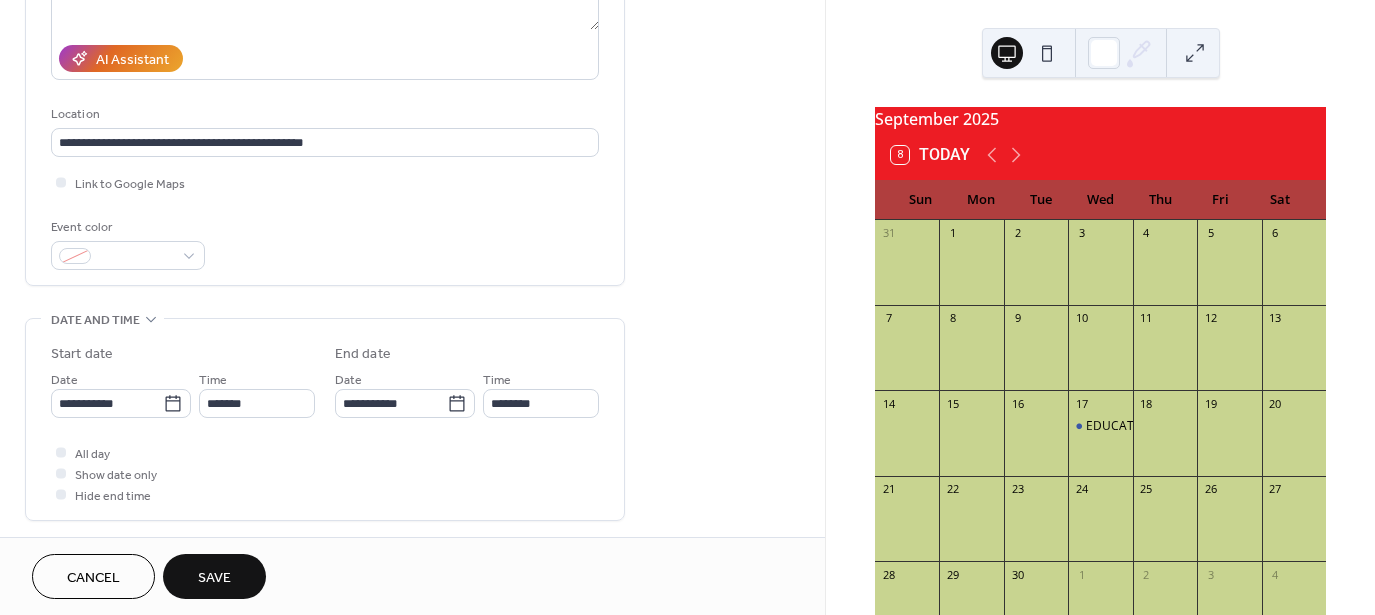 click on "All day Show date only Hide end time" at bounding box center (325, 473) 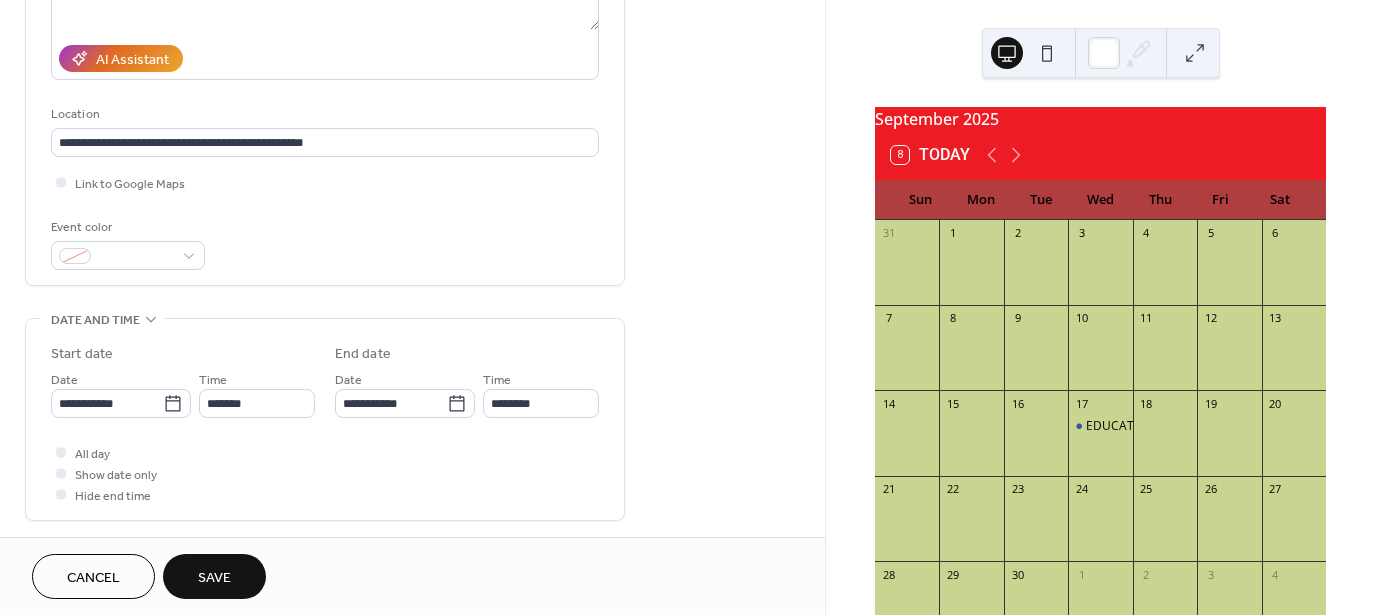 scroll, scrollTop: 666, scrollLeft: 0, axis: vertical 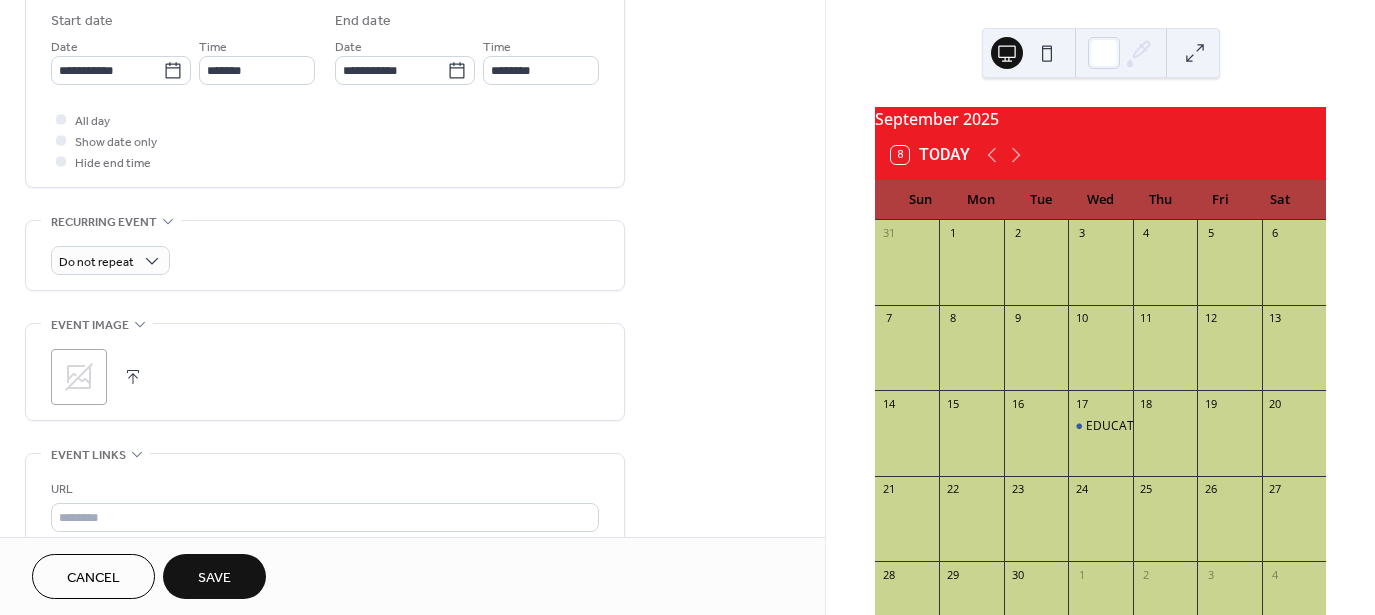 click 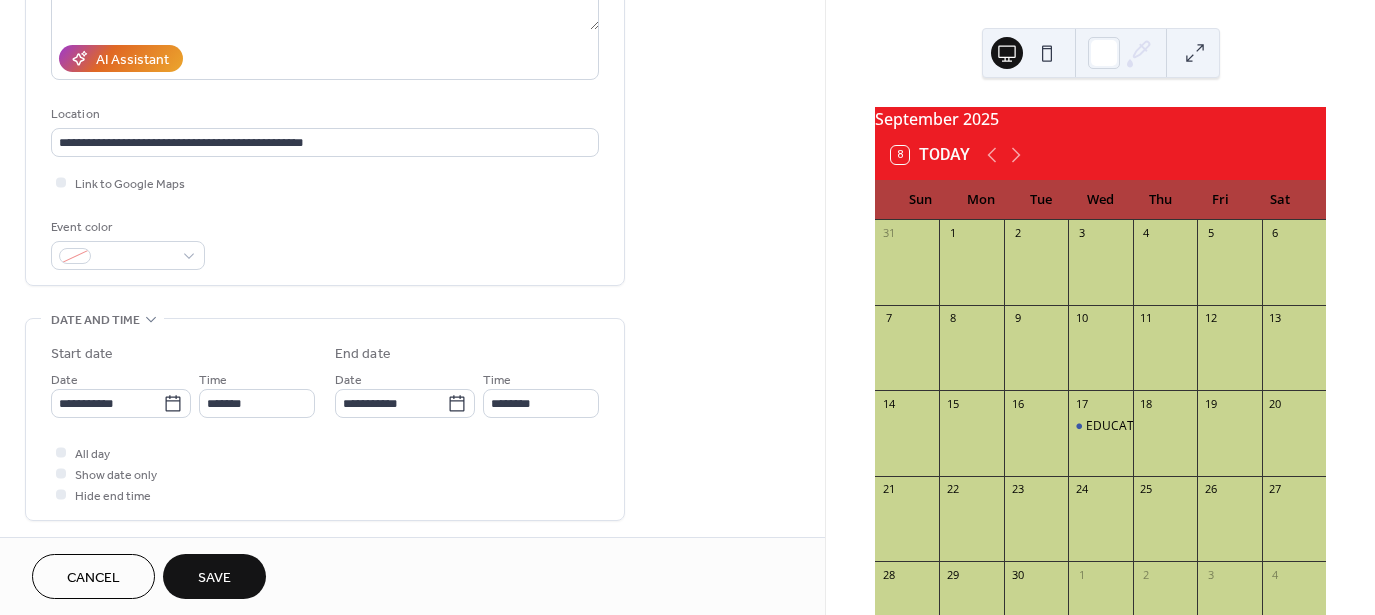 scroll, scrollTop: 0, scrollLeft: 0, axis: both 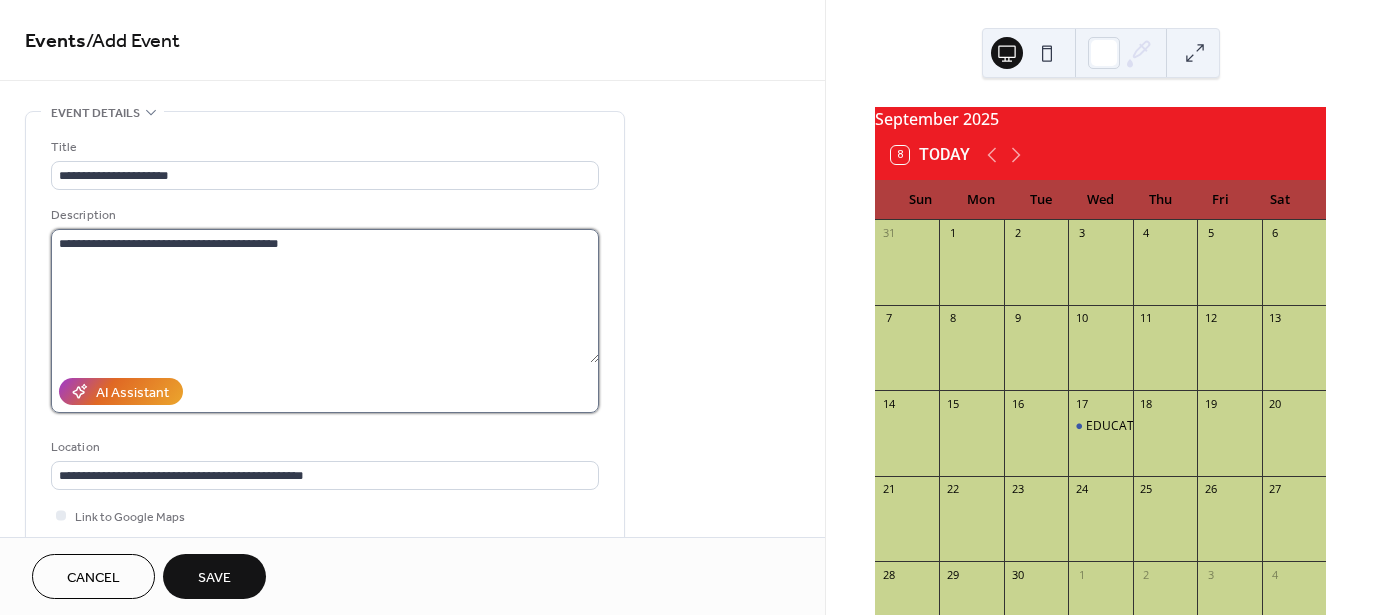 click on "**********" at bounding box center (325, 296) 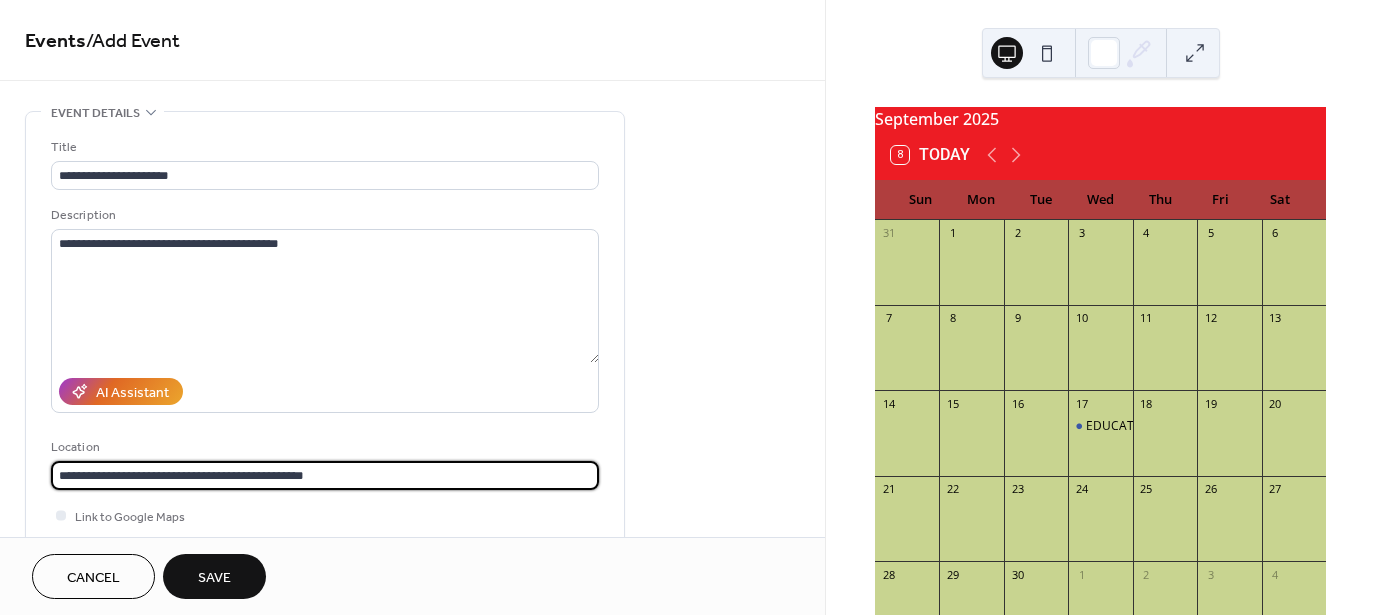 drag, startPoint x: 280, startPoint y: 476, endPoint x: 52, endPoint y: 470, distance: 228.07893 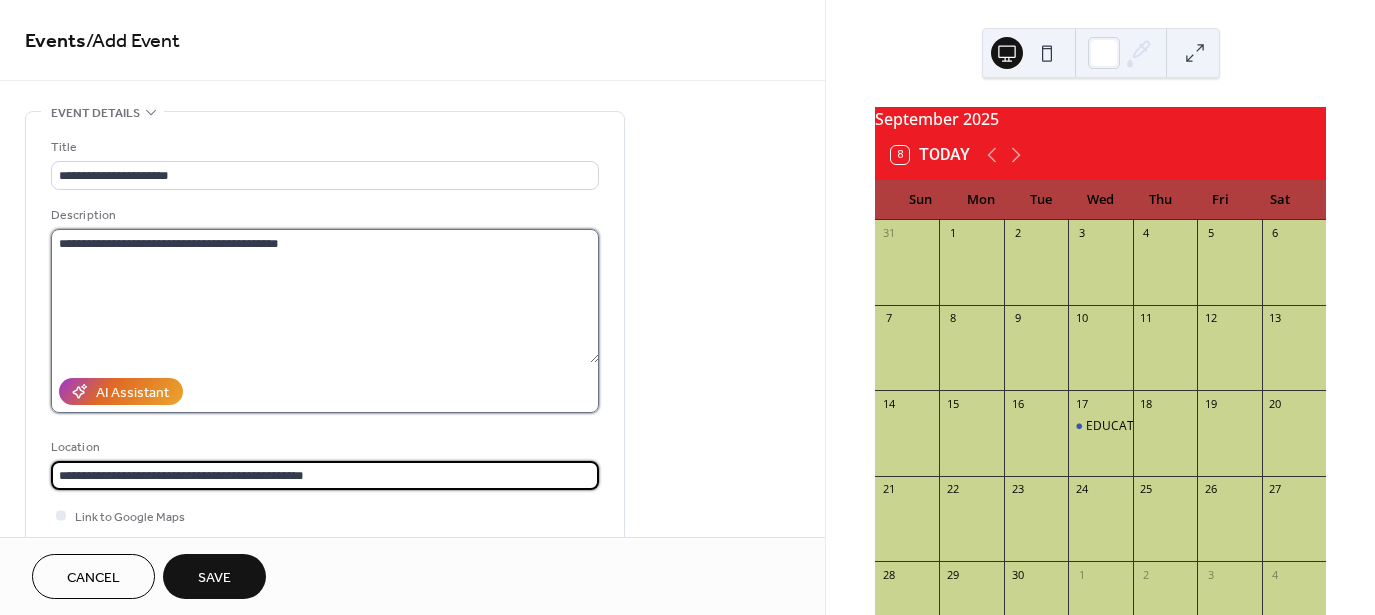 type 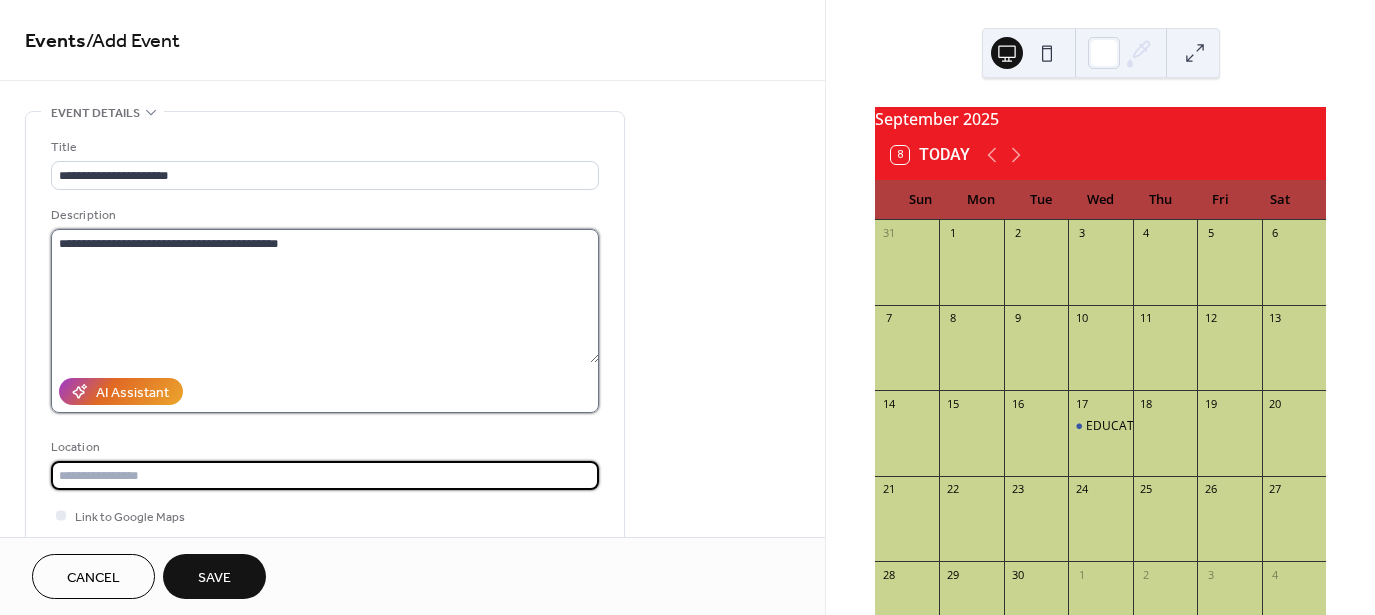 click on "**********" at bounding box center [325, 296] 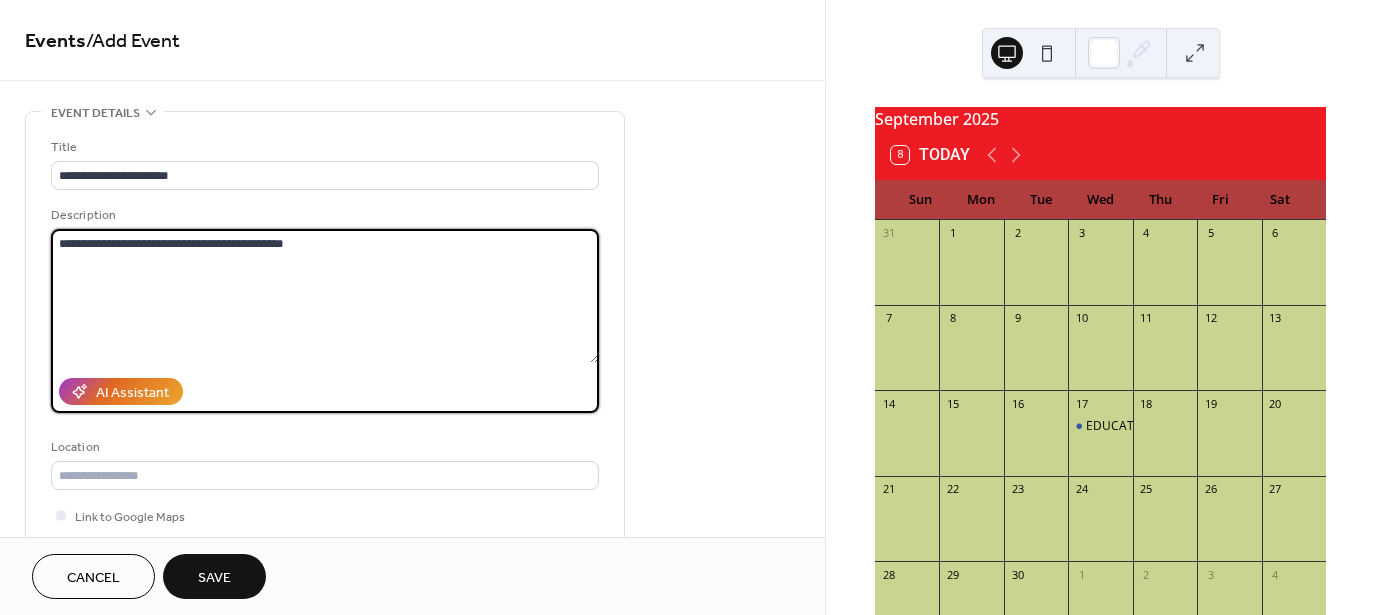 paste on "**********" 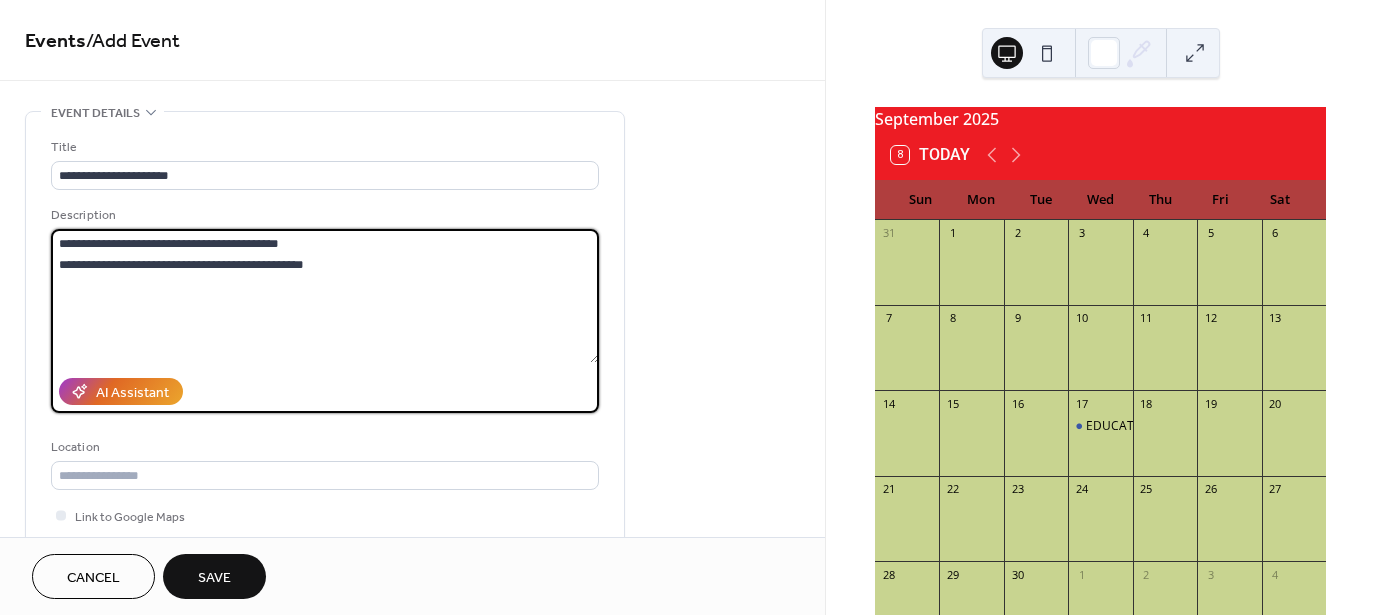type on "**********" 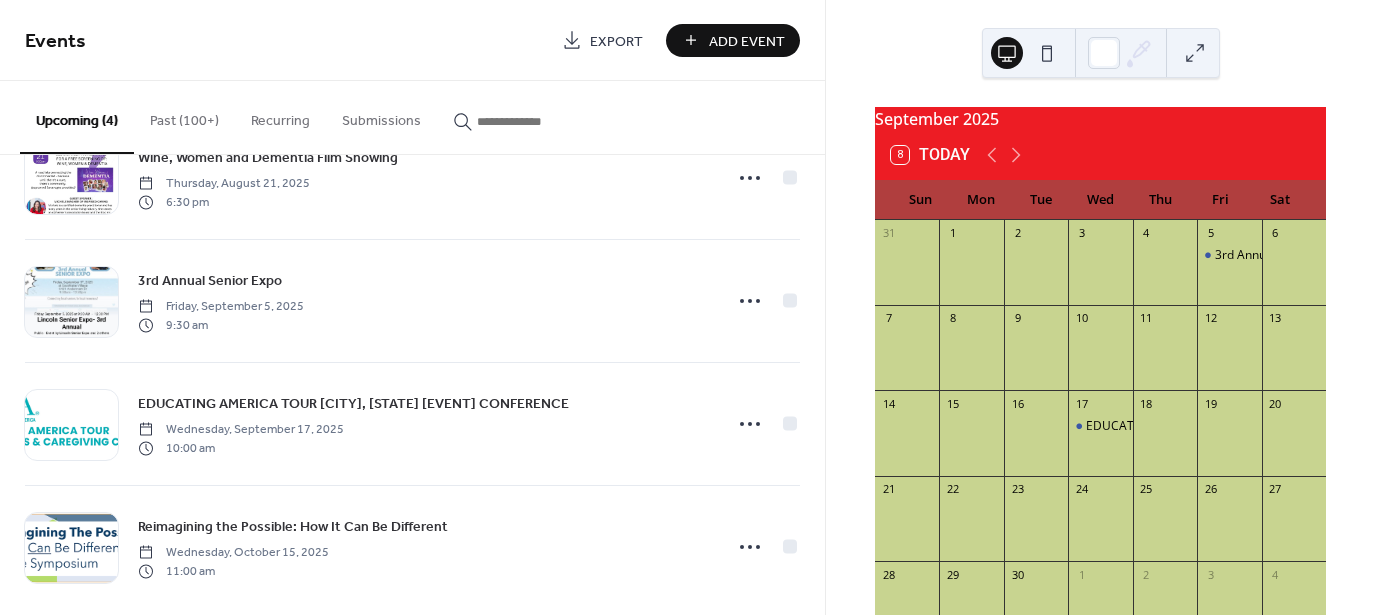 scroll, scrollTop: 0, scrollLeft: 0, axis: both 